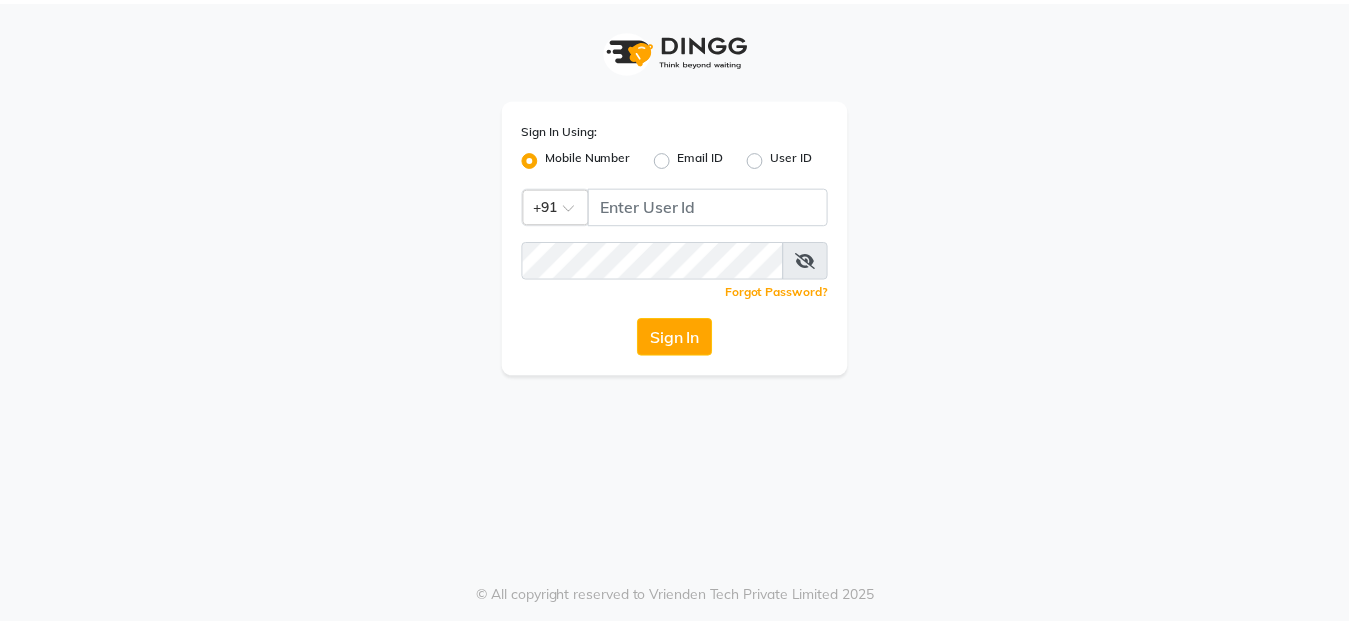 scroll, scrollTop: 0, scrollLeft: 0, axis: both 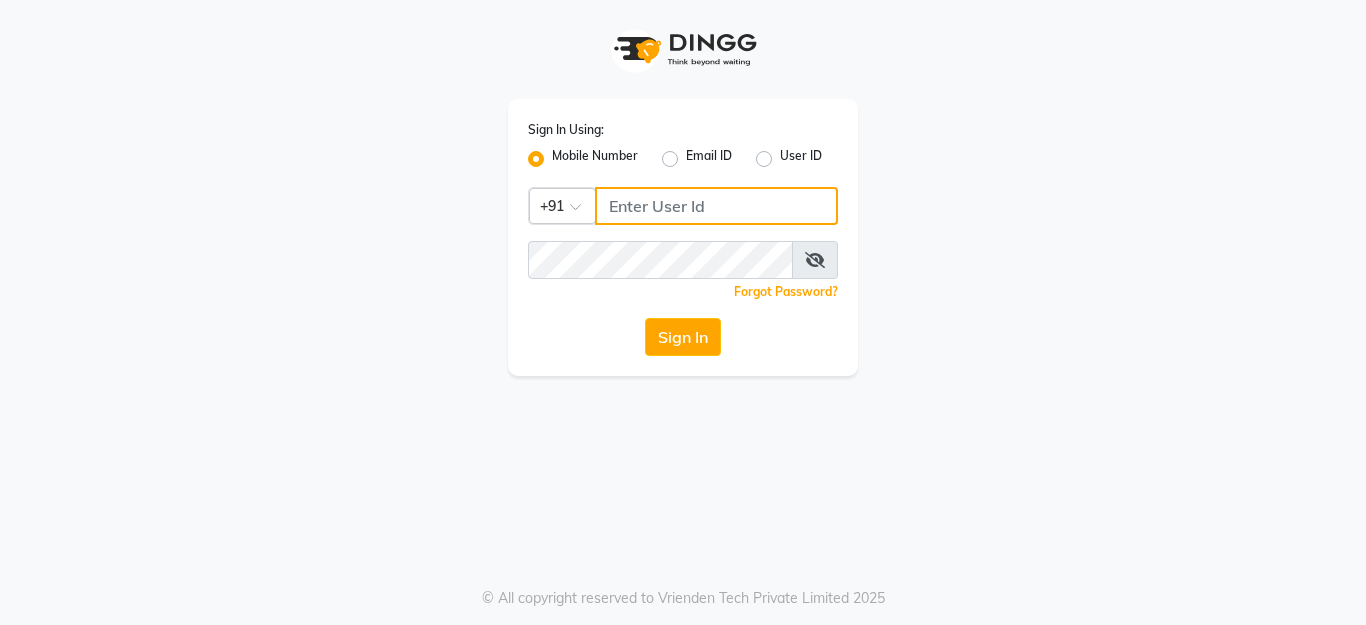 click 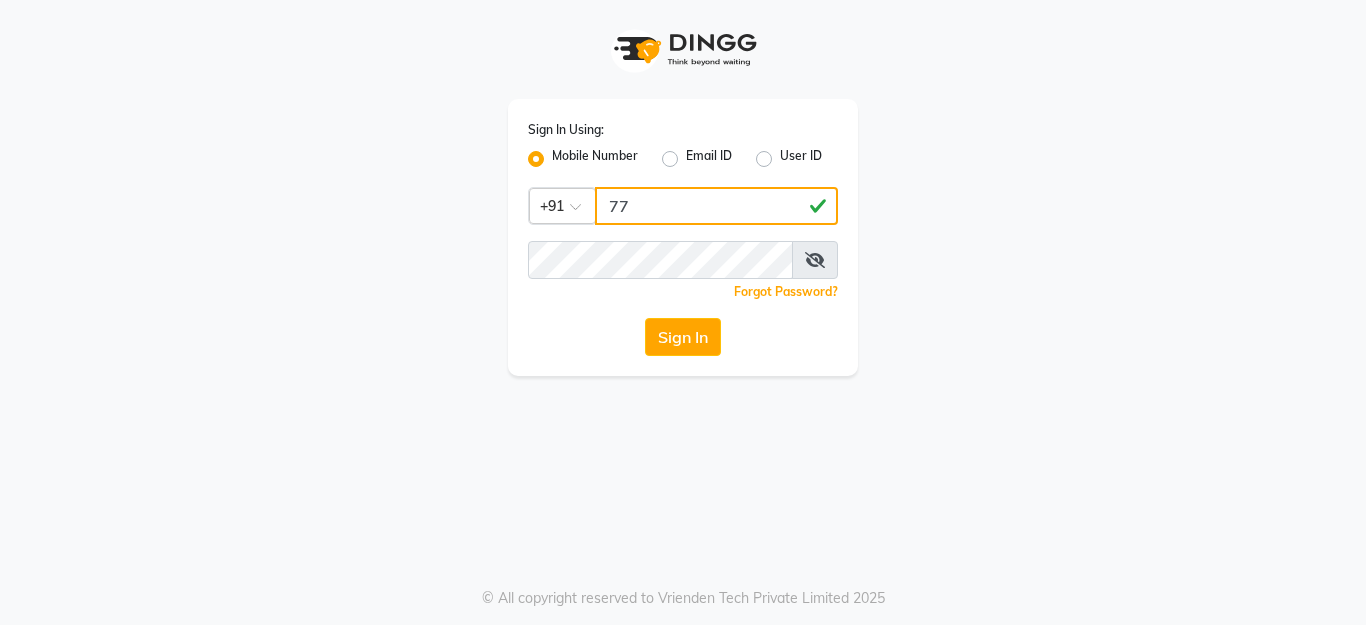 click on "77" 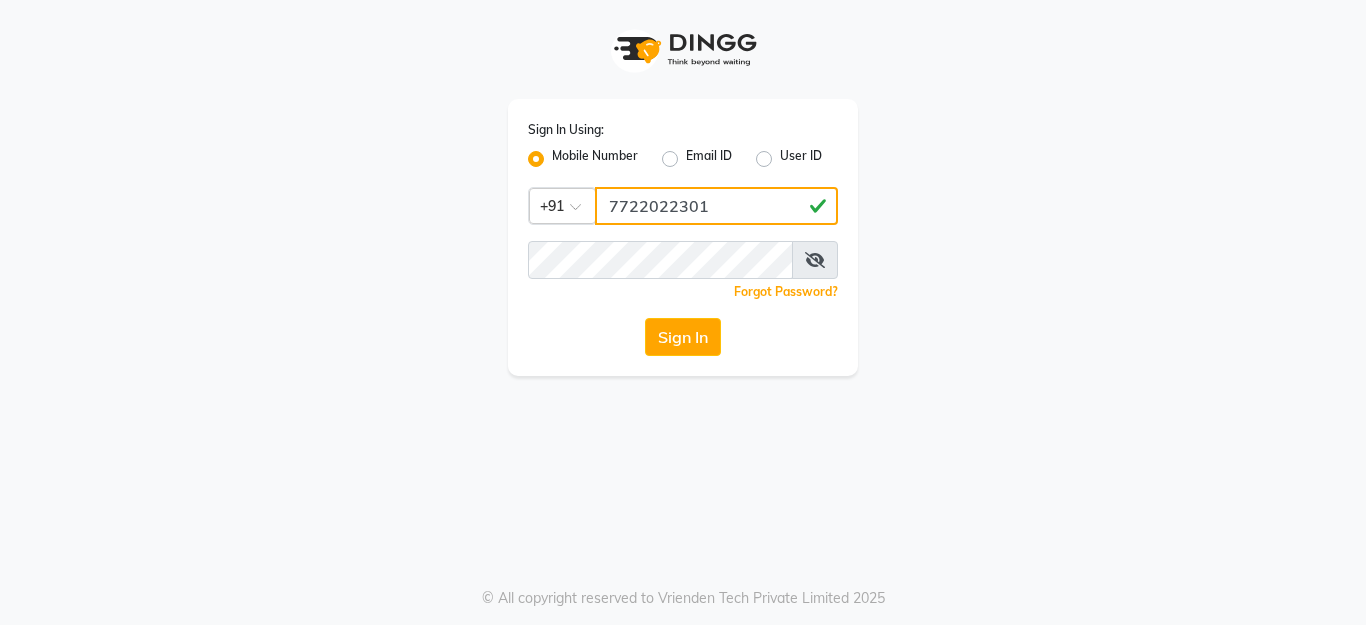 type on "7722022301" 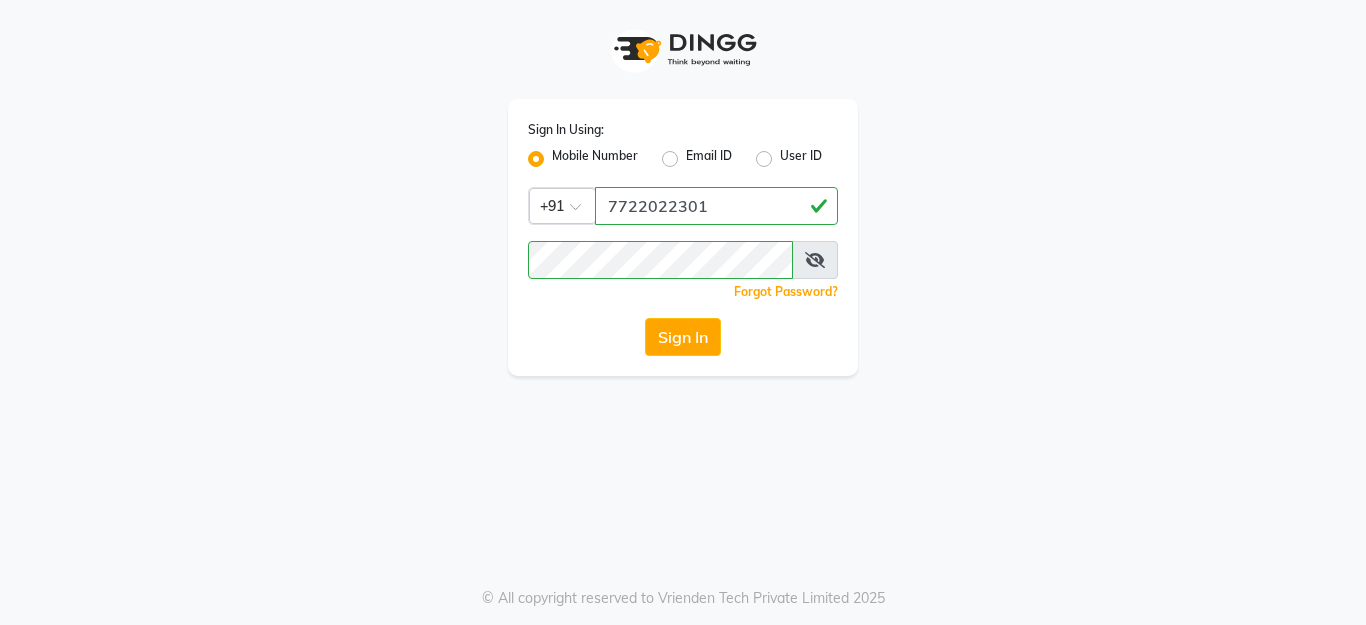 click at bounding box center (815, 260) 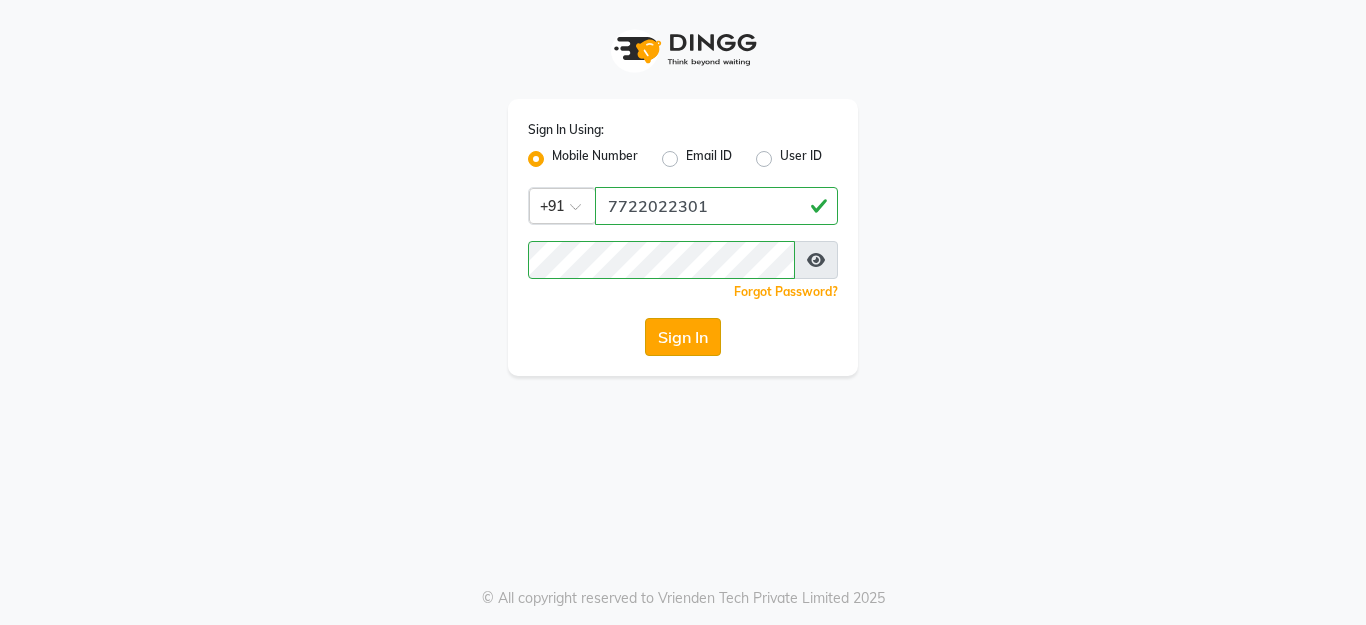click on "Sign In" 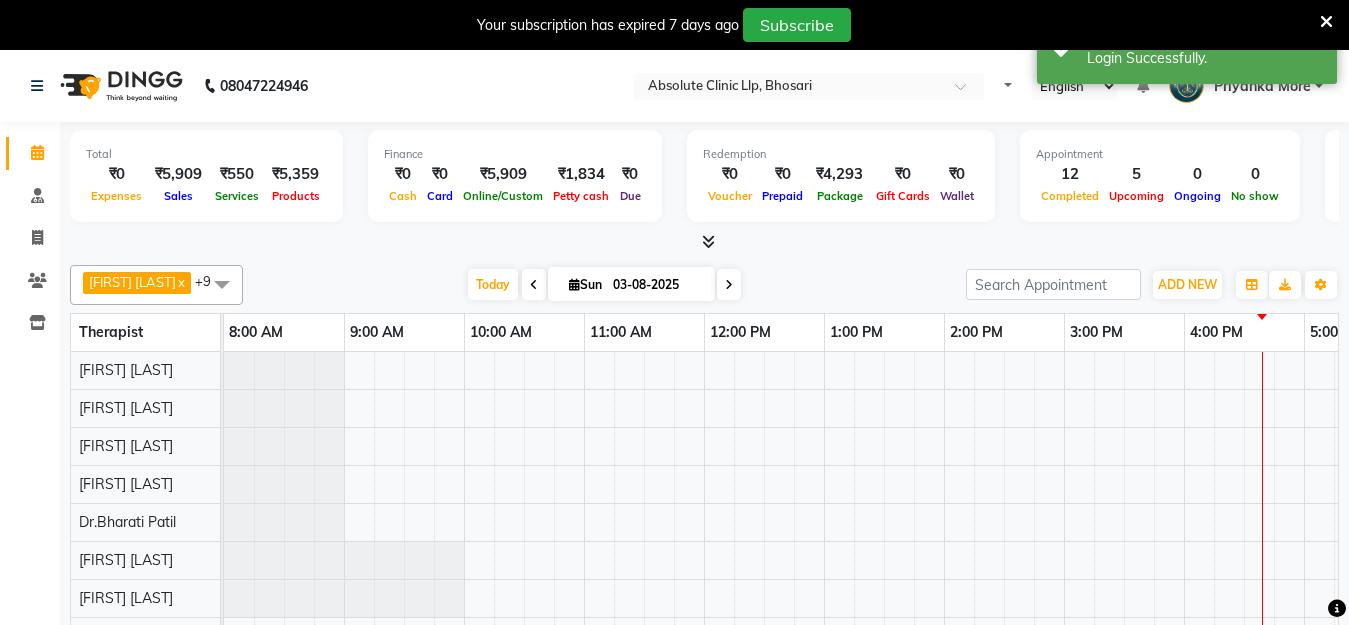 select on "en" 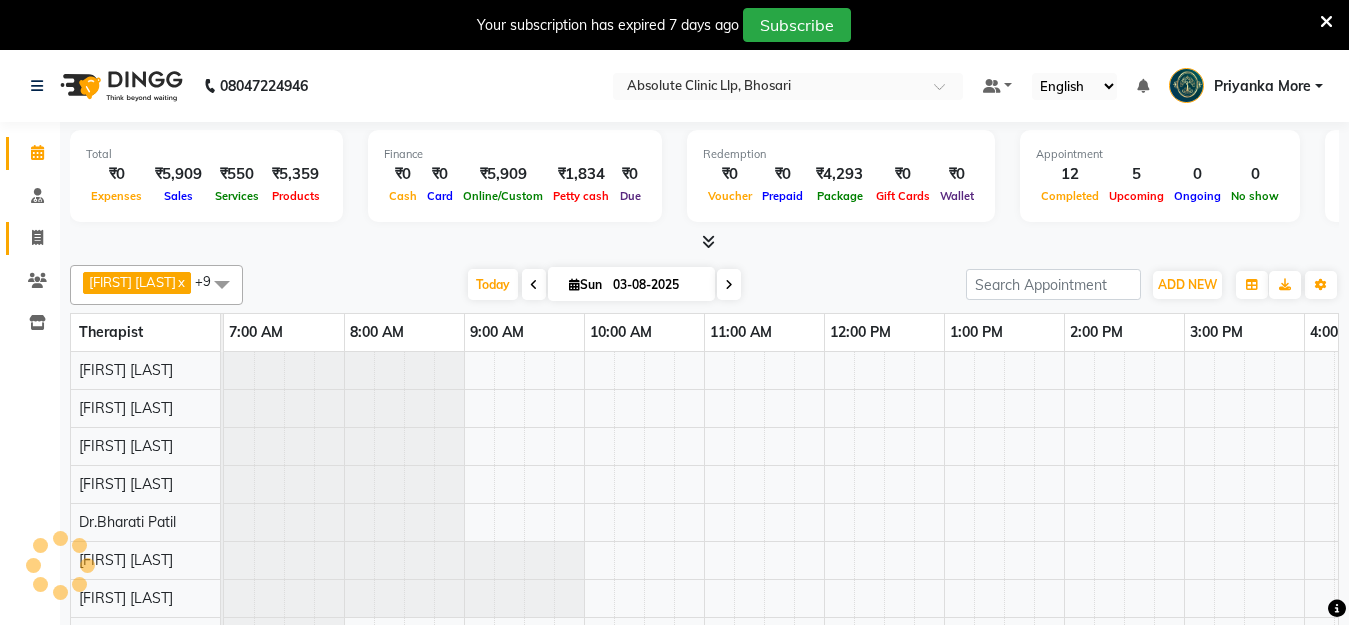 click 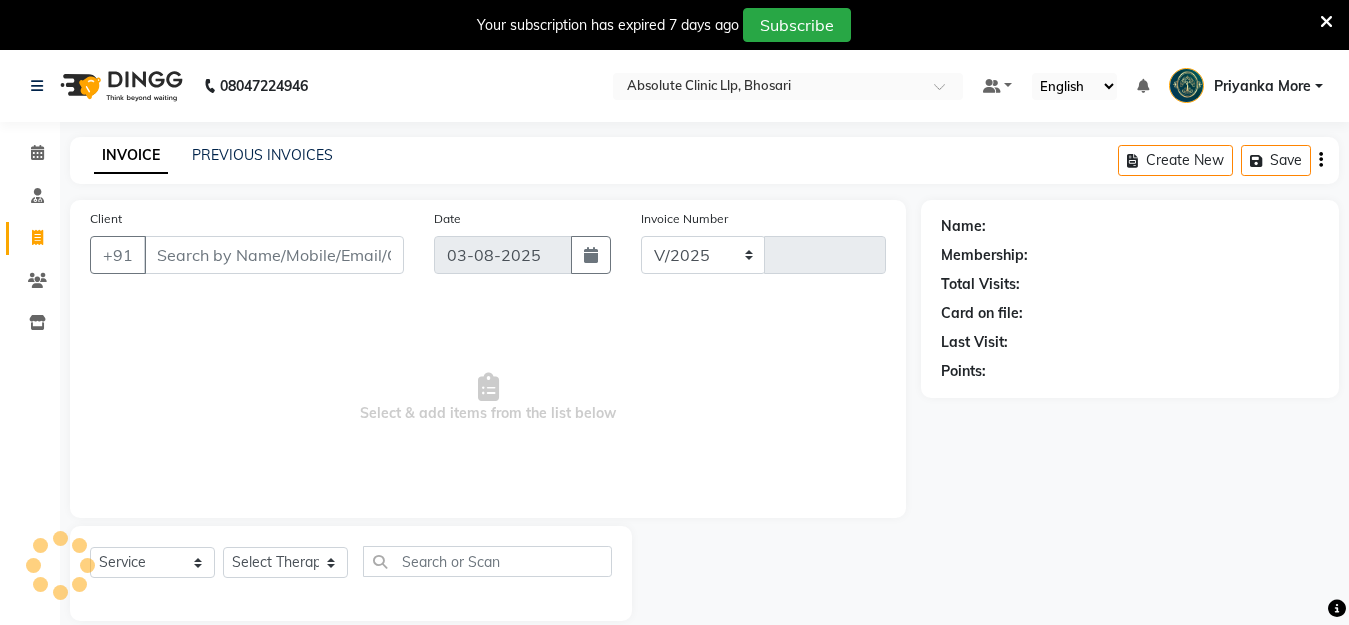 select on "4706" 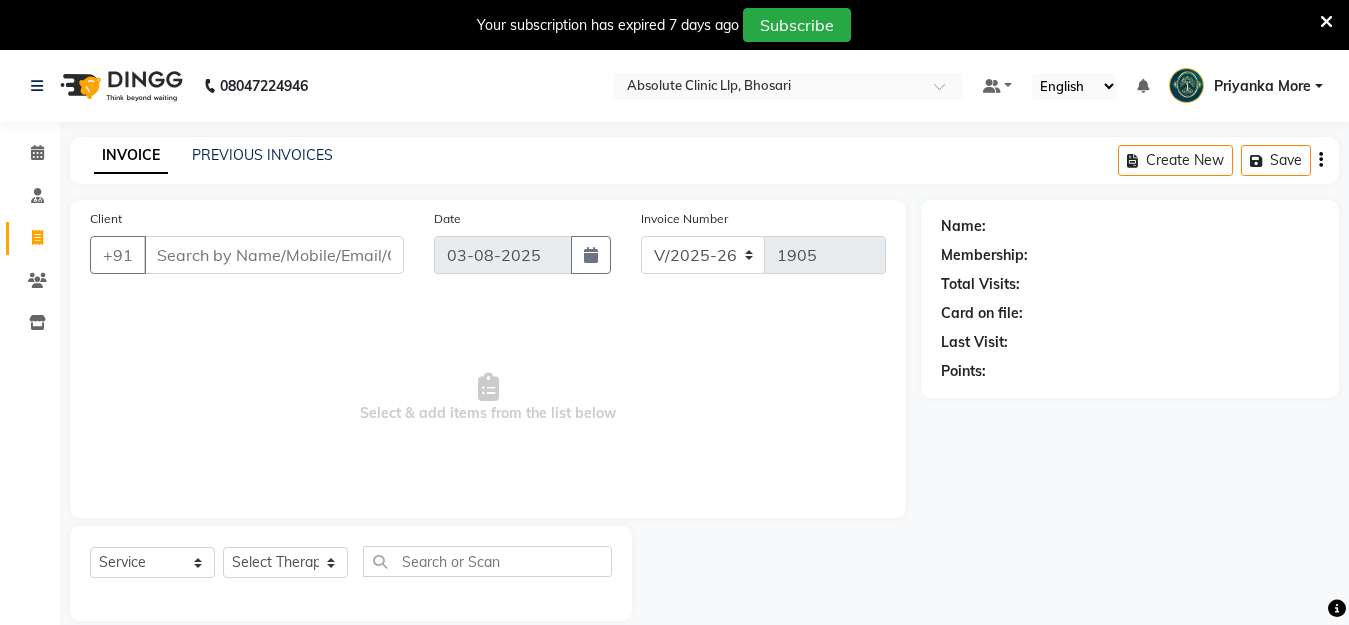 scroll, scrollTop: 0, scrollLeft: 0, axis: both 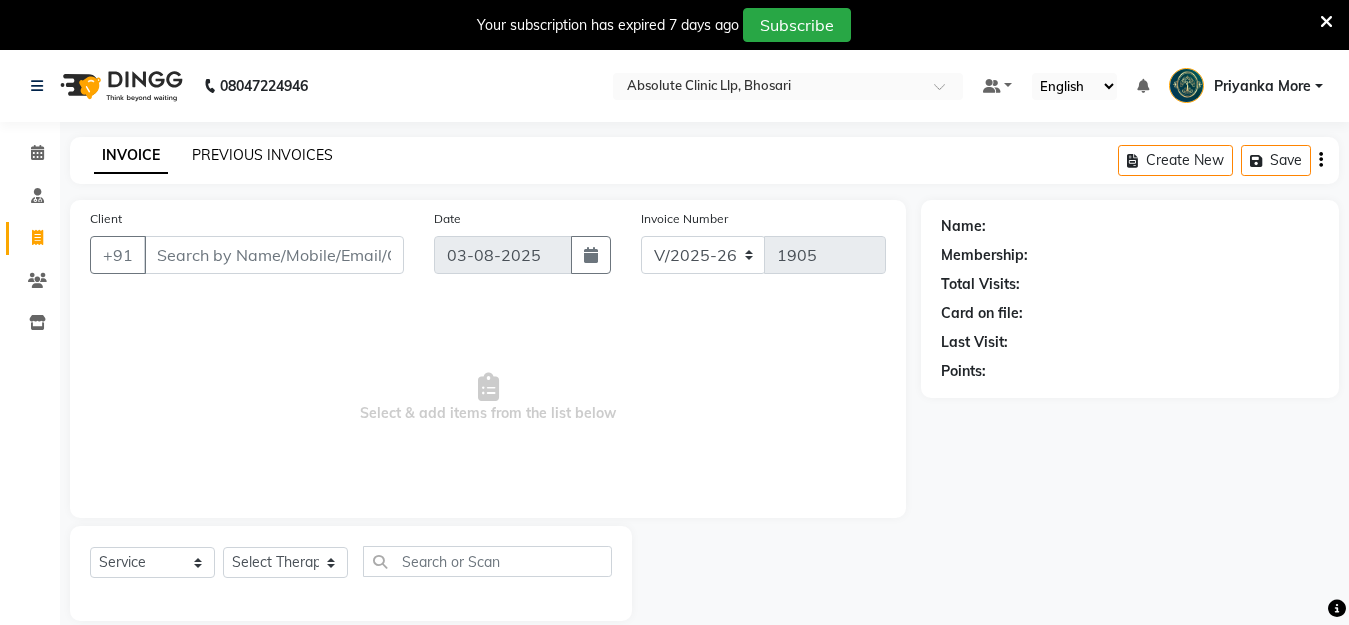 click on "PREVIOUS INVOICES" 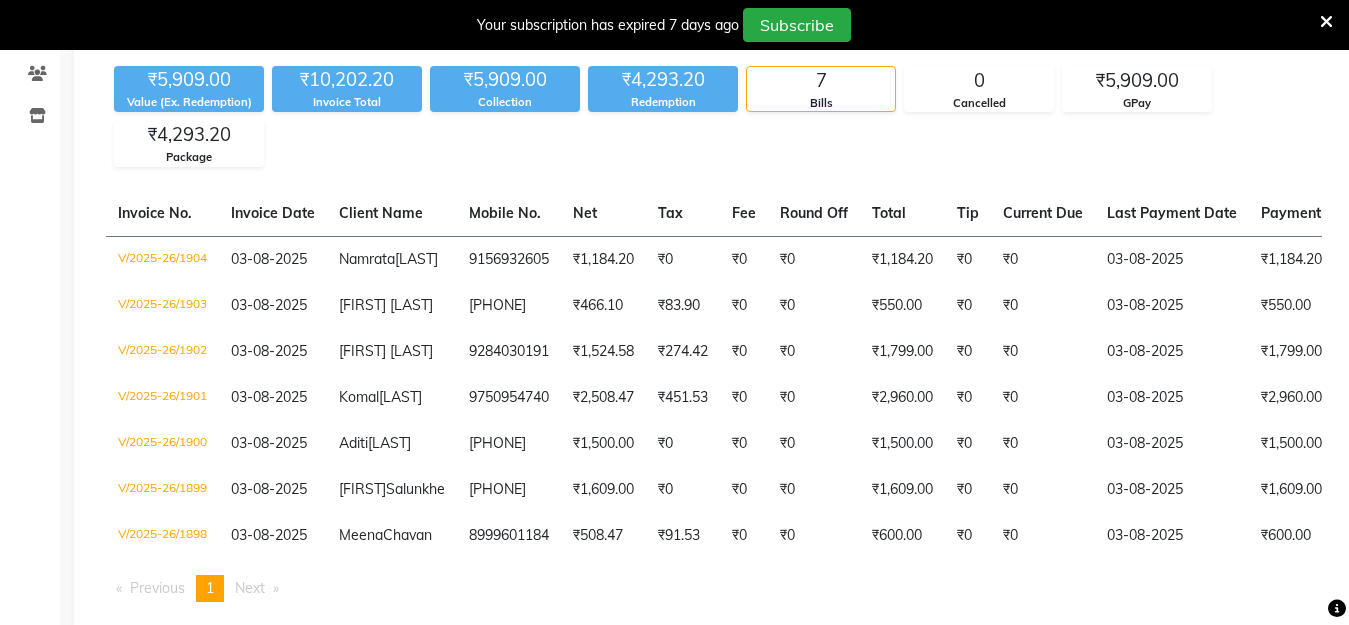 scroll, scrollTop: 0, scrollLeft: 0, axis: both 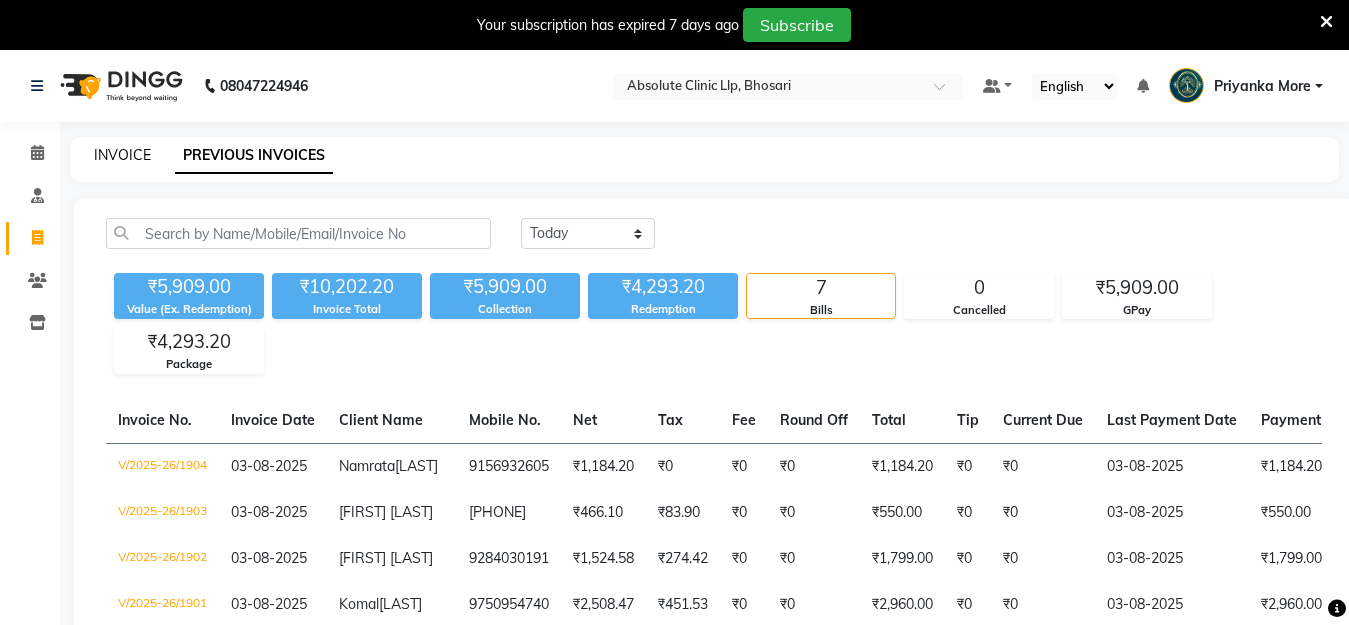 click on "INVOICE" 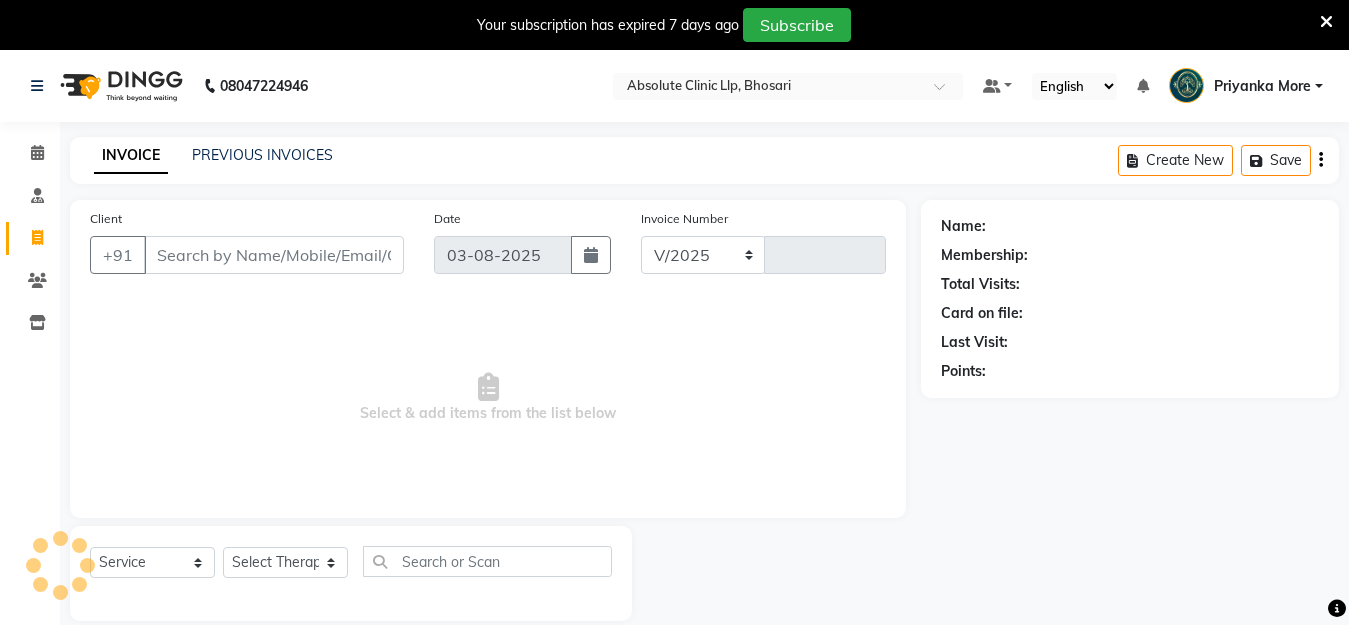 select on "4706" 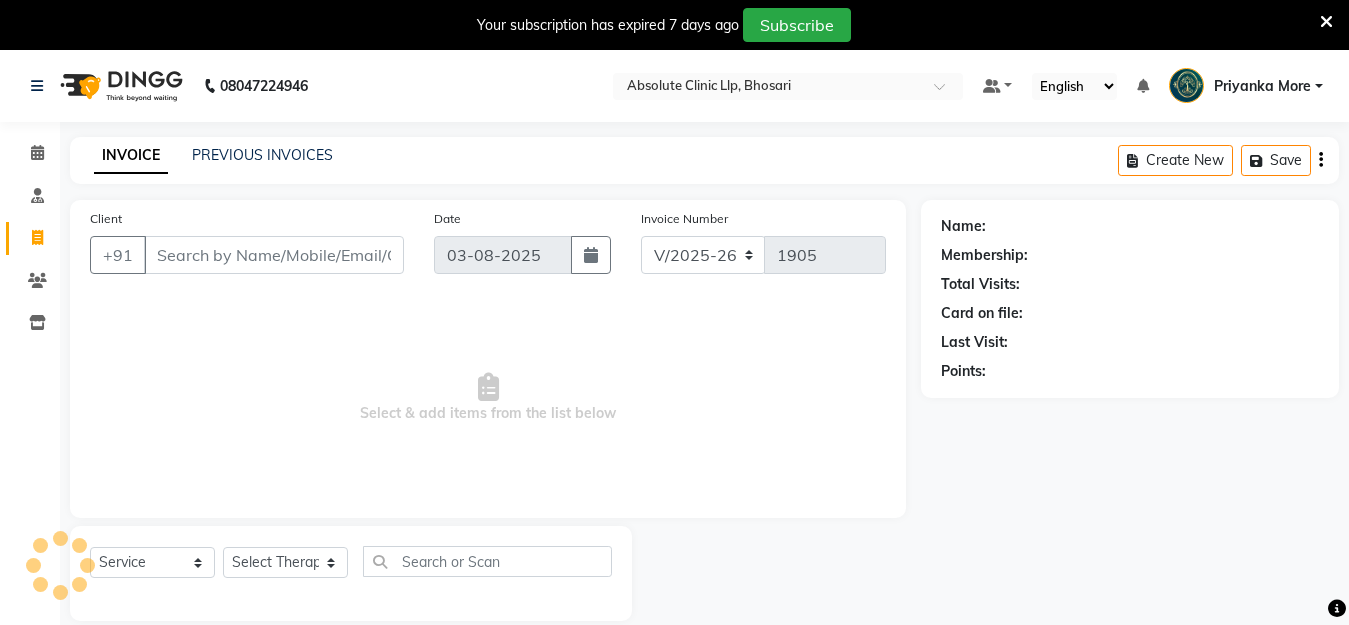 scroll, scrollTop: 50, scrollLeft: 0, axis: vertical 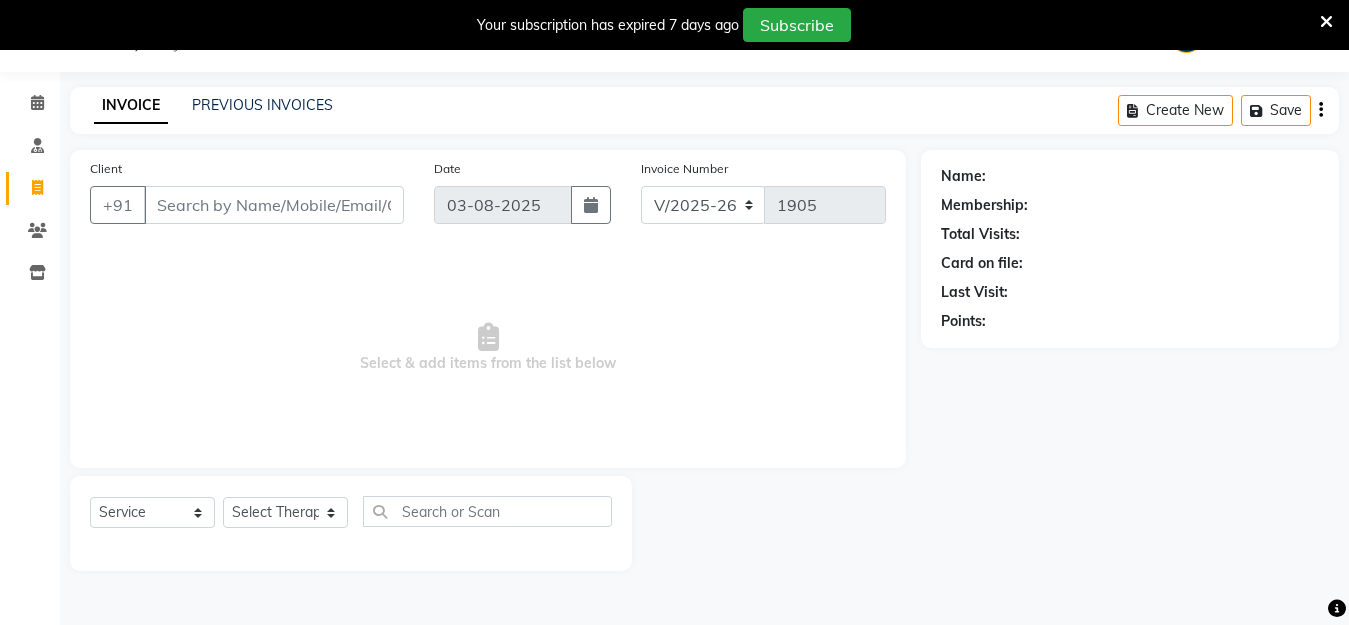 click on "Client" at bounding box center [274, 205] 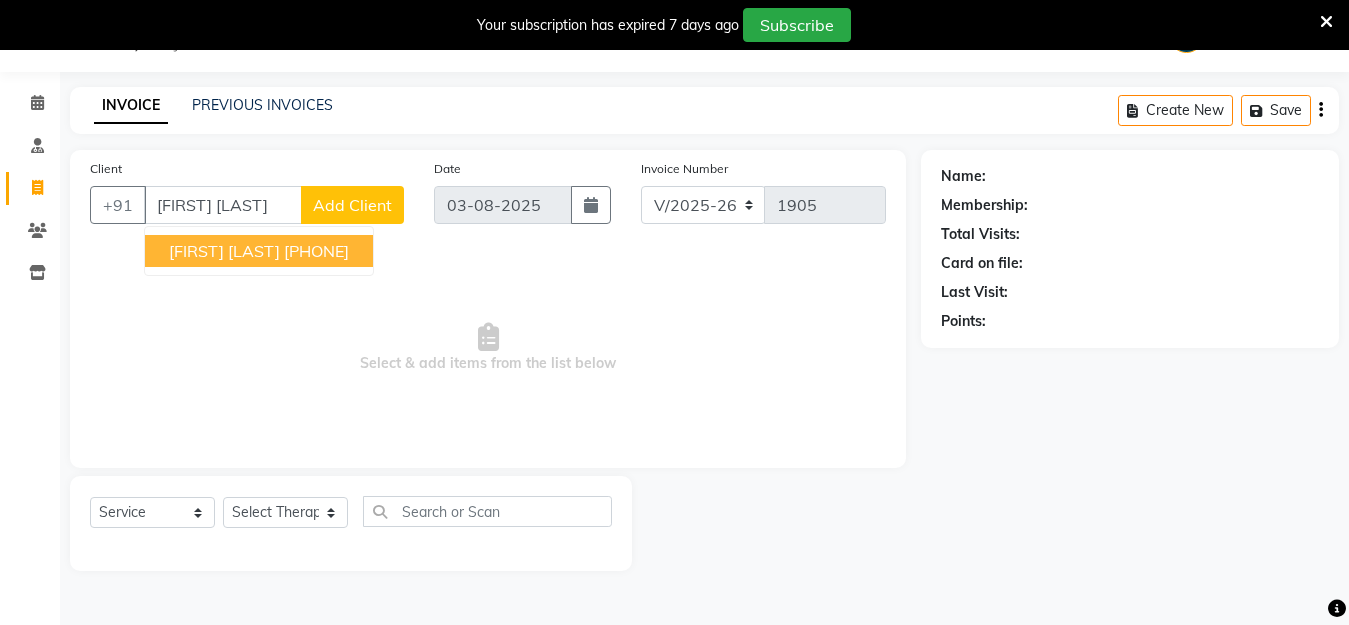 click on "[FIRST] [LAST] [PHONE]" at bounding box center (259, 251) 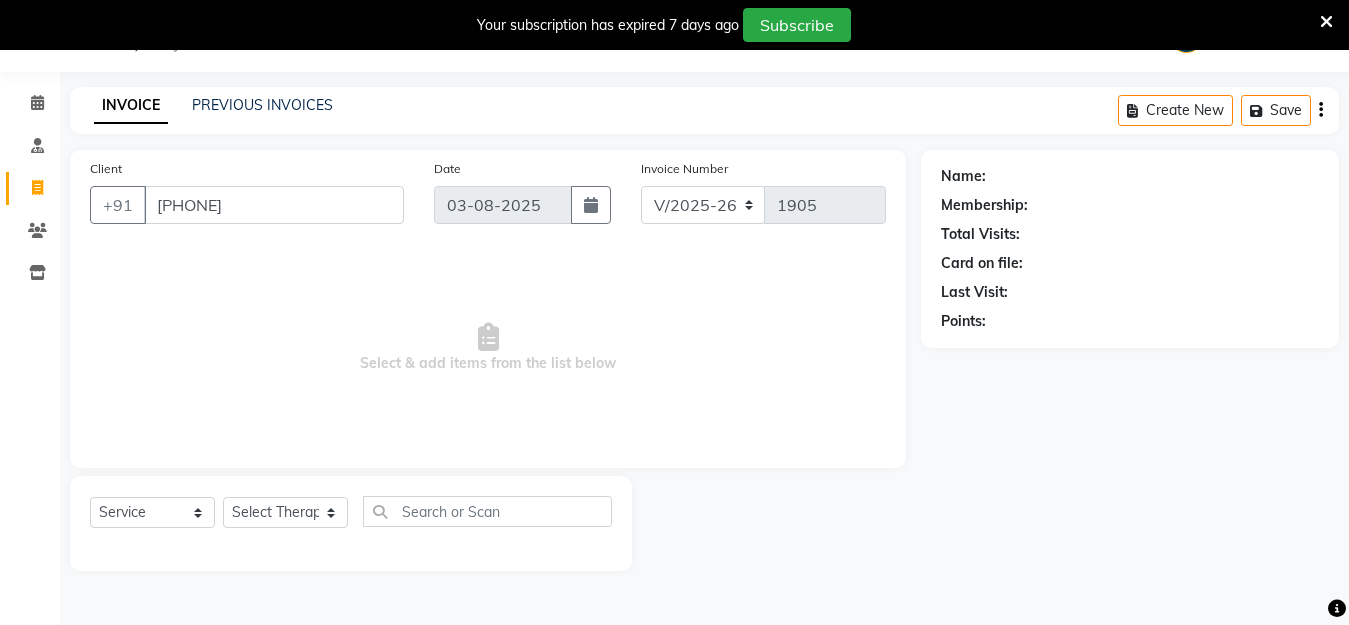 type on "[PHONE]" 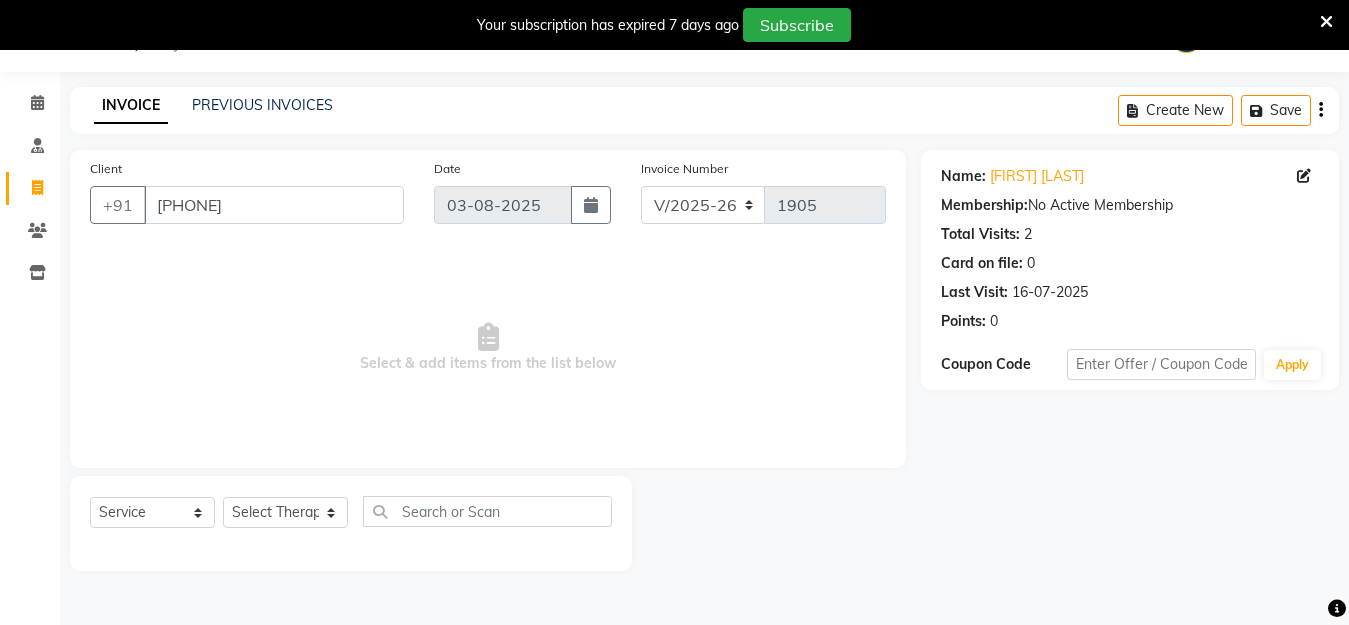 click on "Select  Service  Product  Membership  Package Voucher Prepaid Gift Card  Select Therapist Anita Gawli	 Dr.Bharati Patil Dr.Dhananjay Patil Dr.Rachana Hivarkar Gaurav Raaj Neha Rokde Priyanka  More RECEPTION-phuge prima Sachin Kale	 Sanjivni Kale	 Shekhar Chavan Sonali Naikre	 Vaishali Chowgule" 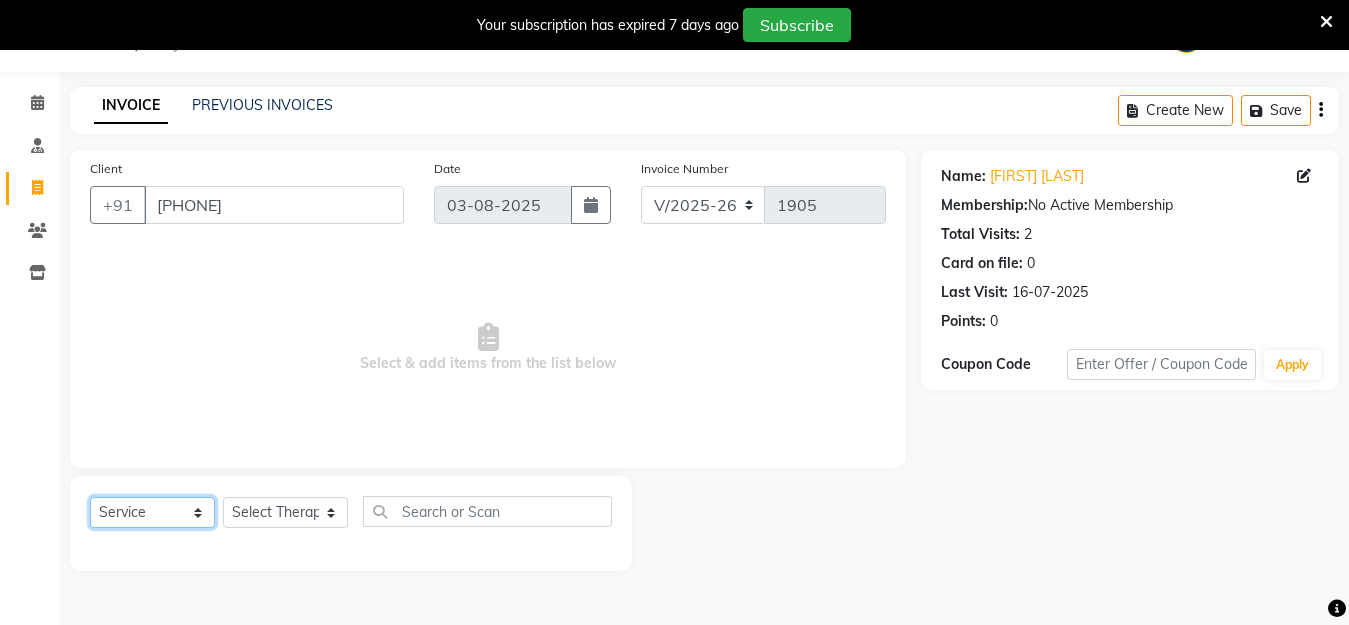 click on "Select  Service  Product  Membership  Package Voucher Prepaid Gift Card" 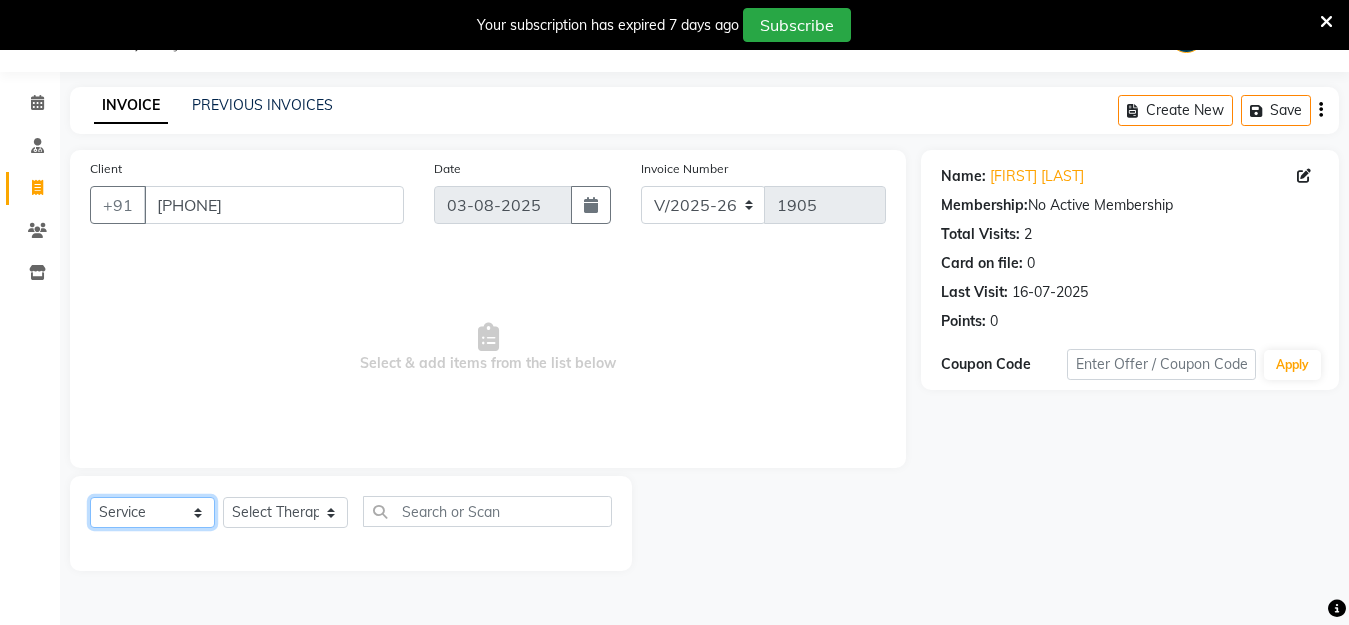 select on "product" 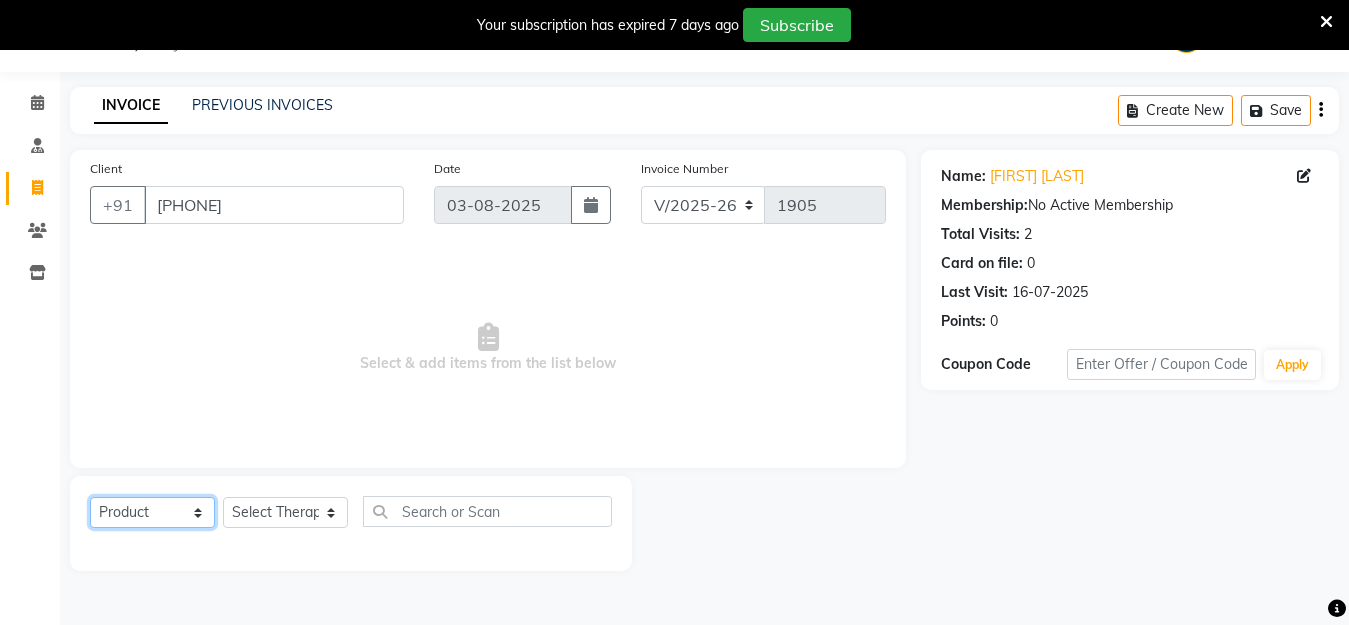 click on "Select  Service  Product  Membership  Package Voucher Prepaid Gift Card" 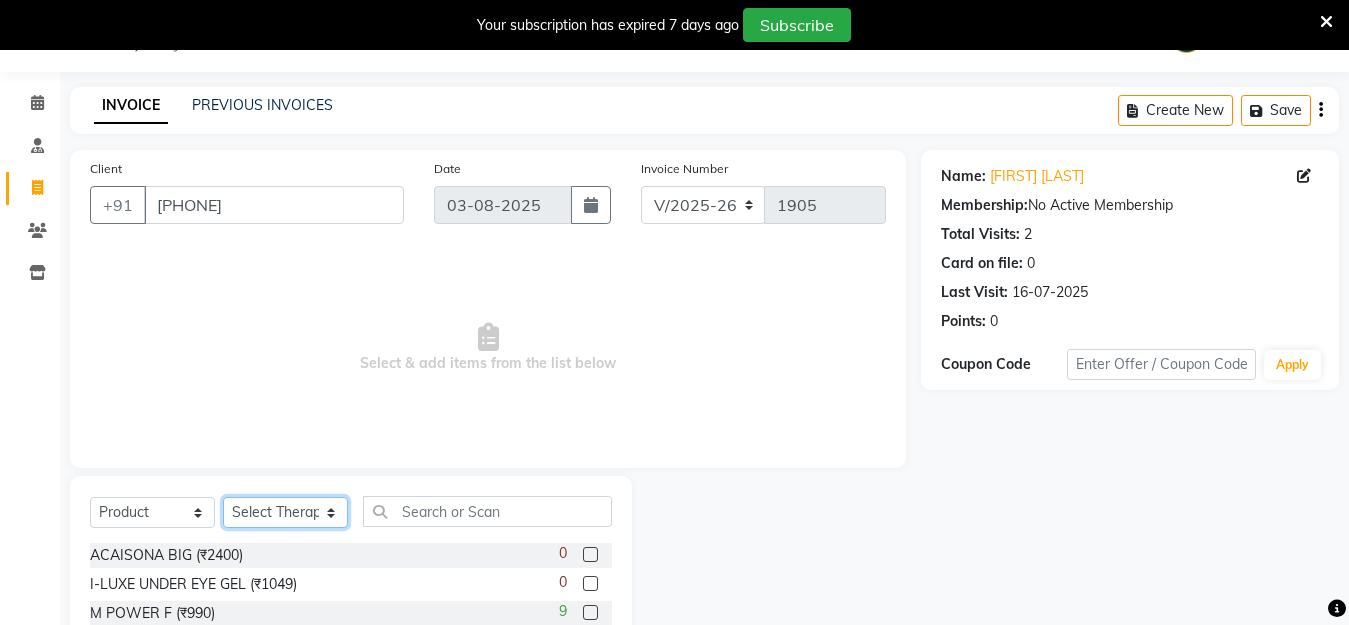 click on "Select Therapist Anita Gawli	 Dr.Bharati Patil Dr.Dhananjay Patil Dr.Rachana Hivarkar Gaurav Raaj Neha Rokde Priyanka  More RECEPTION-phuge prima Sachin Kale	 Sanjivni Kale	 Shekhar Chavan Sonali Naikre	 Vaishali Chowgule" 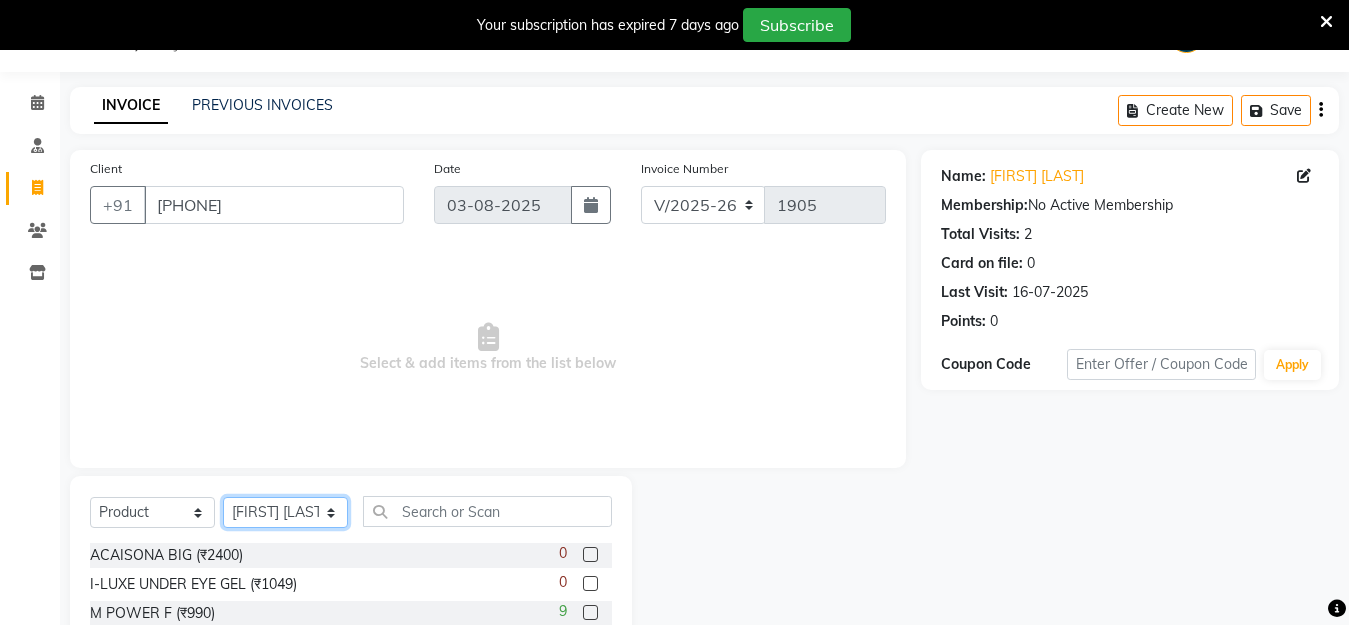 click on "Select Therapist Anita Gawli	 Dr.Bharati Patil Dr.Dhananjay Patil Dr.Rachana Hivarkar Gaurav Raaj Neha Rokde Priyanka  More RECEPTION-phuge prima Sachin Kale	 Sanjivni Kale	 Shekhar Chavan Sonali Naikre	 Vaishali Chowgule" 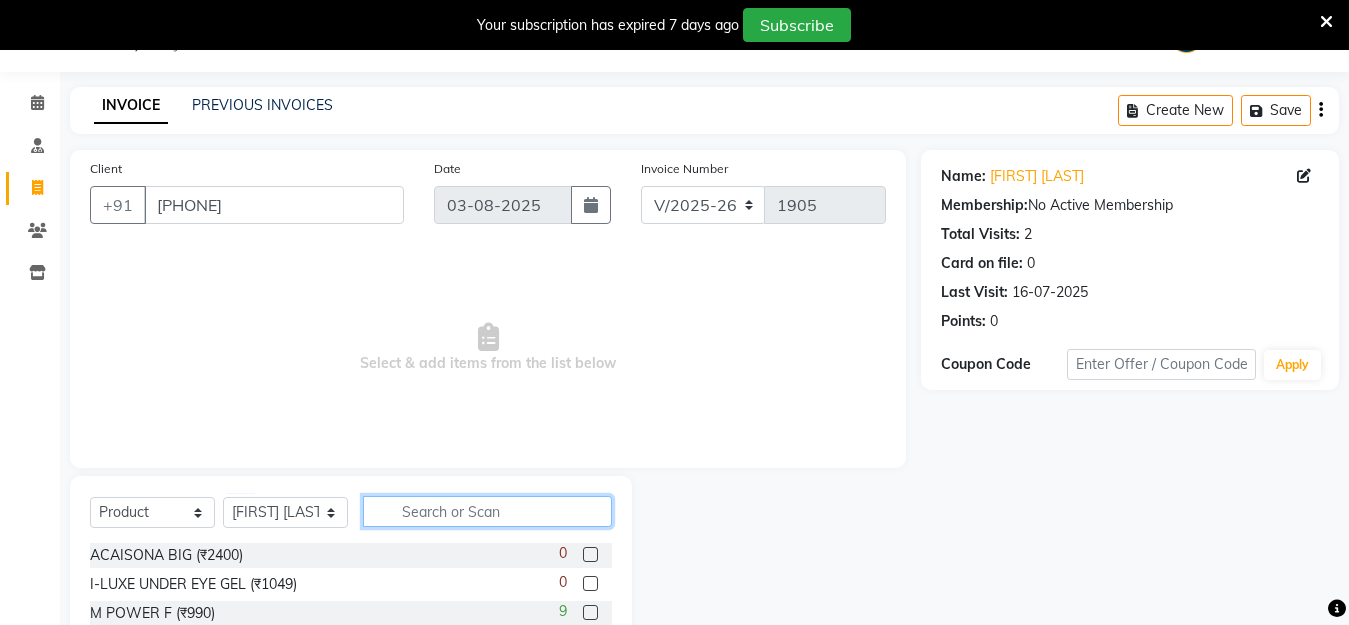 click 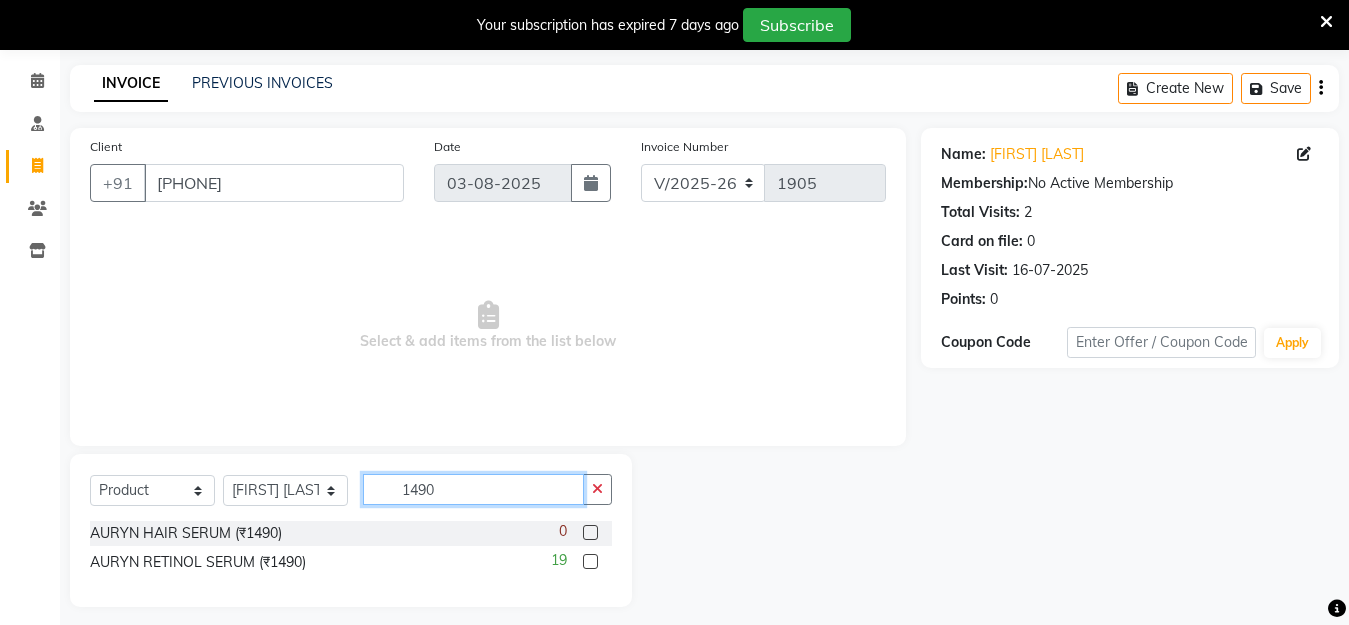 scroll, scrollTop: 84, scrollLeft: 0, axis: vertical 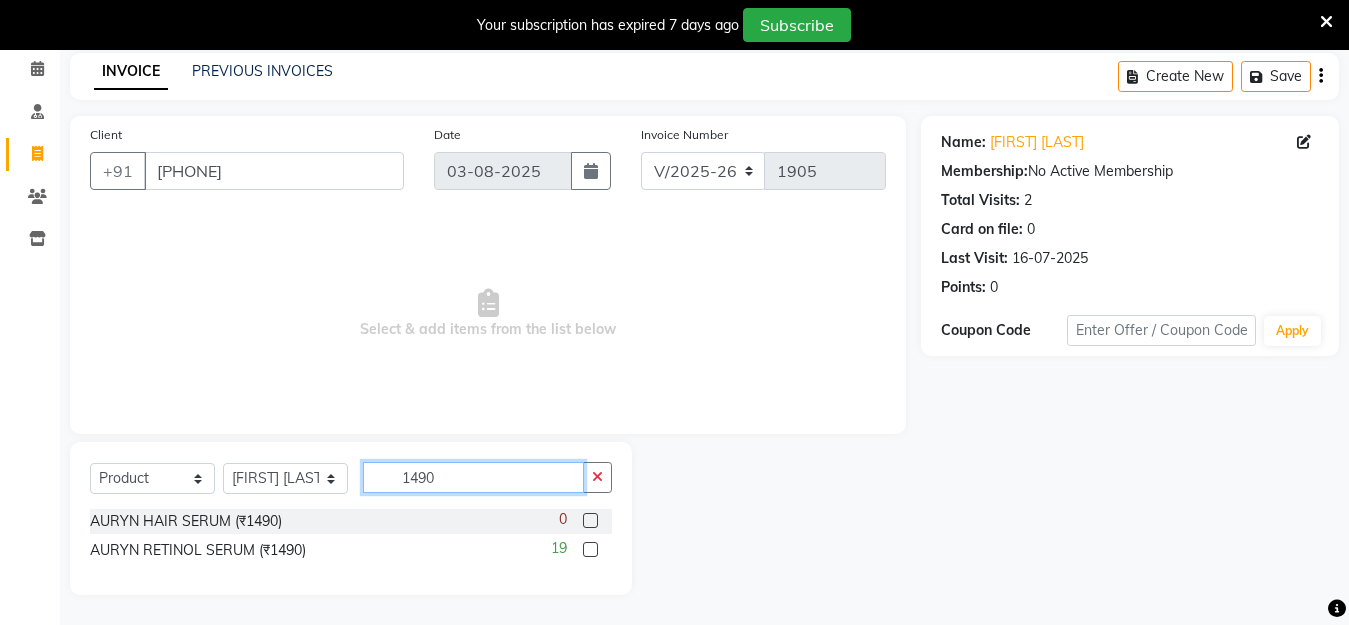 type on "1490" 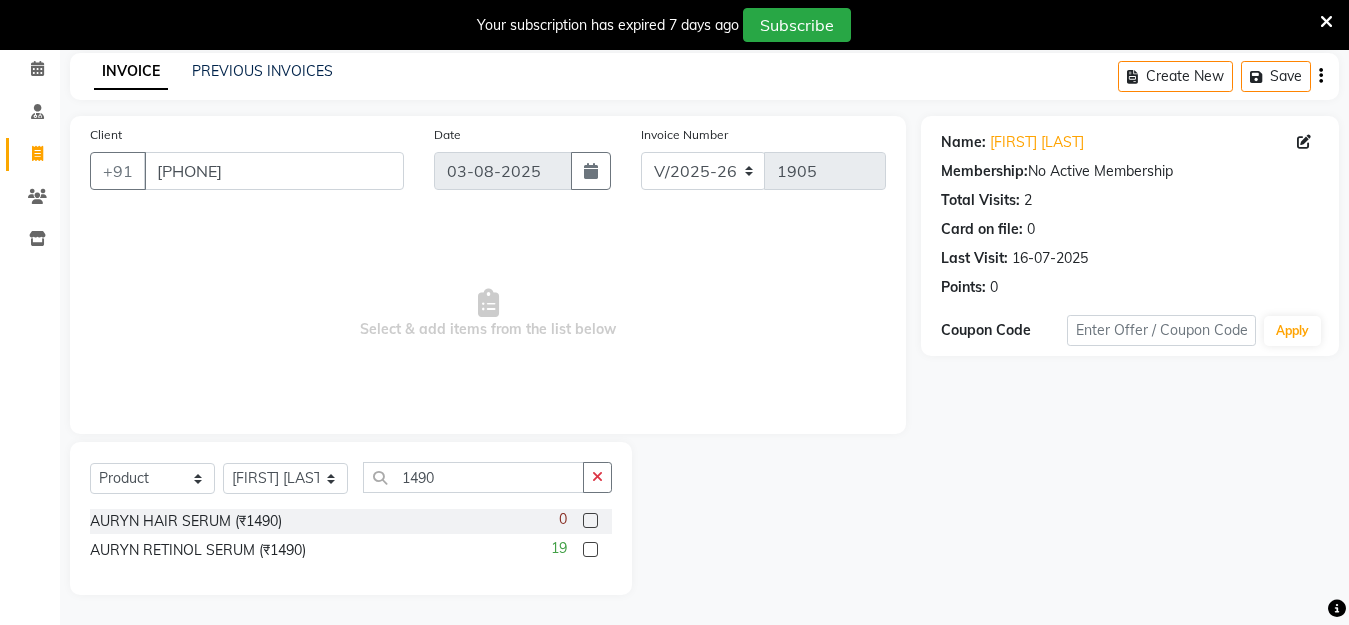 click 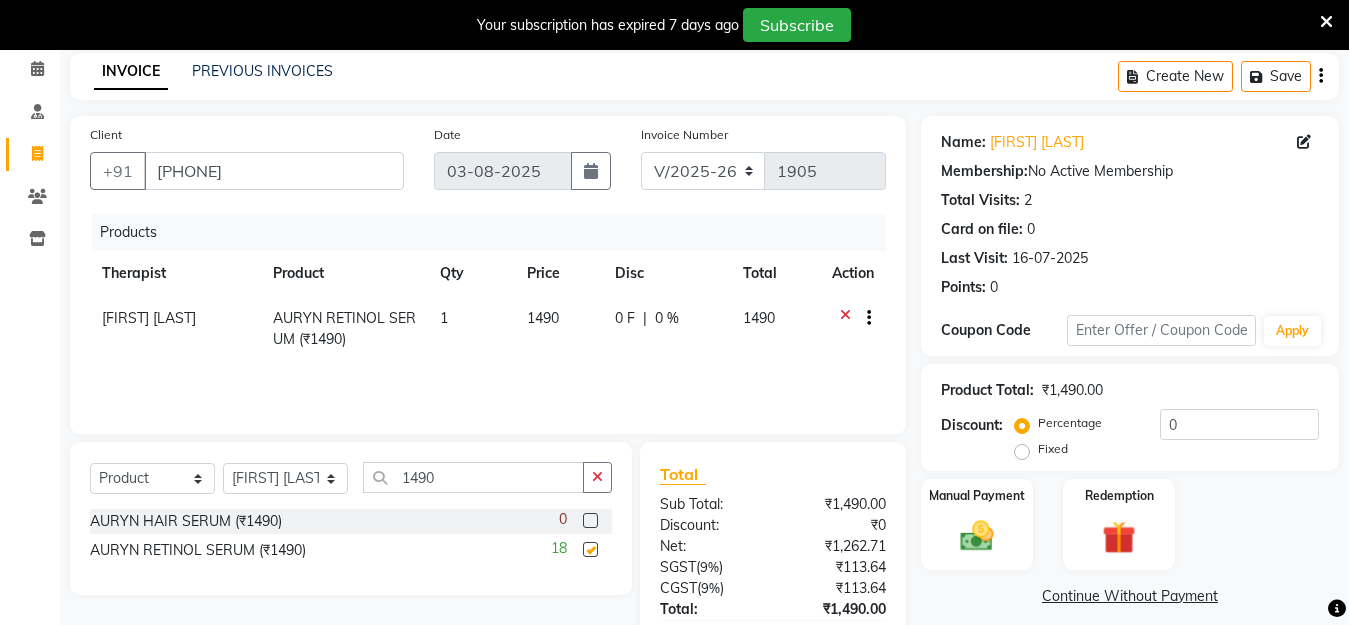 checkbox on "false" 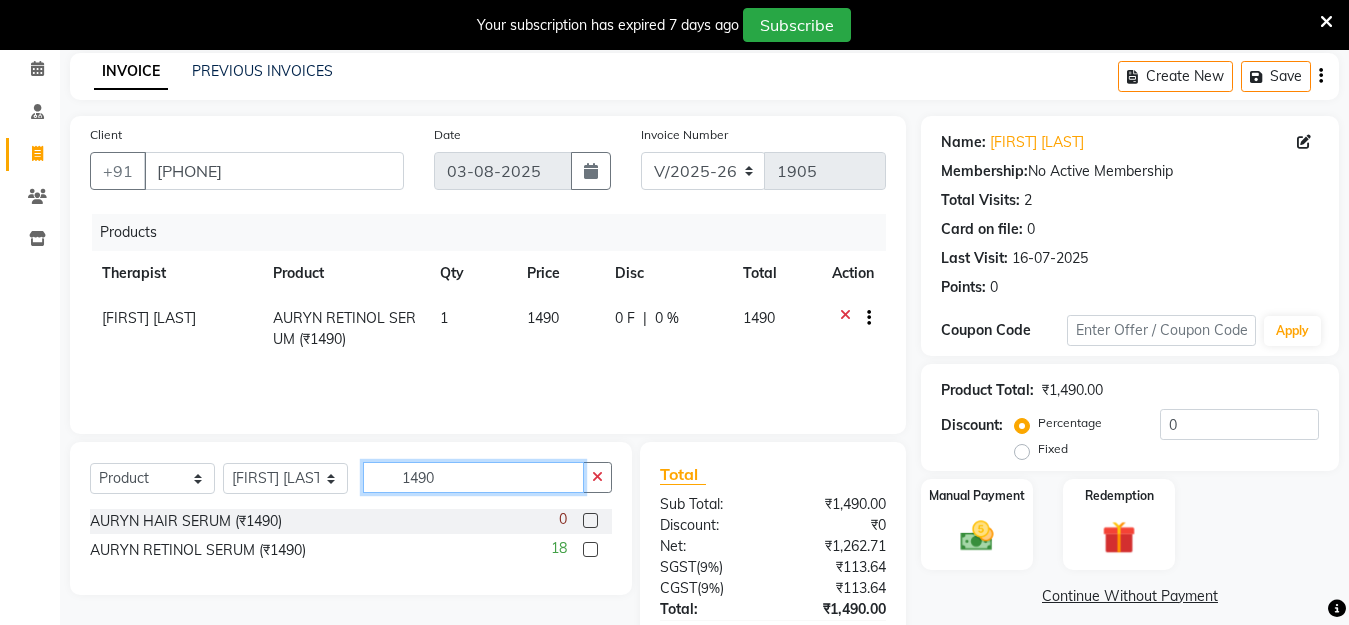 click on "1490" 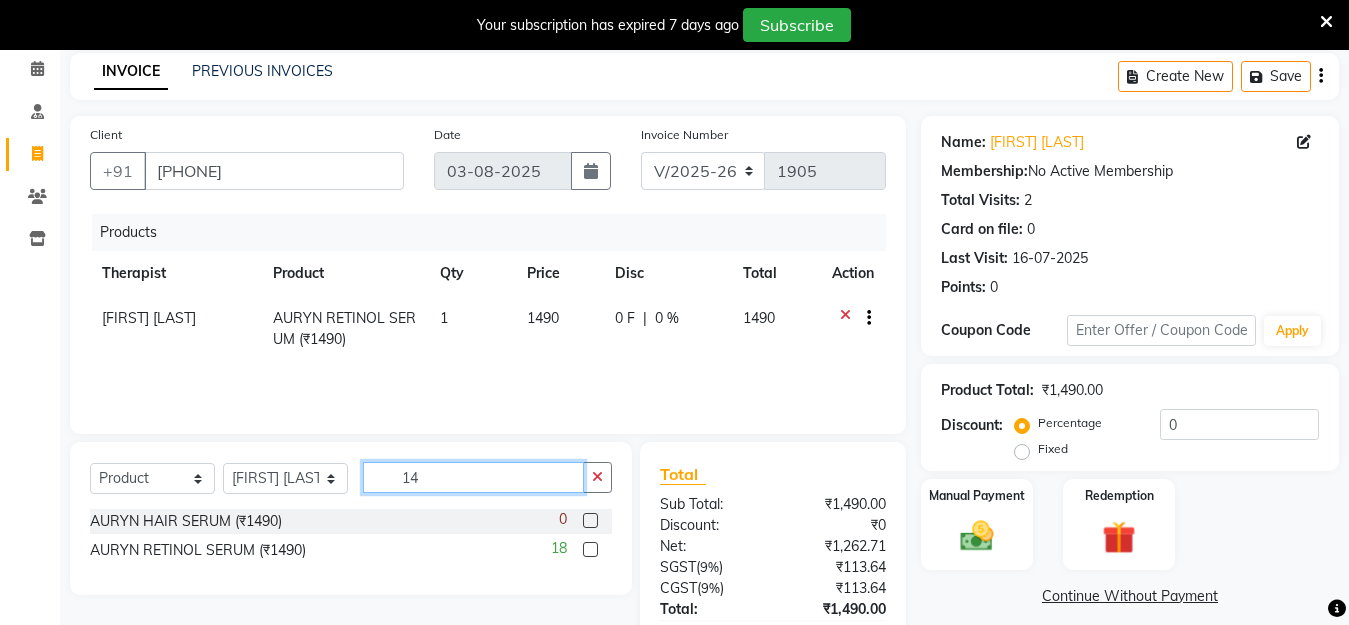 type on "1" 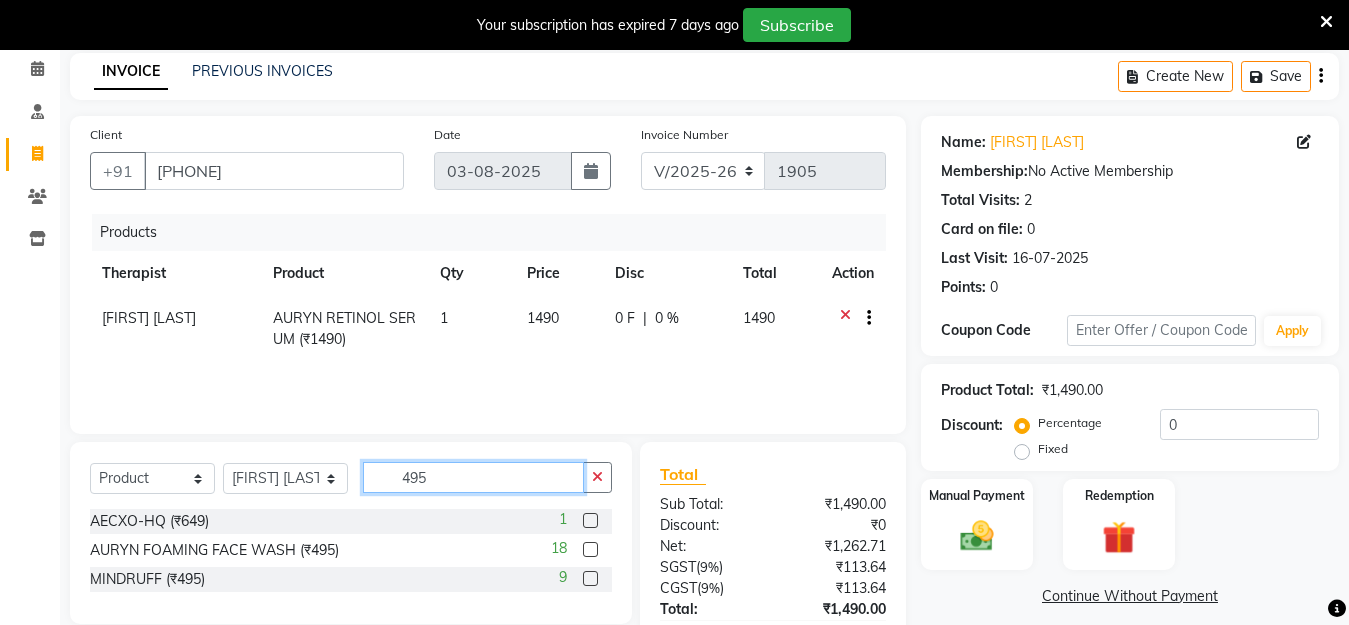 type on "495" 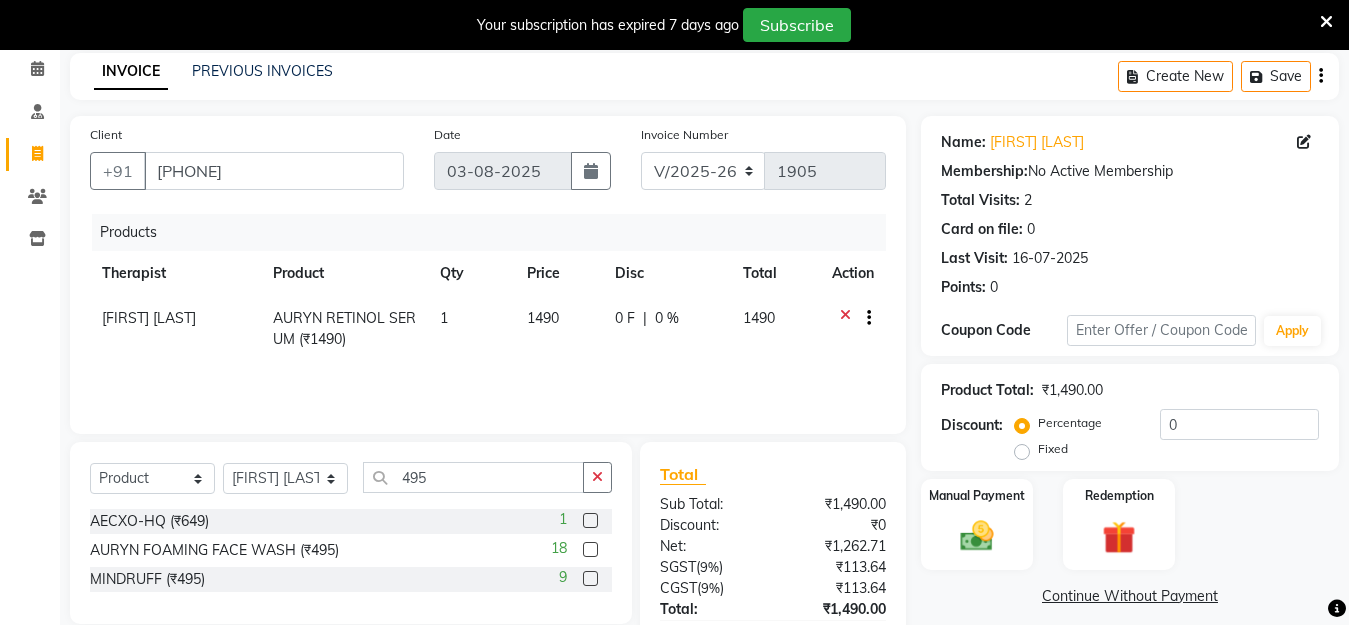 click 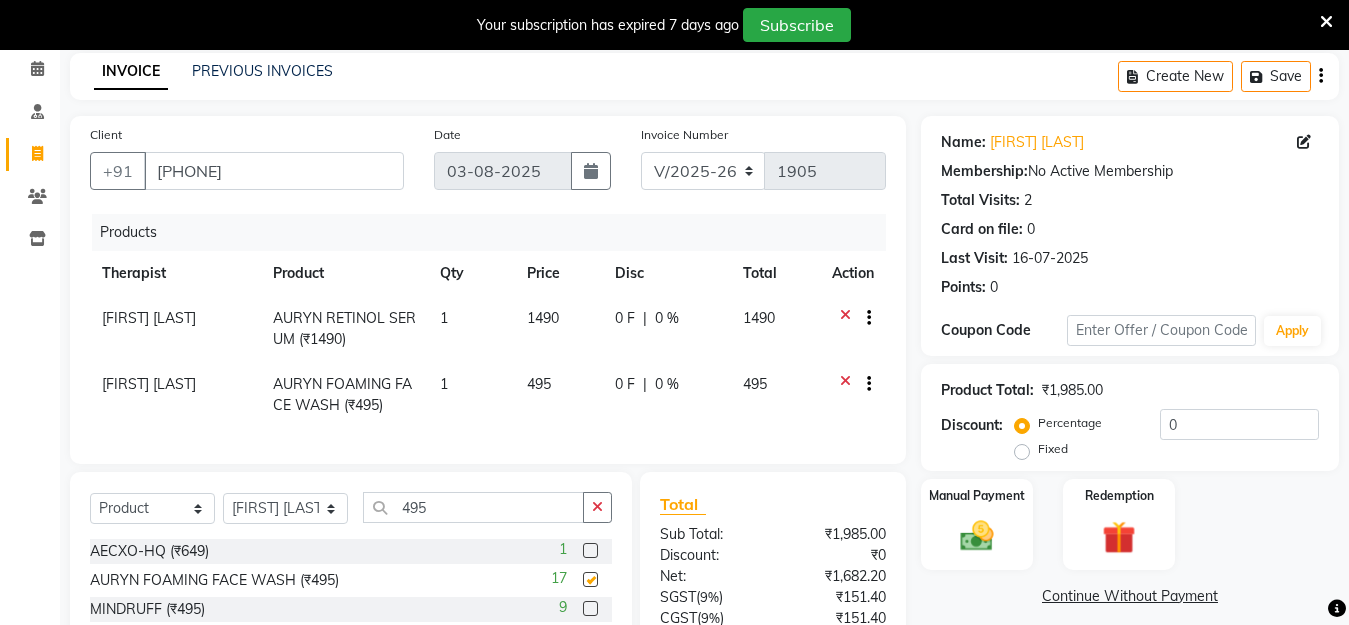 checkbox on "false" 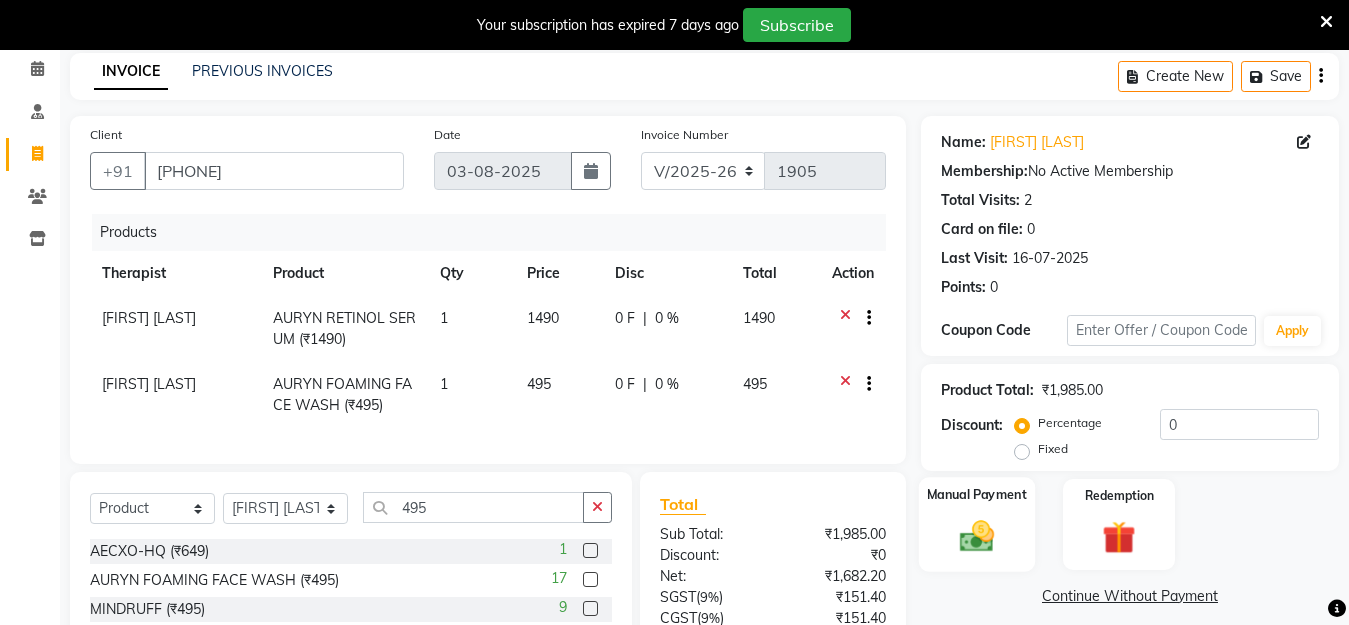 scroll, scrollTop: 251, scrollLeft: 0, axis: vertical 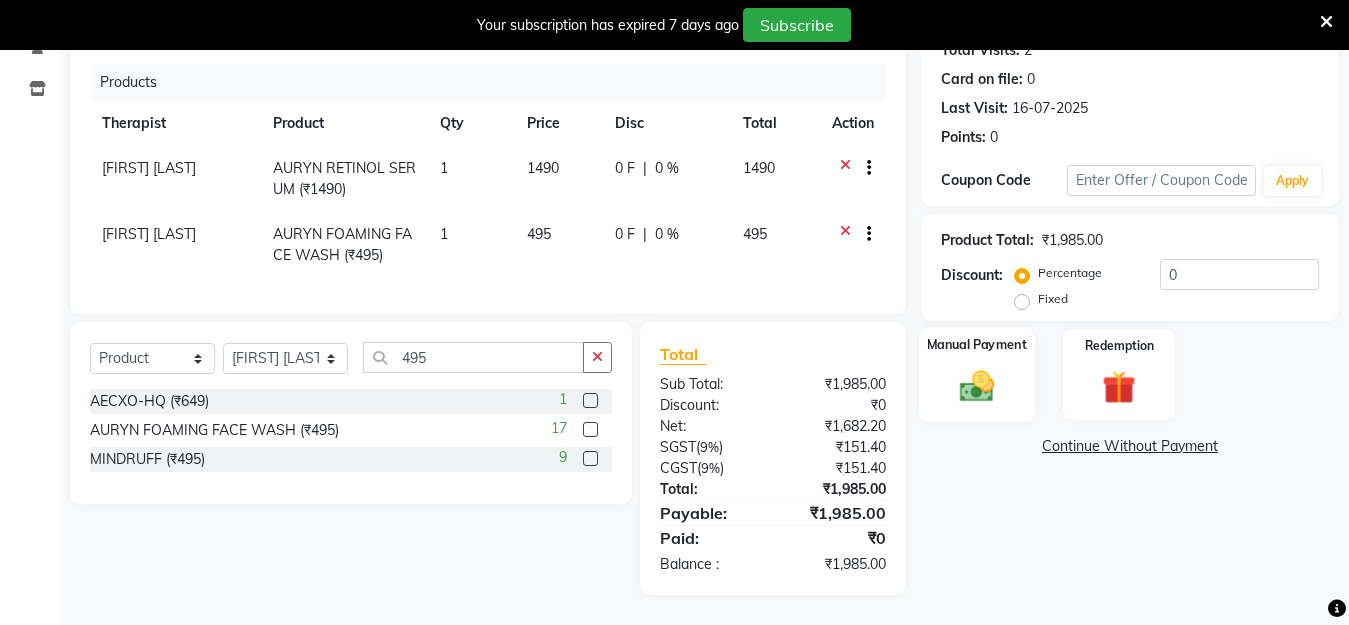 click 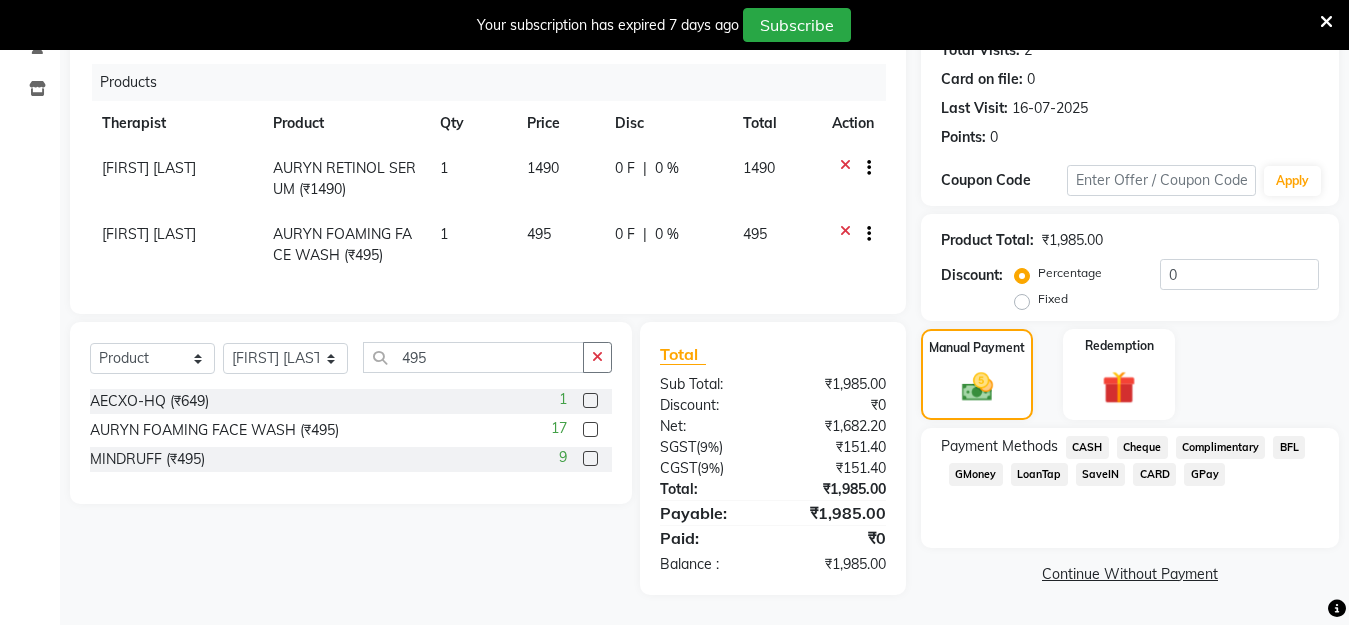 click on "CASH" 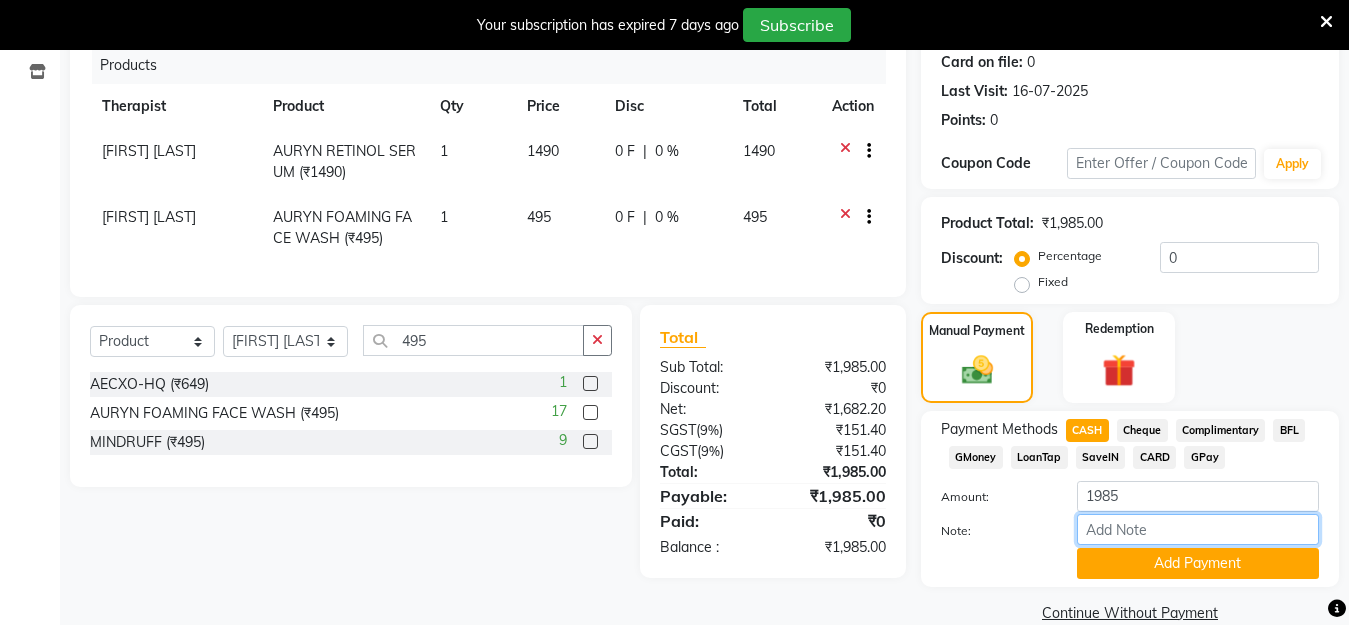 click on "Note:" at bounding box center [1198, 529] 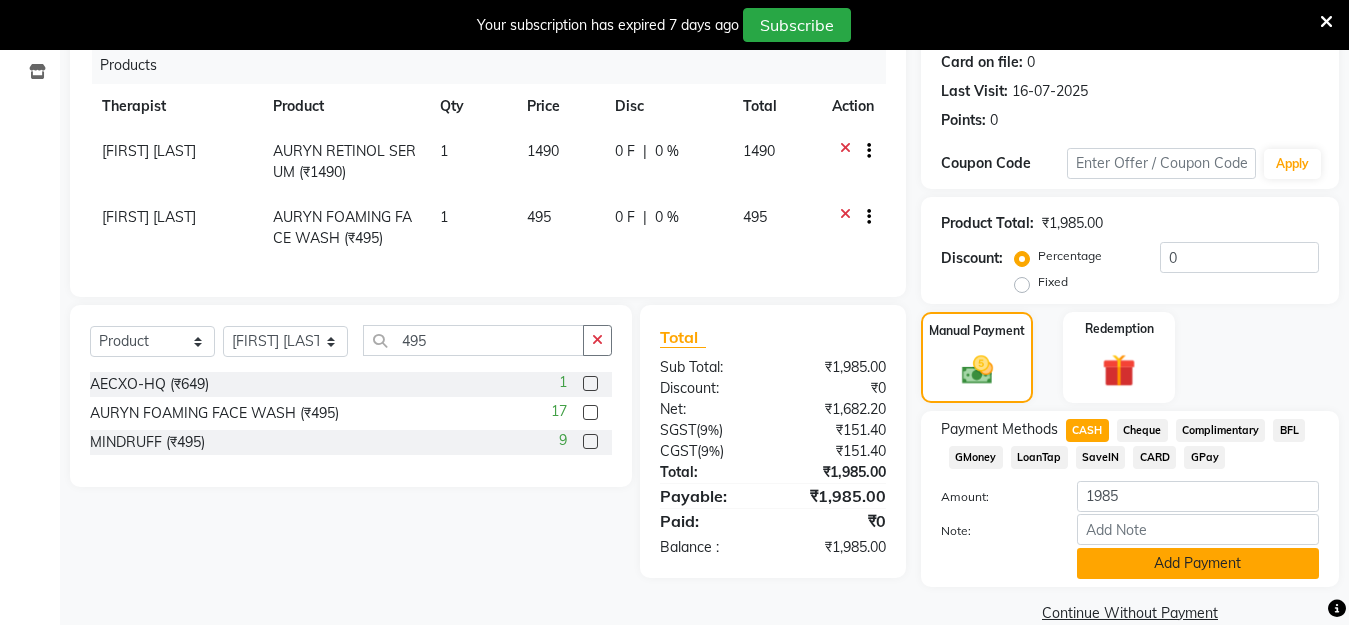 click on "Add Payment" 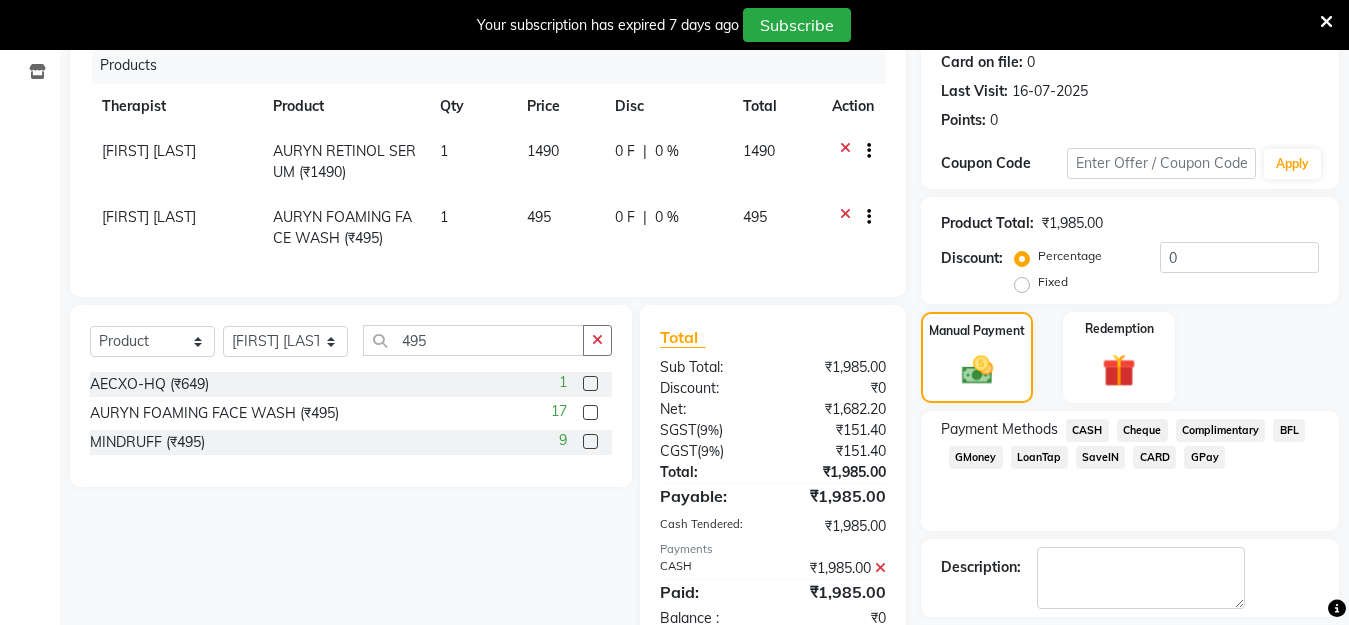 scroll, scrollTop: 341, scrollLeft: 0, axis: vertical 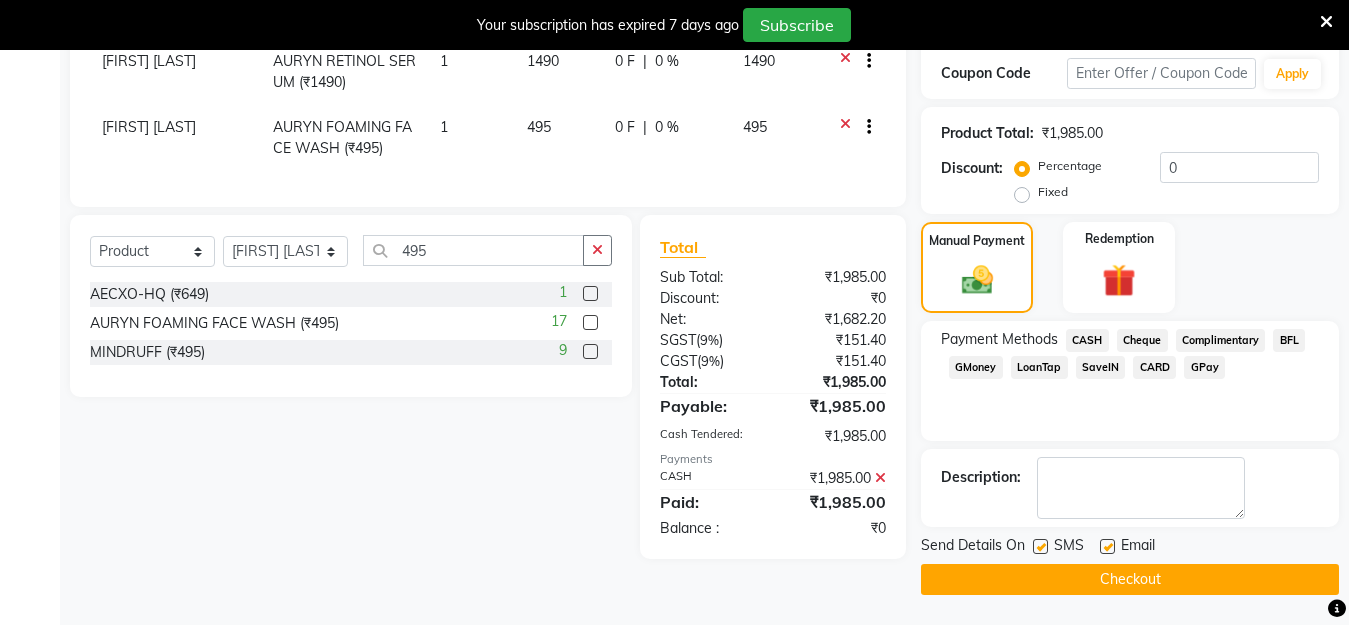 click on "Checkout" 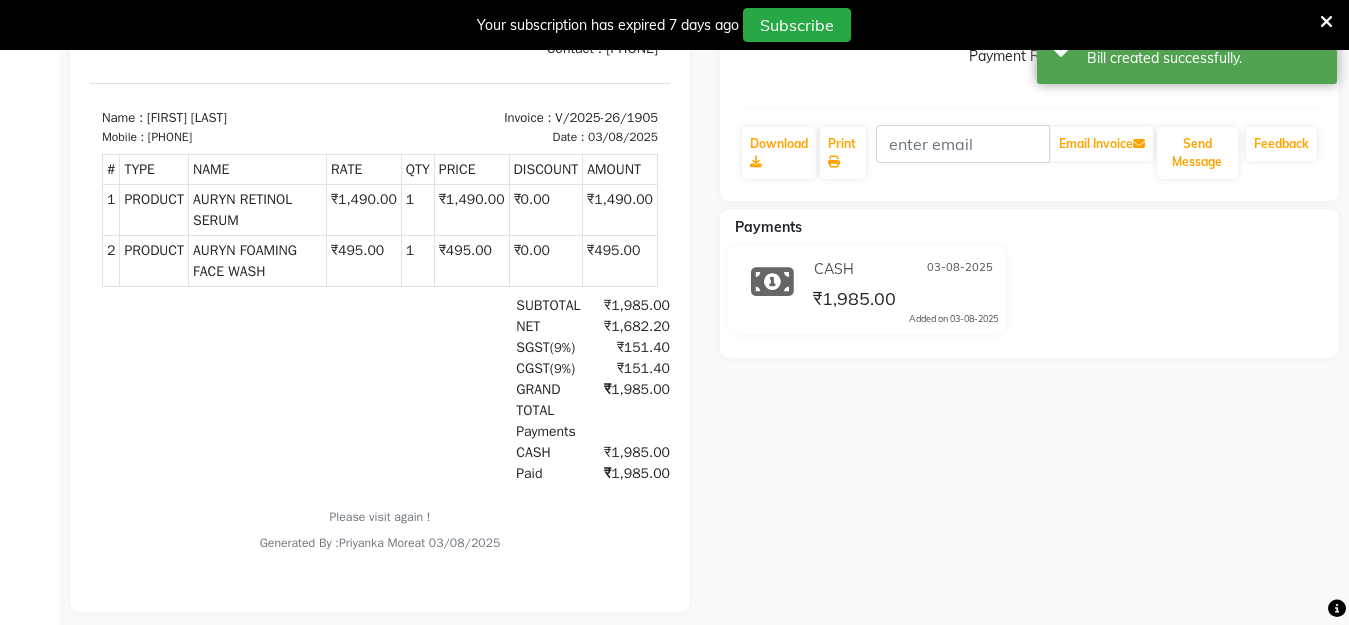 scroll, scrollTop: 0, scrollLeft: 0, axis: both 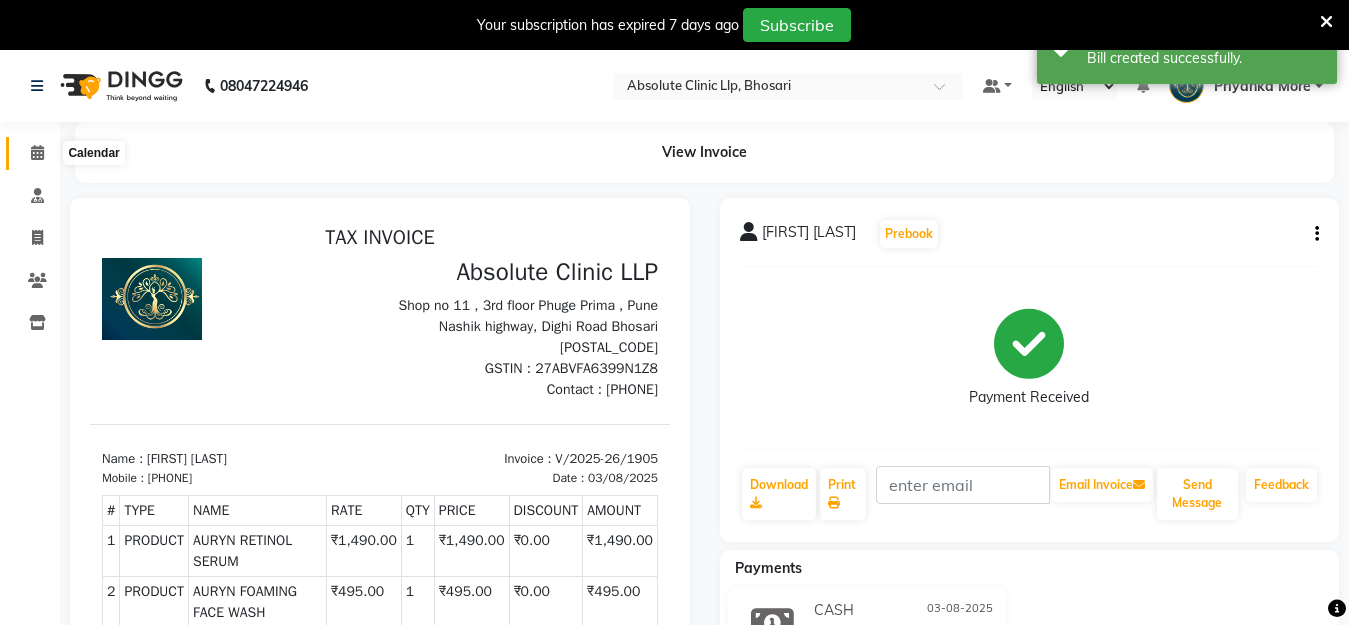 click 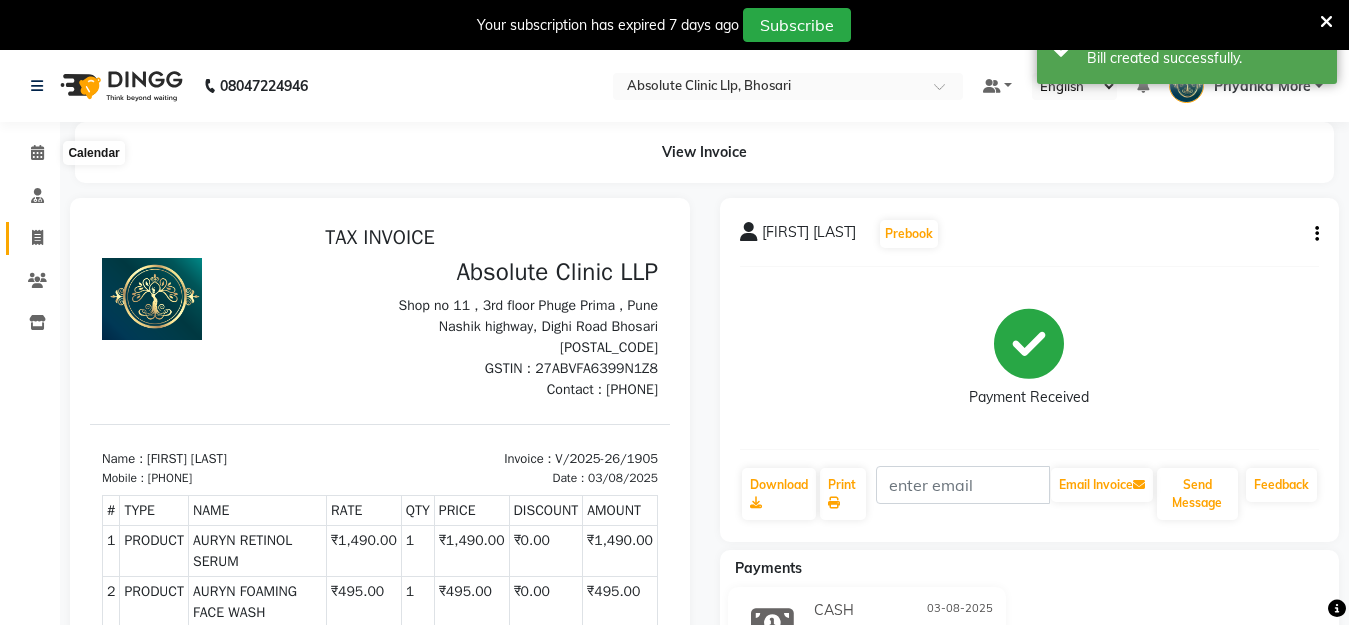 click 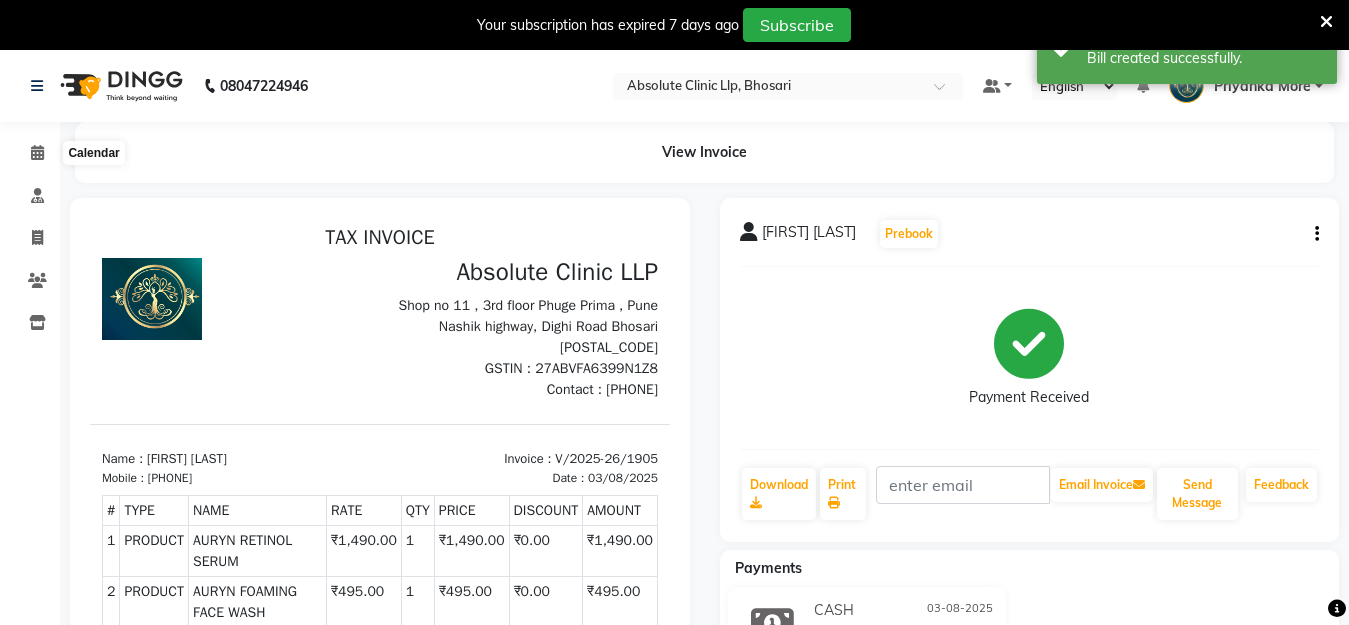 select on "service" 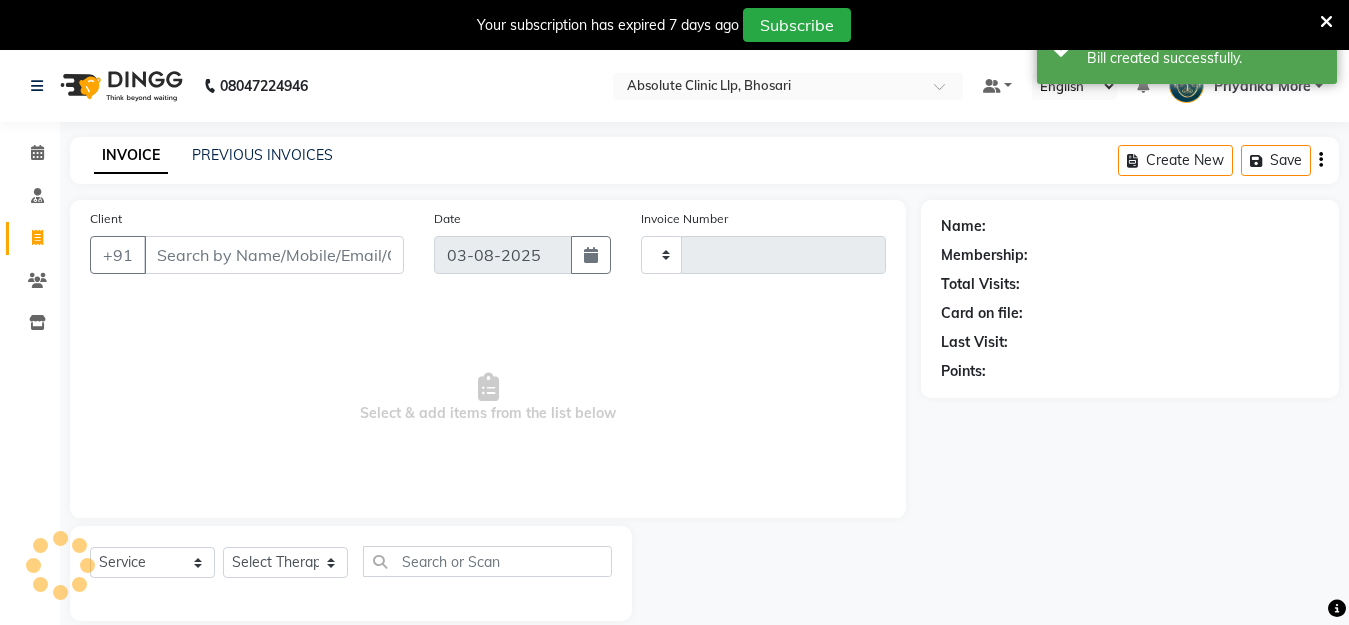 click on "Client" at bounding box center (274, 255) 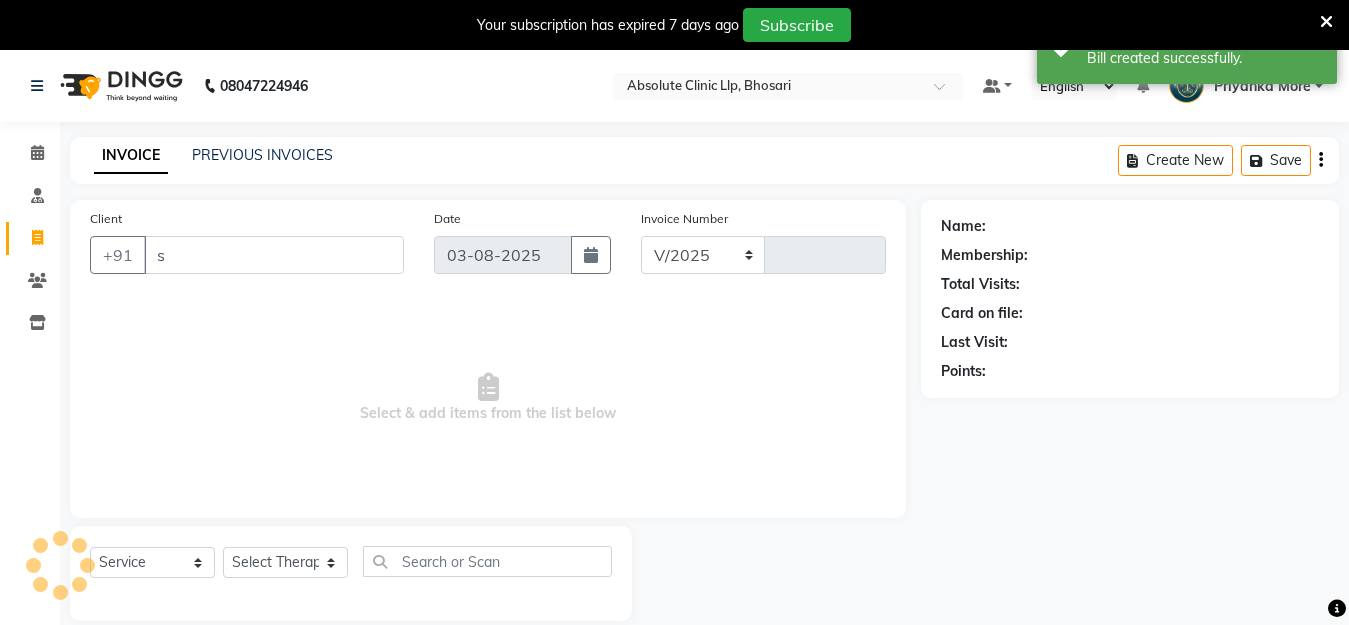 select on "4706" 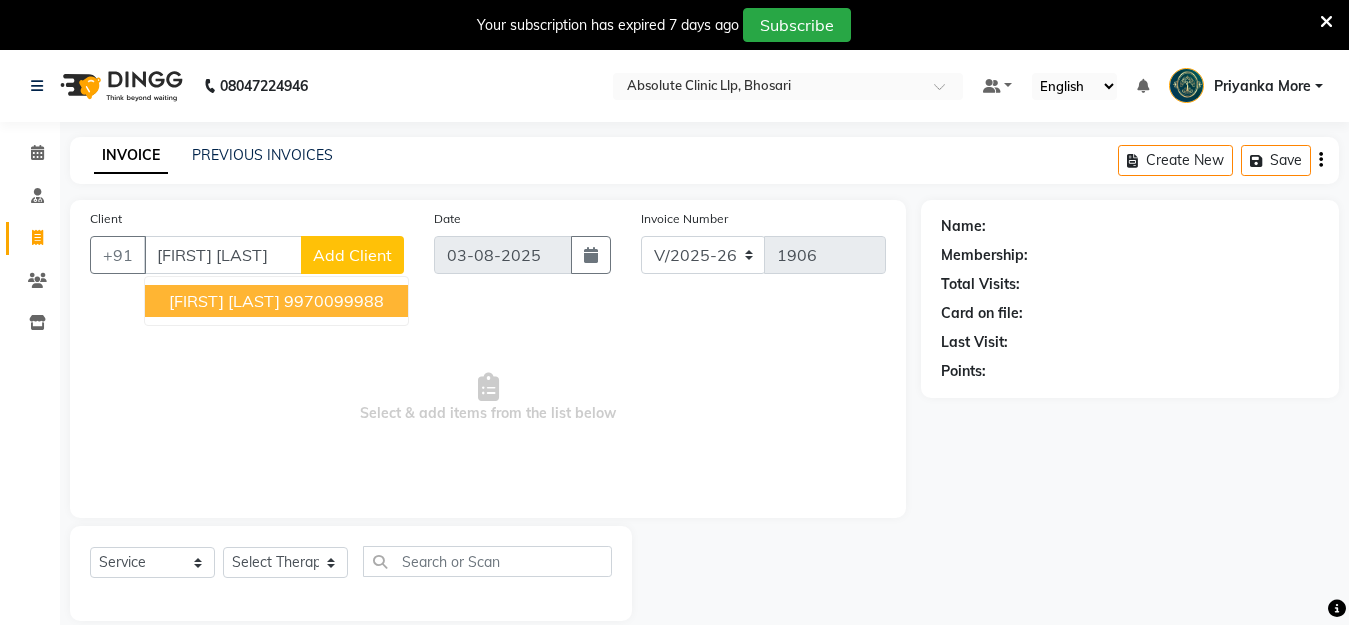 click on "[FIRST] [LAST]" at bounding box center (224, 301) 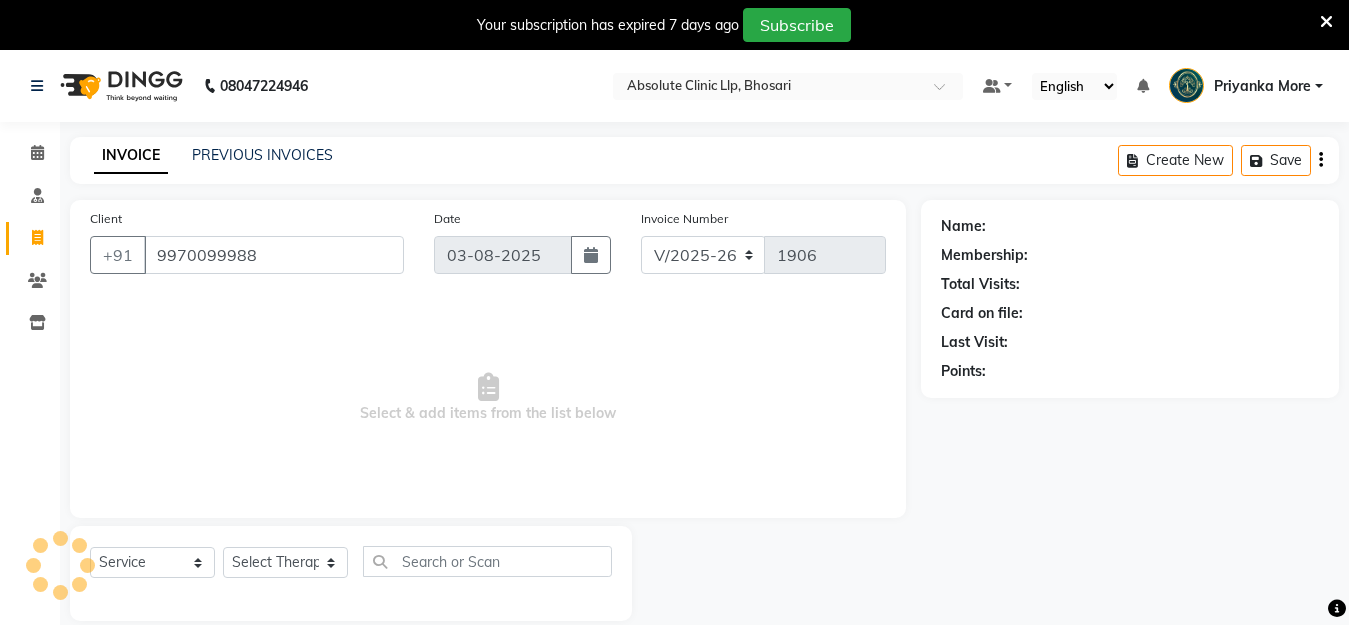 type on "9970099988" 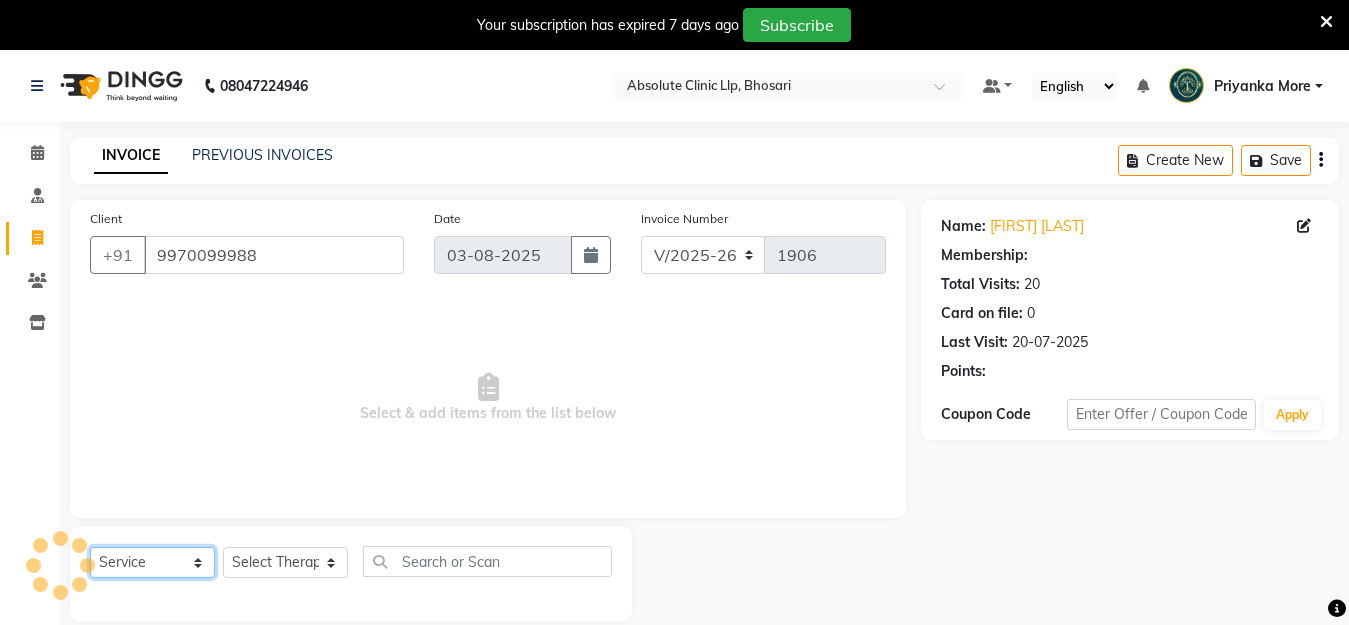 click on "Select  Service  Product  Membership  Package Voucher Prepaid Gift Card" 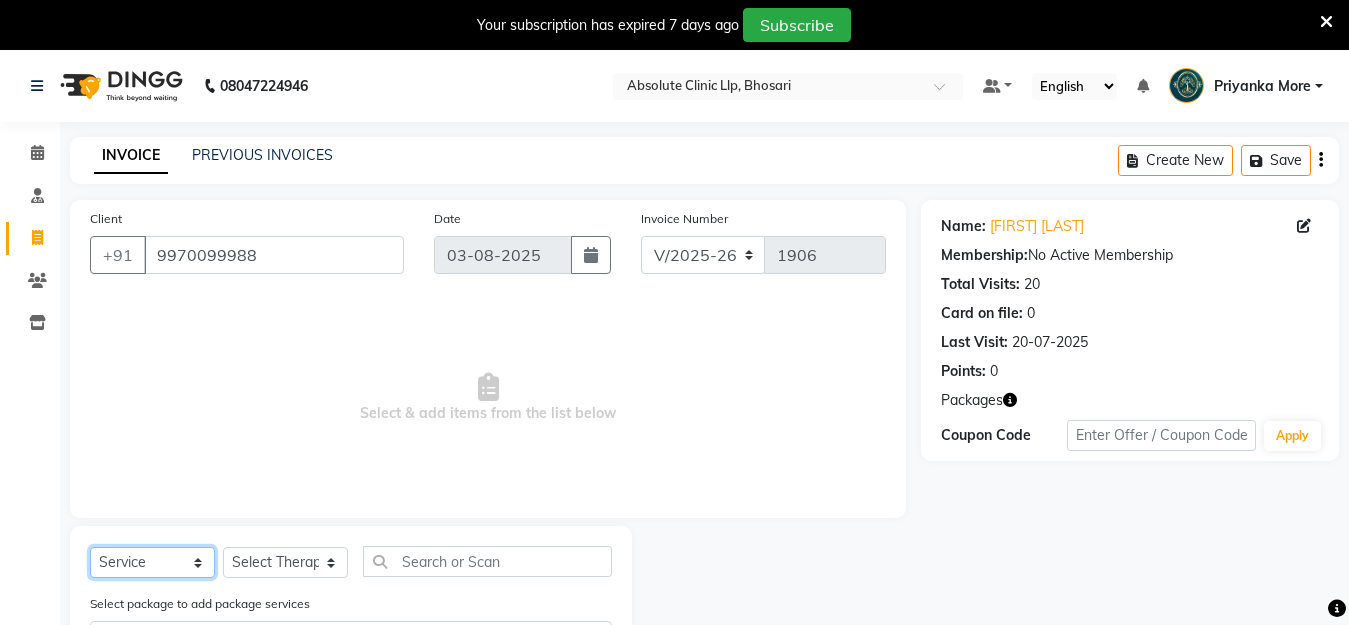 select on "product" 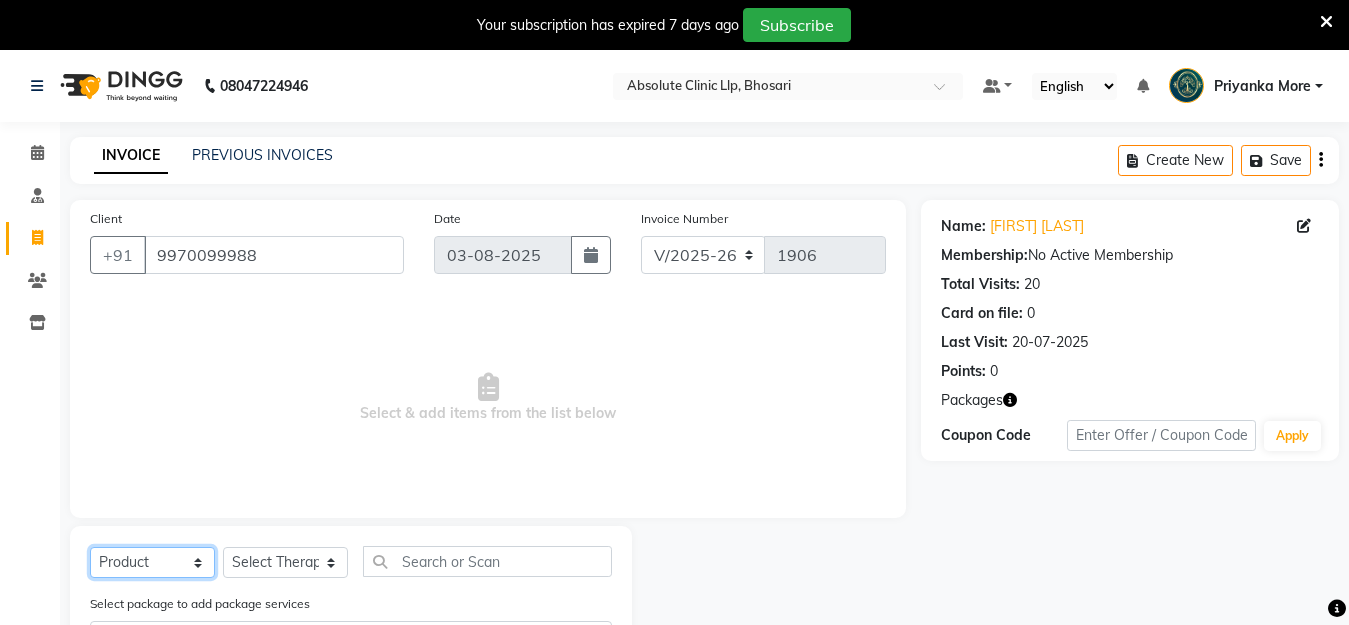 click on "Select  Service  Product  Membership  Package Voucher Prepaid Gift Card" 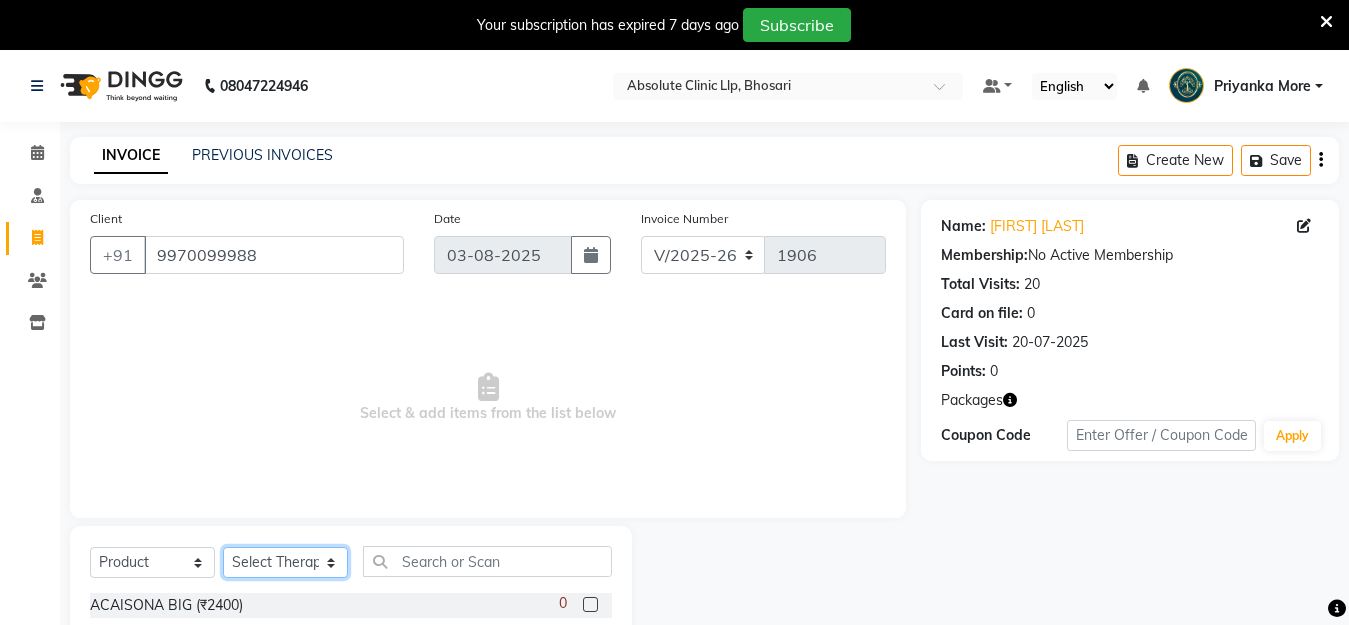 drag, startPoint x: 244, startPoint y: 562, endPoint x: 295, endPoint y: 556, distance: 51.351727 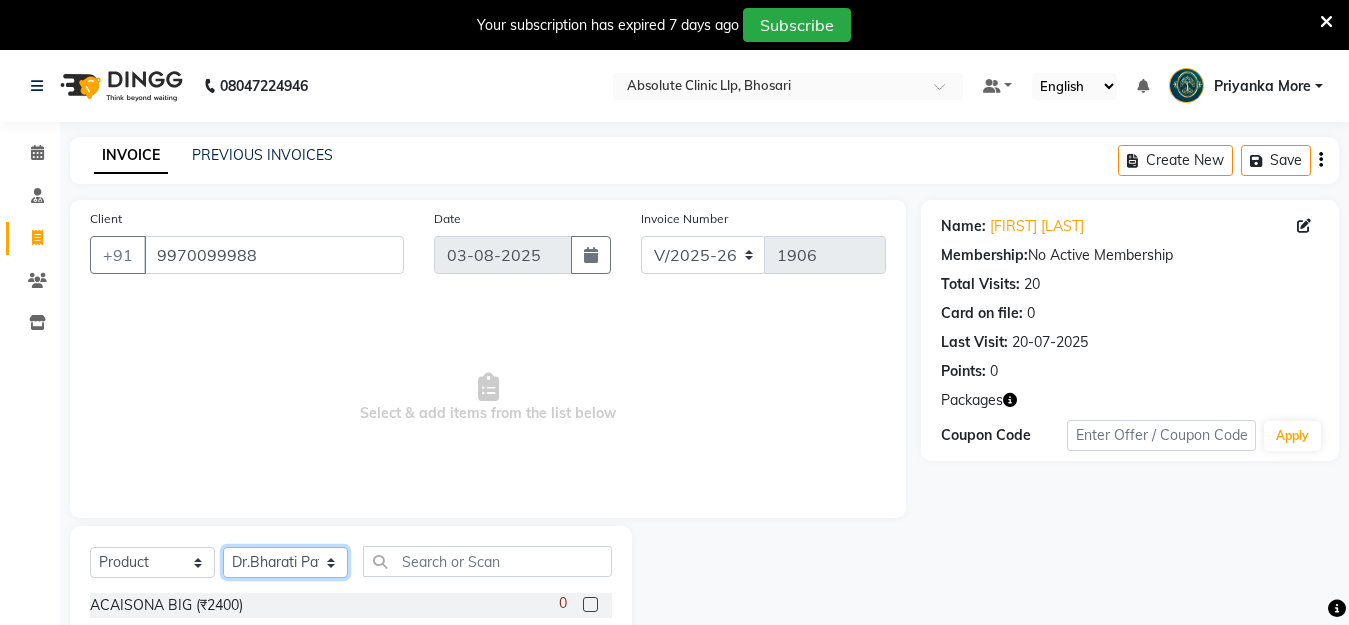 click on "Select Therapist Anita Gawli	 Dr.Bharati Patil Dr.Dhananjay Patil Dr.Rachana Hivarkar Gaurav Raaj Neha Rokde Priyanka  More RECEPTION-phuge prima Sachin Kale	 Sanjivni Kale	 Shekhar Chavan Sonali Naikre	 Vaishali Chowgule" 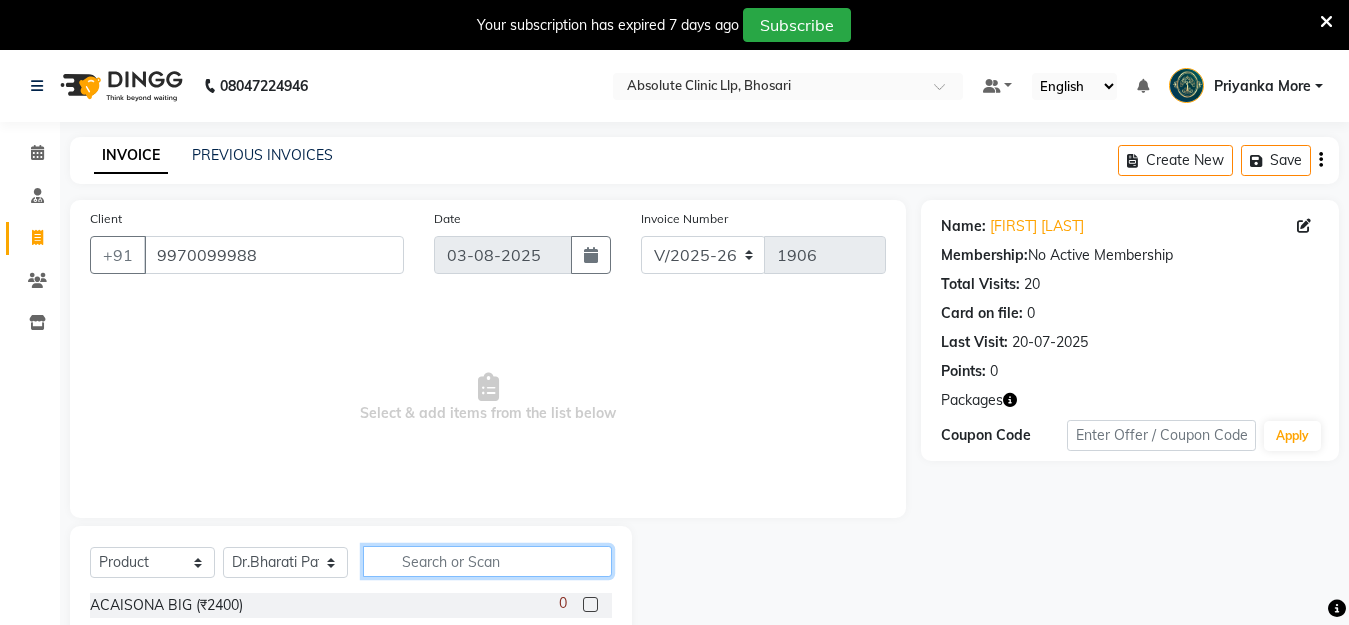 click 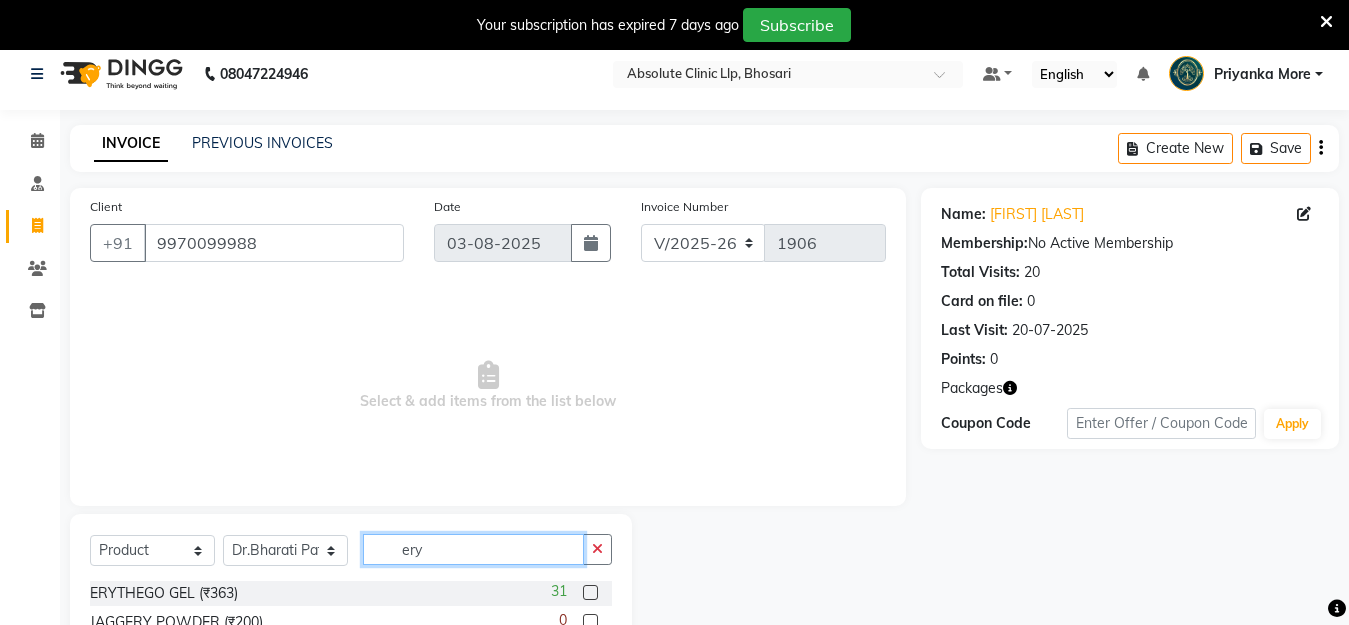 scroll, scrollTop: 84, scrollLeft: 0, axis: vertical 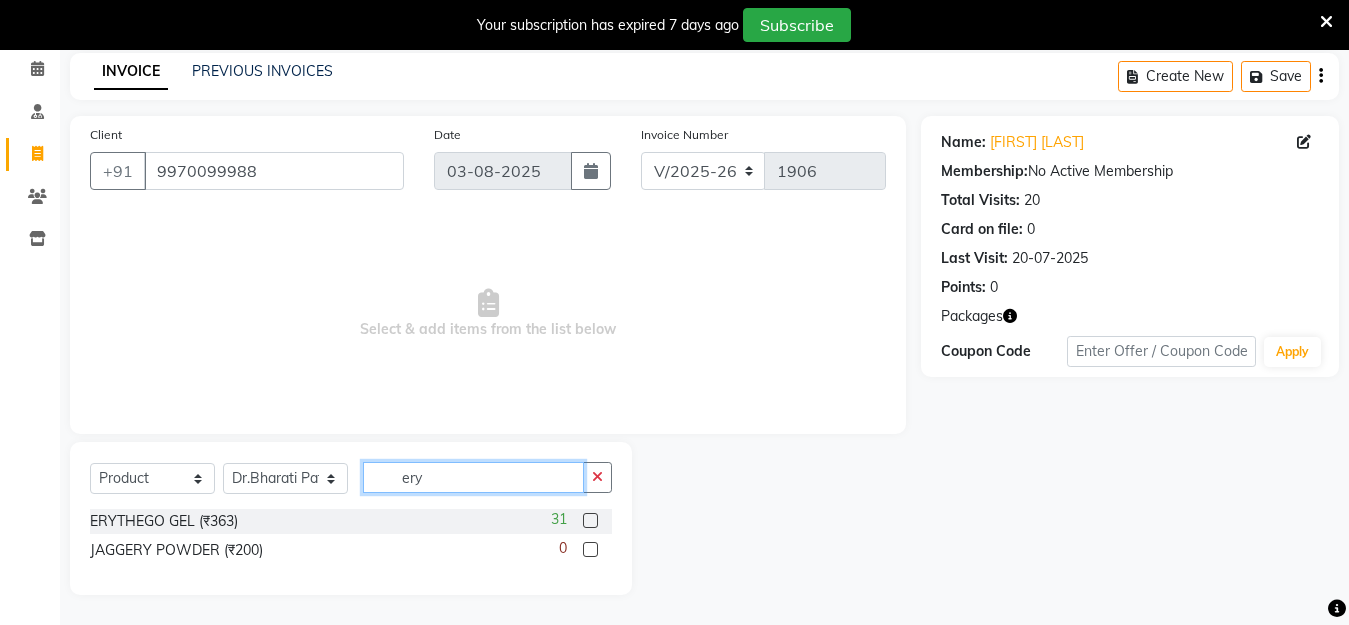 type on "ery" 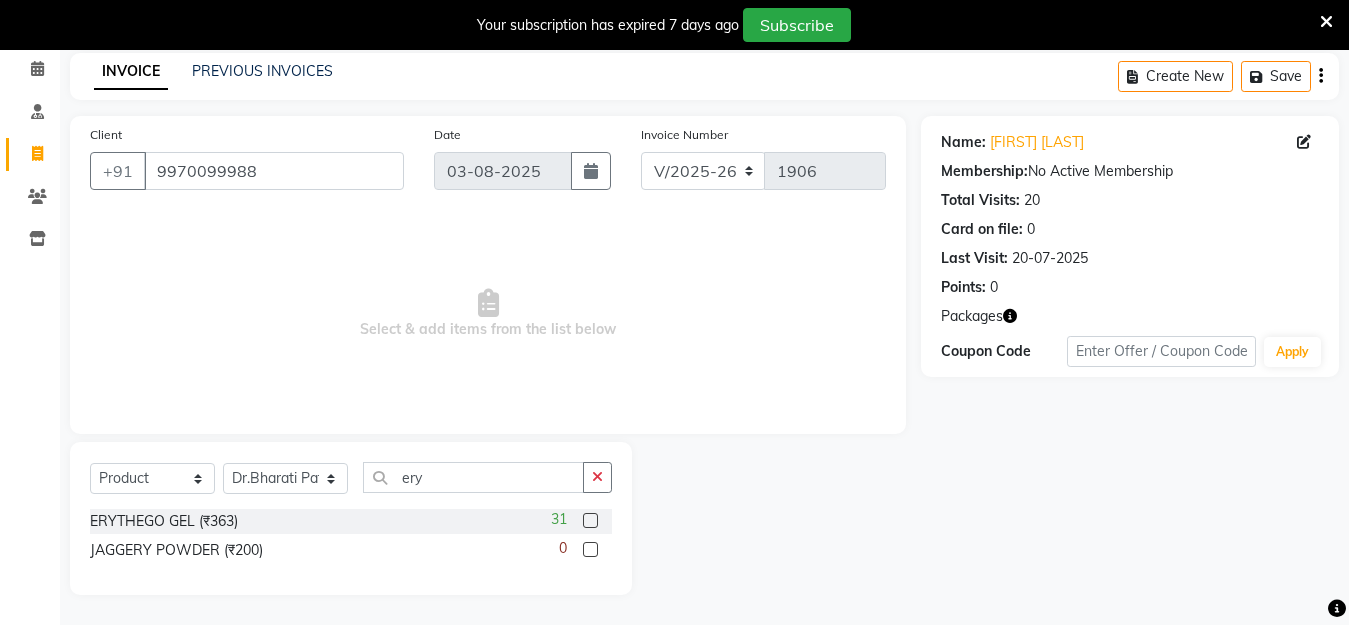 click 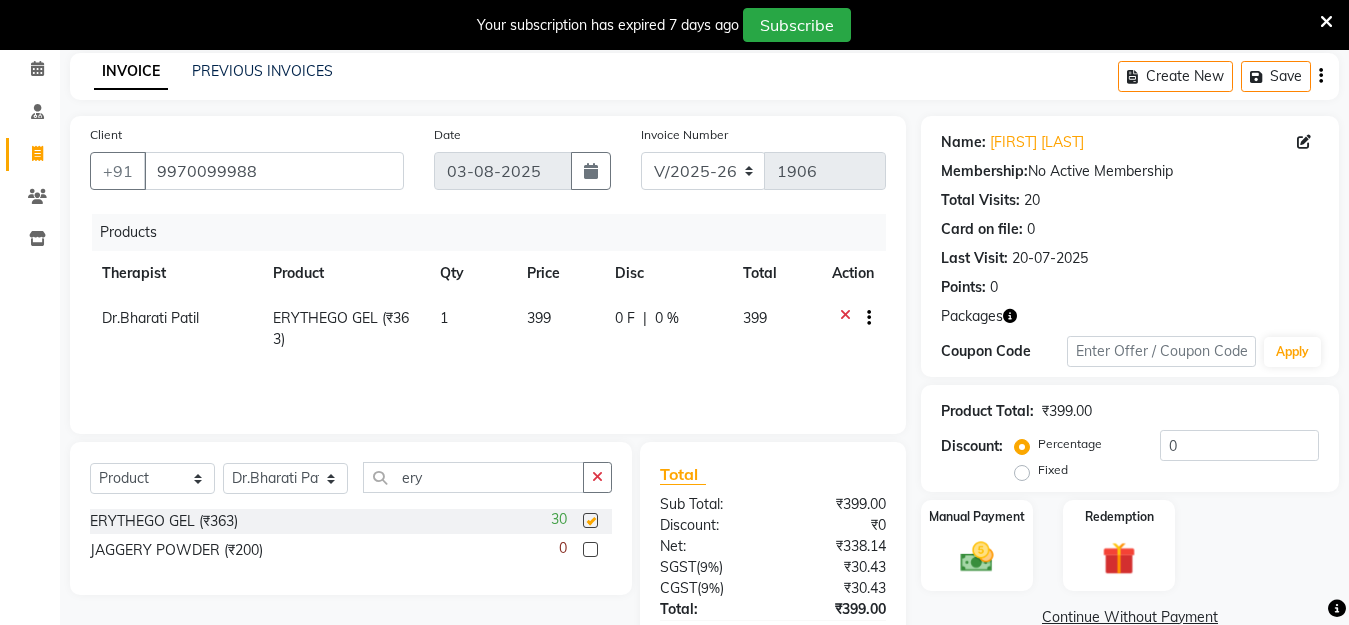 checkbox on "false" 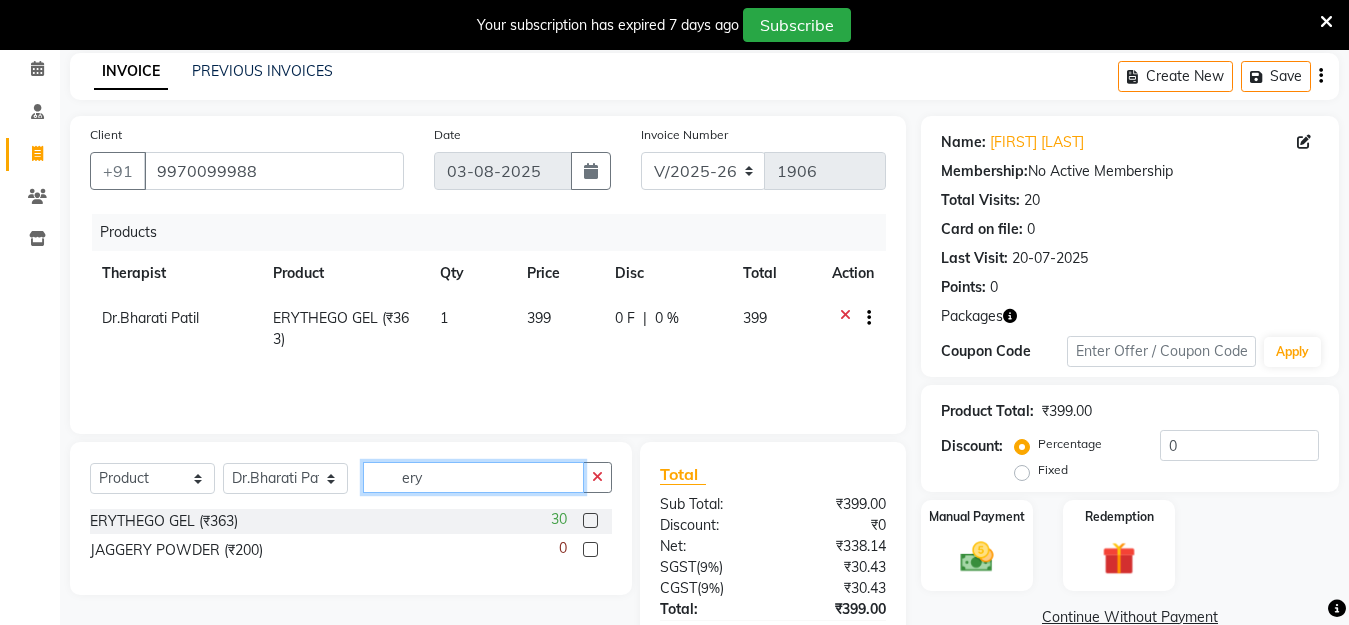 click on "ery" 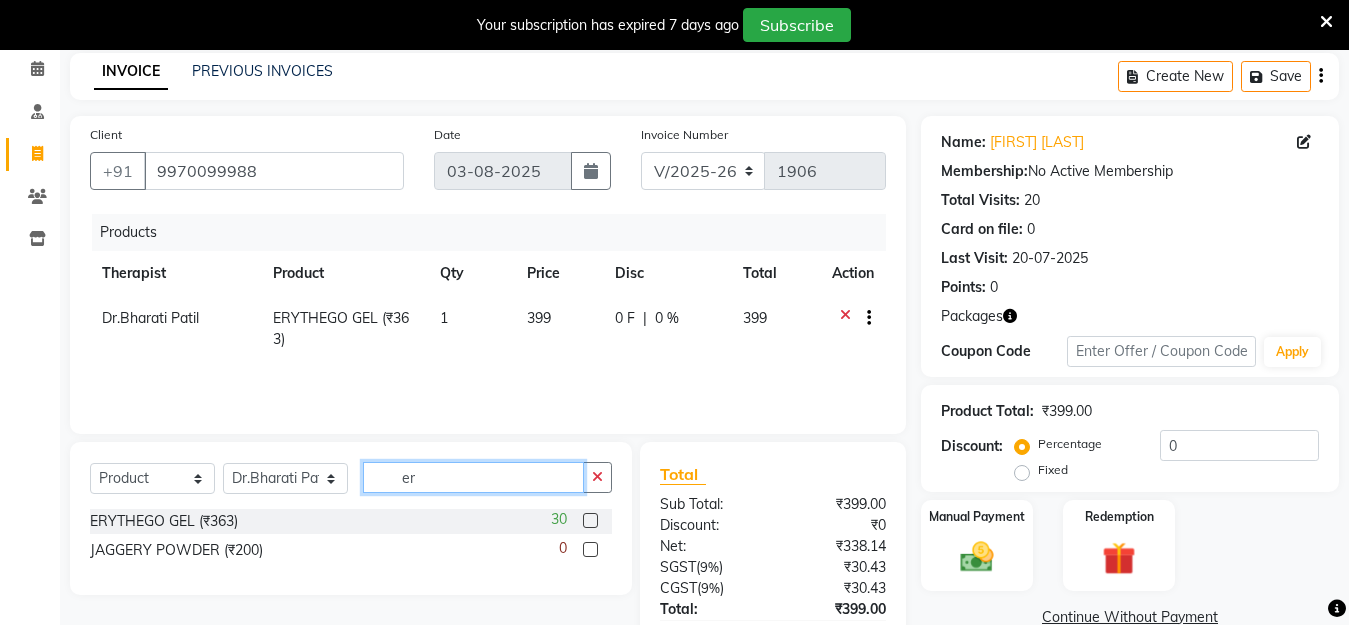 type on "e" 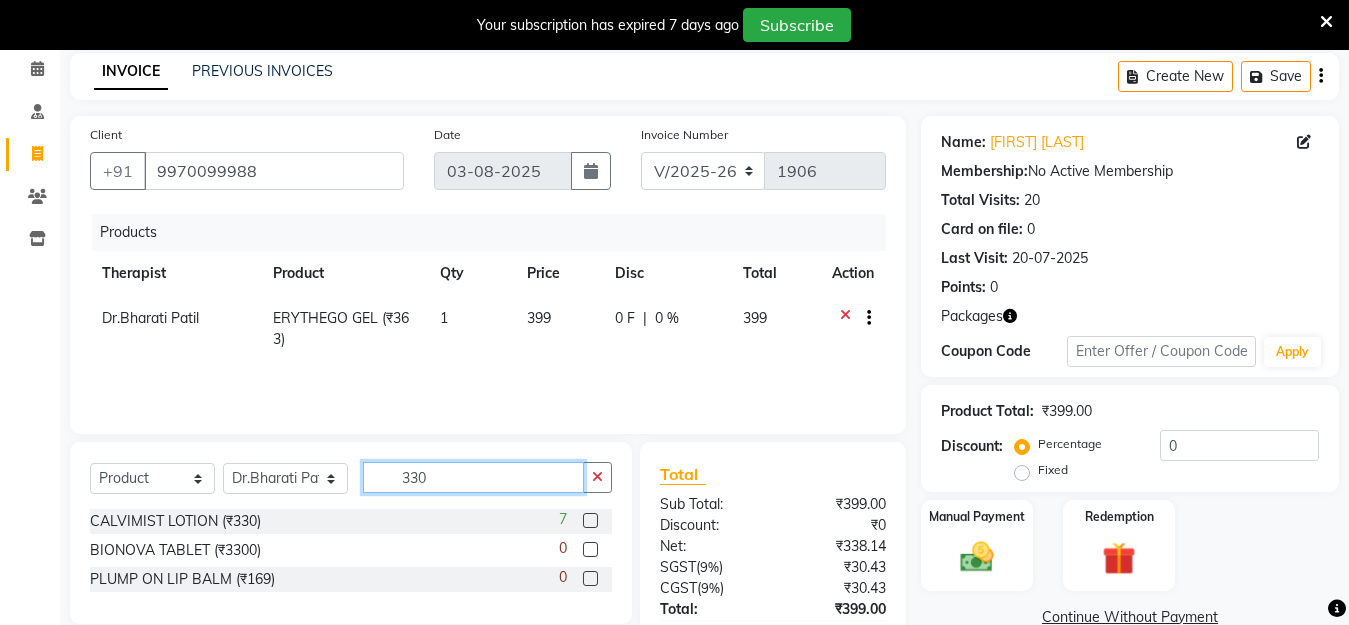 type on "330" 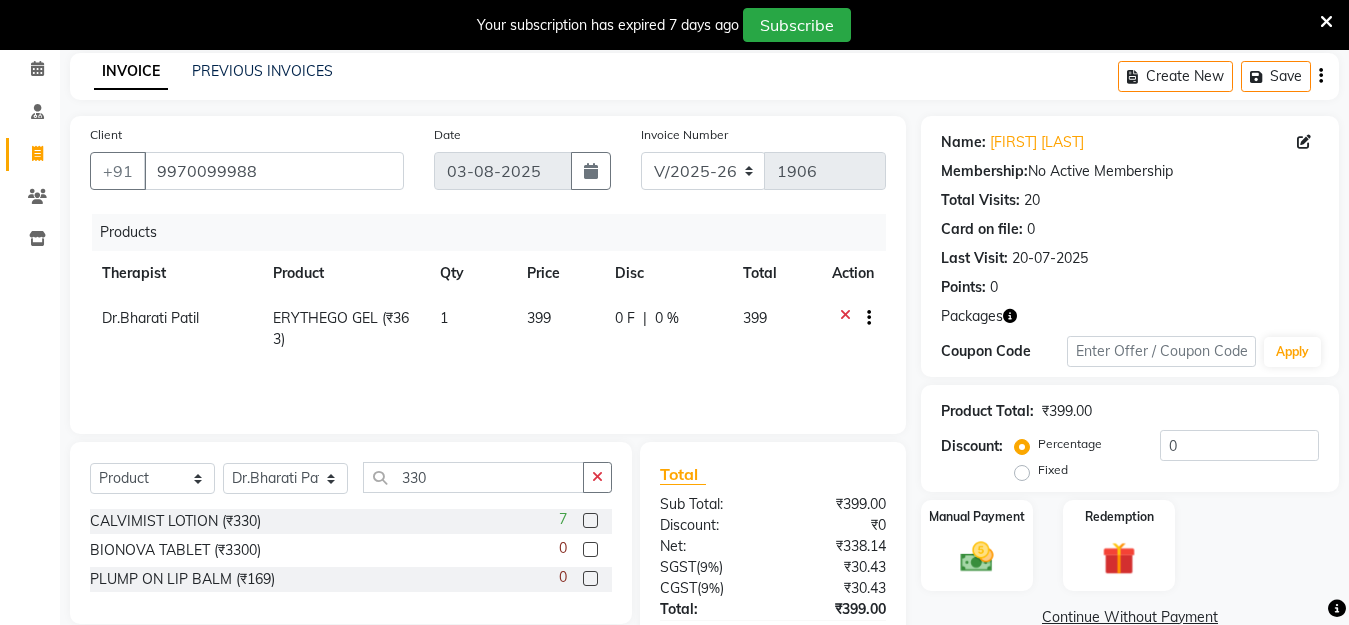 click 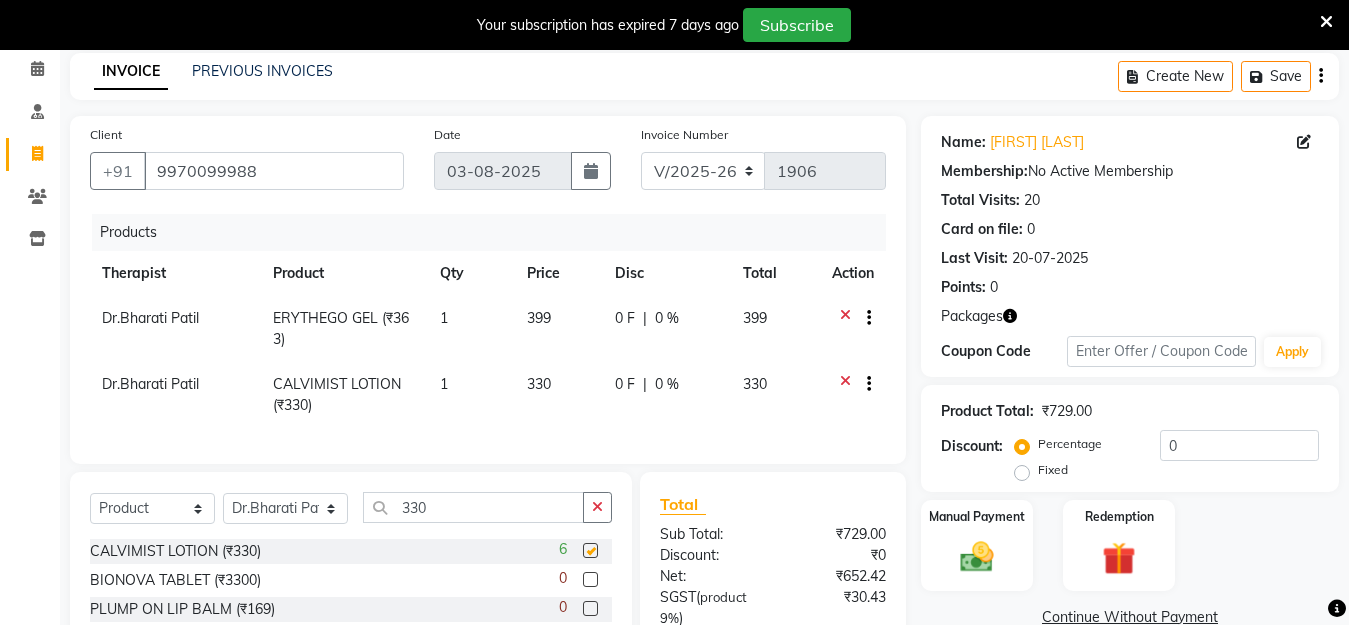 checkbox on "false" 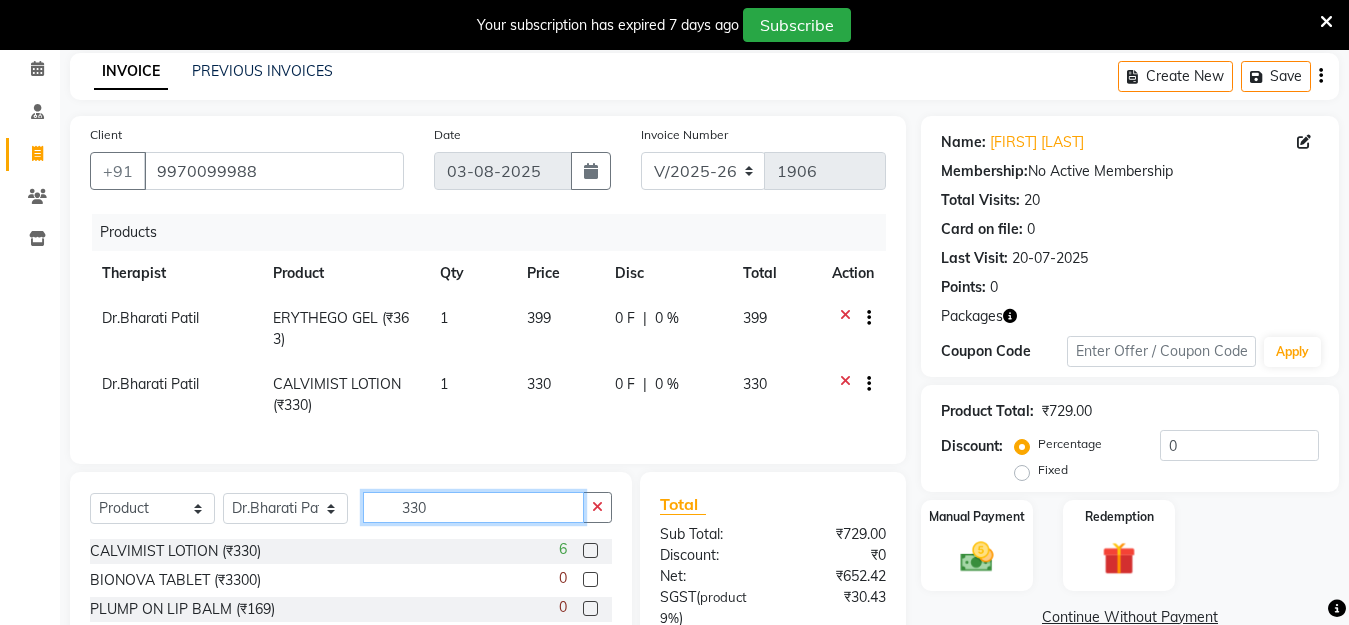 click on "330" 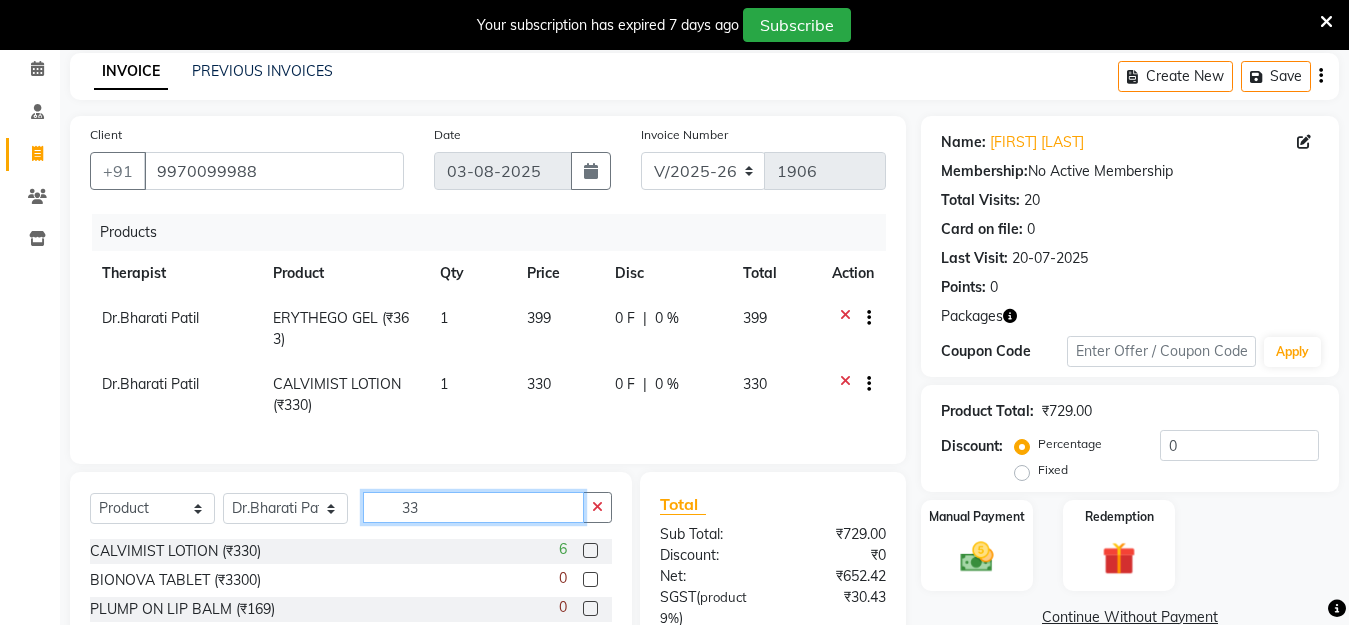 type on "3" 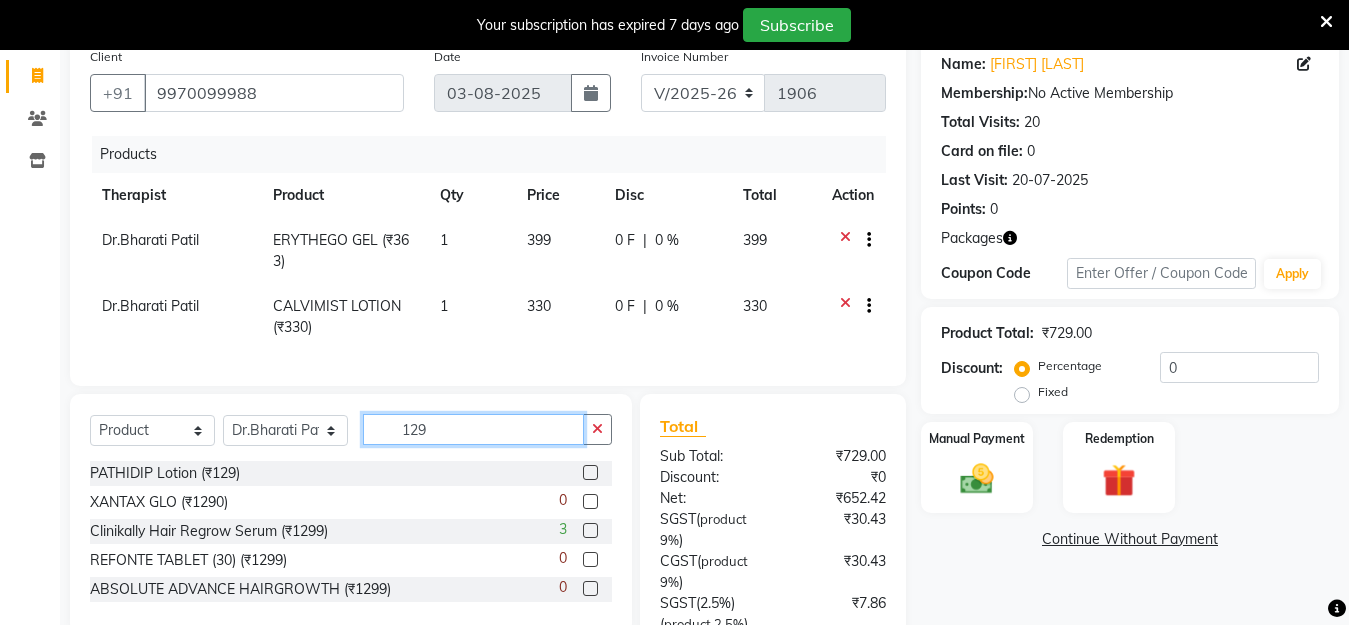 scroll, scrollTop: 377, scrollLeft: 0, axis: vertical 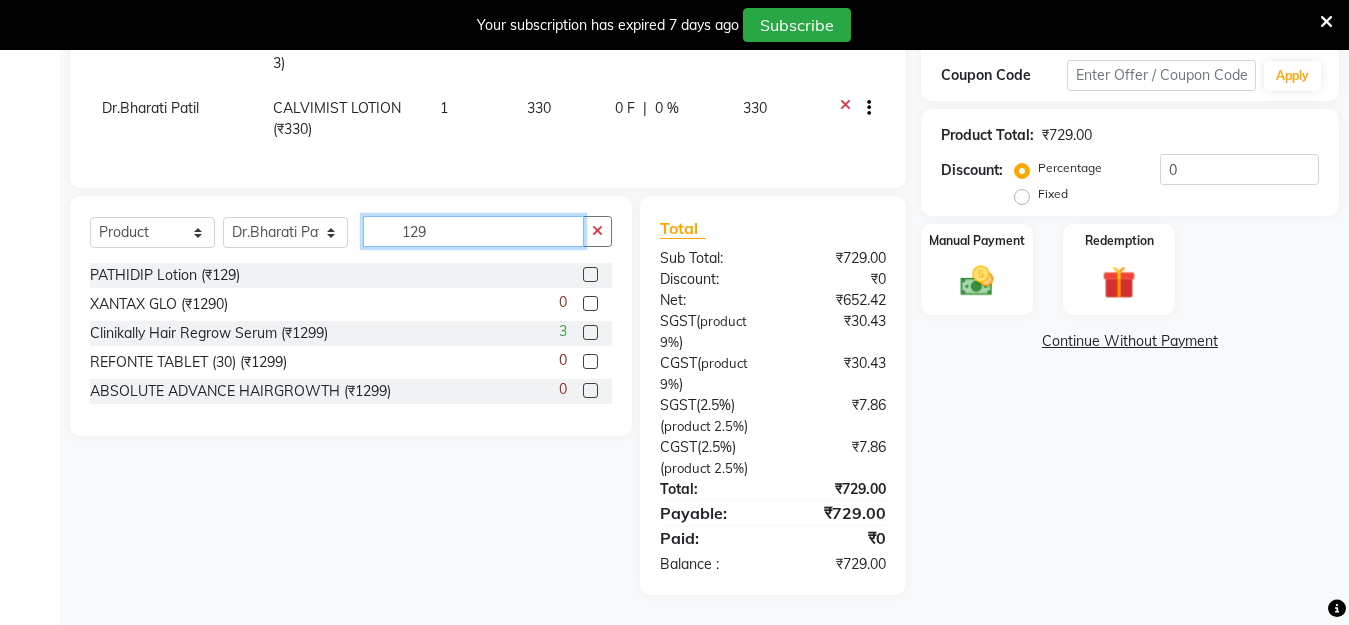 type on "129" 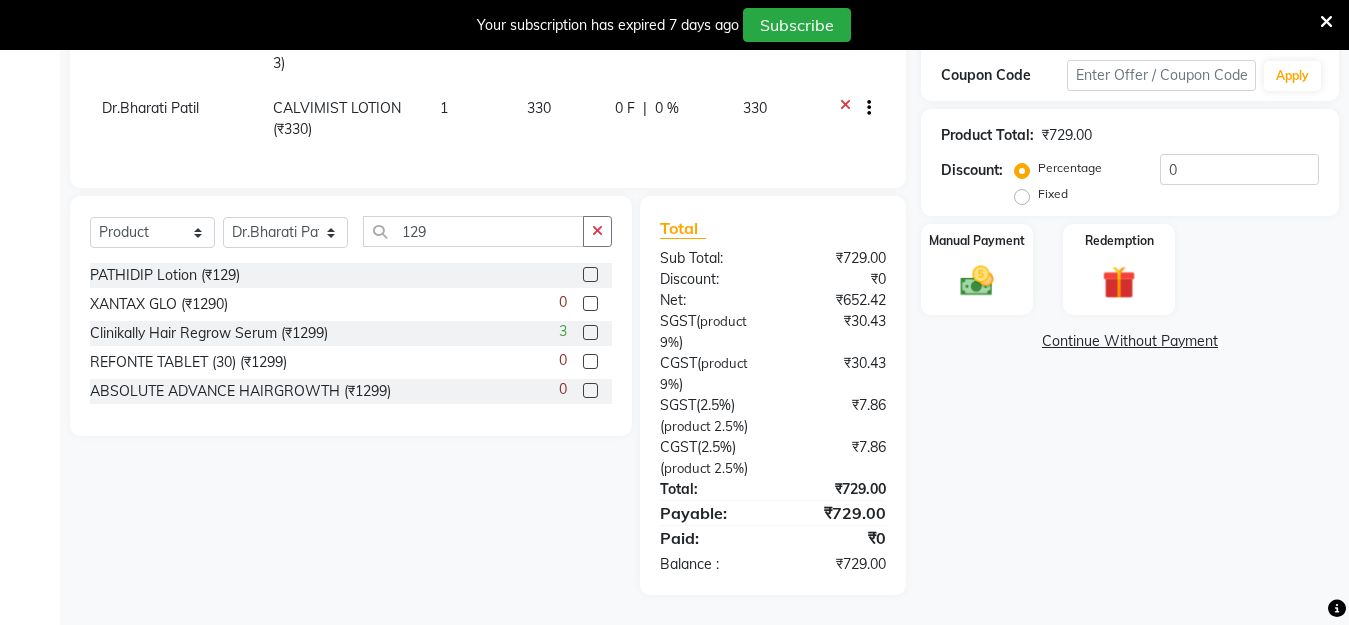 click 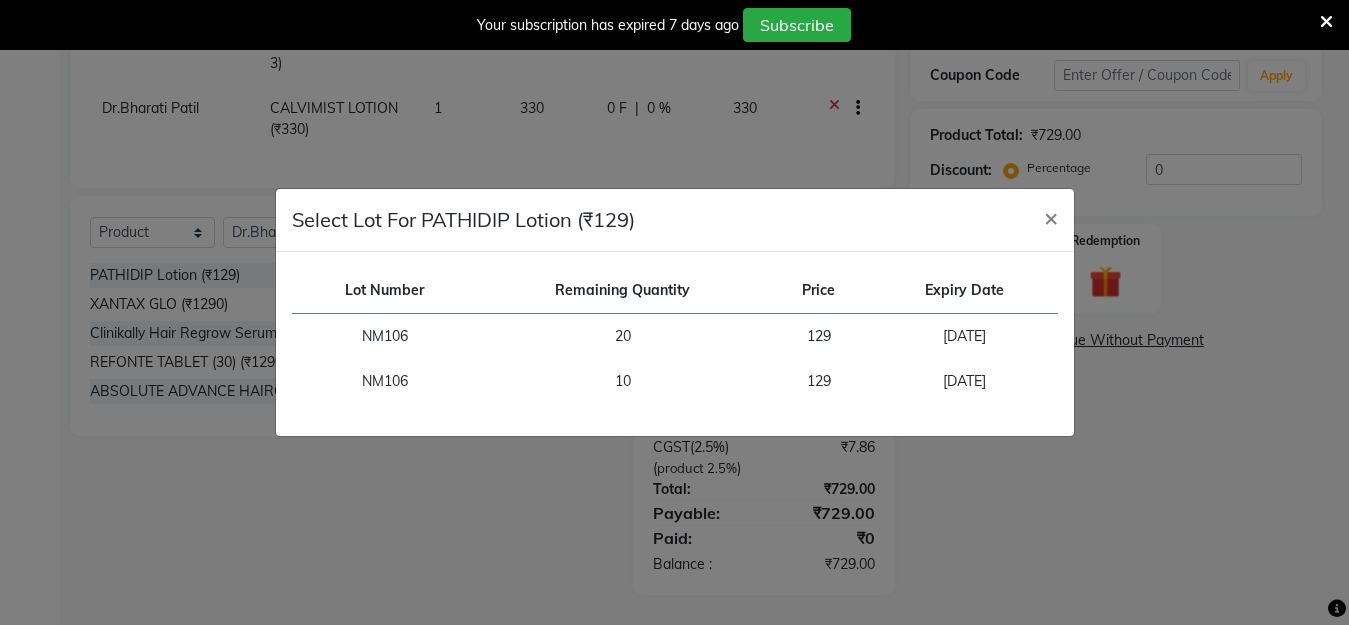 checkbox on "false" 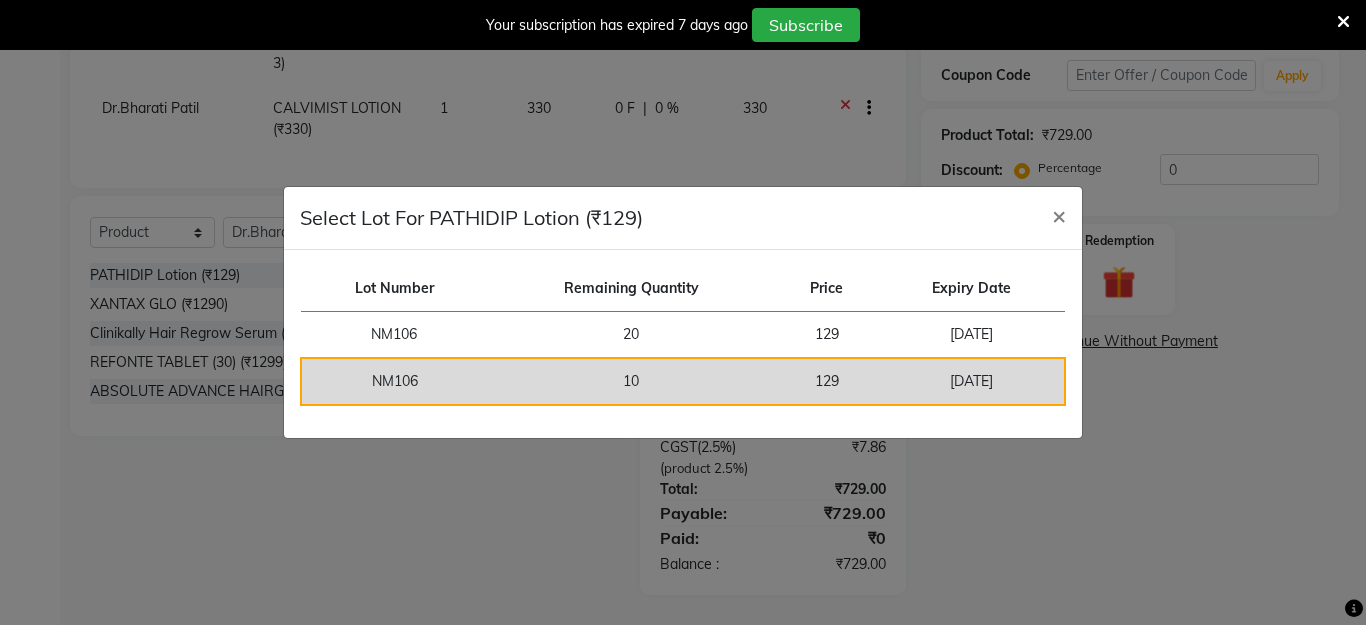 click on "10" 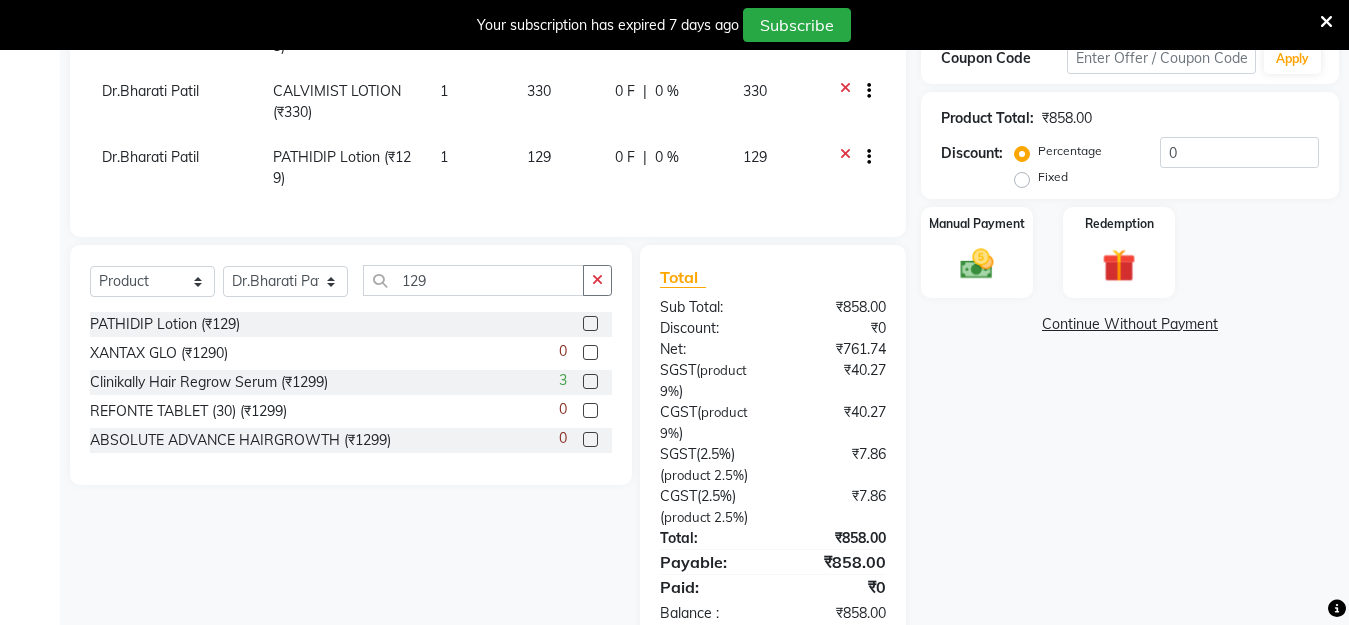 click on "3" 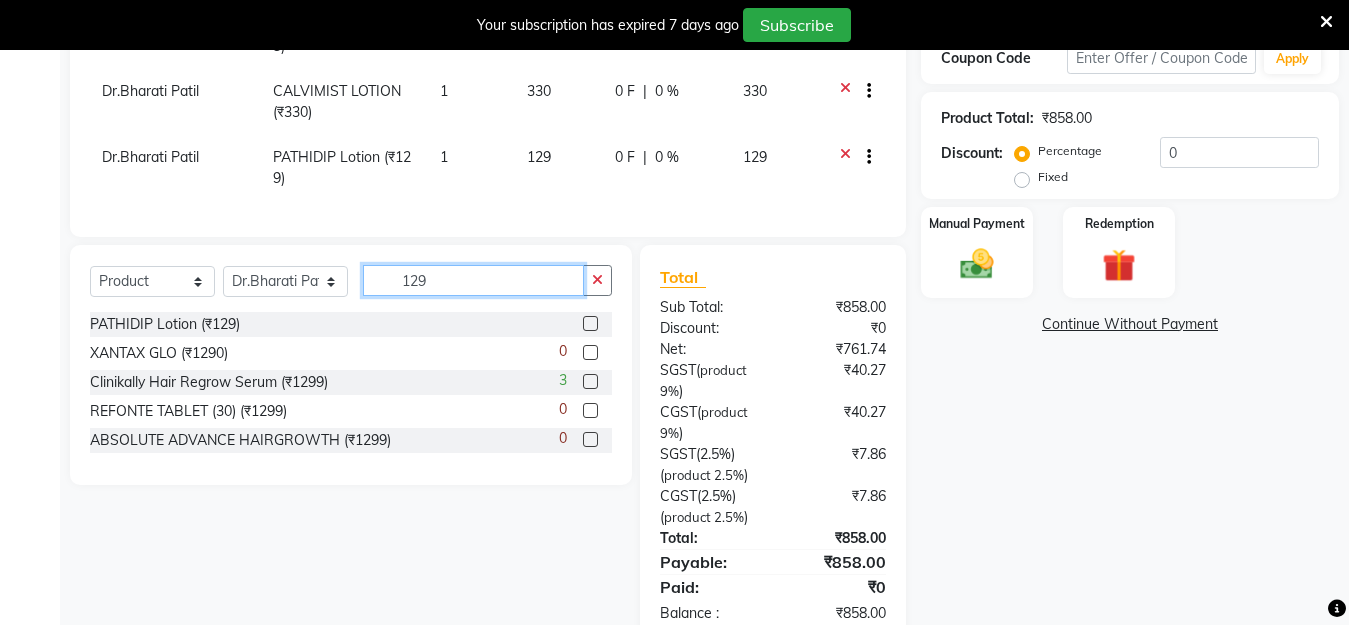 click on "129" 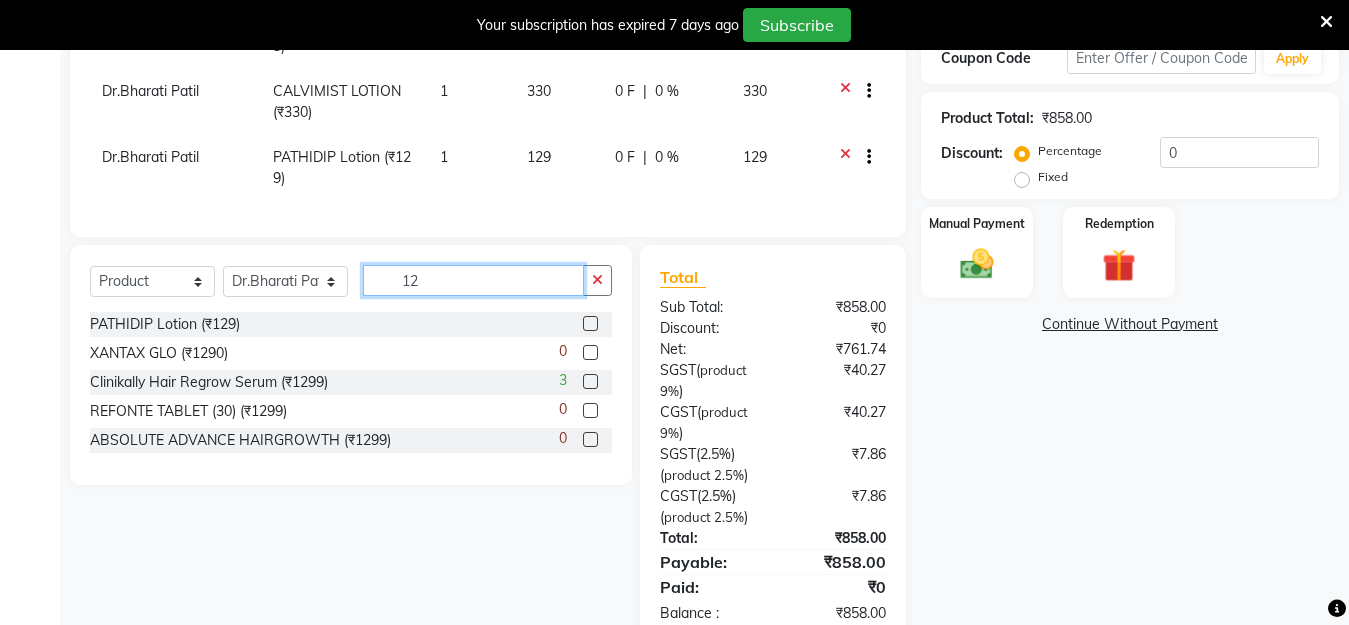 type on "1" 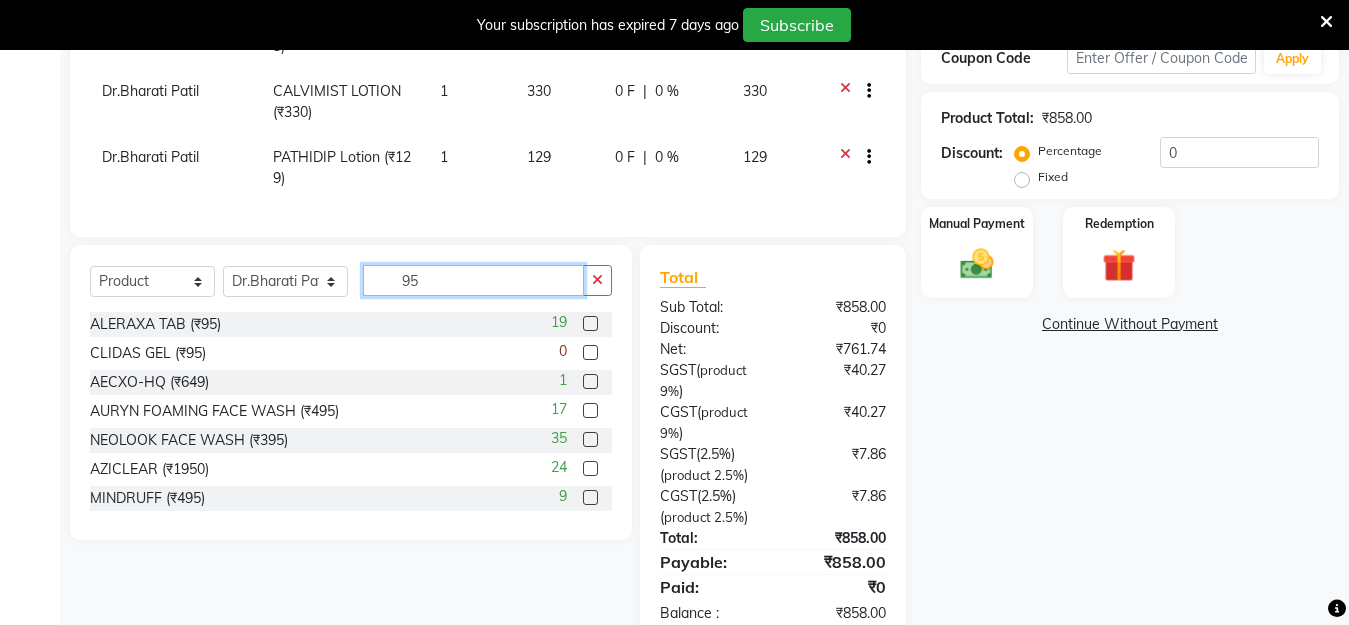 type on "9" 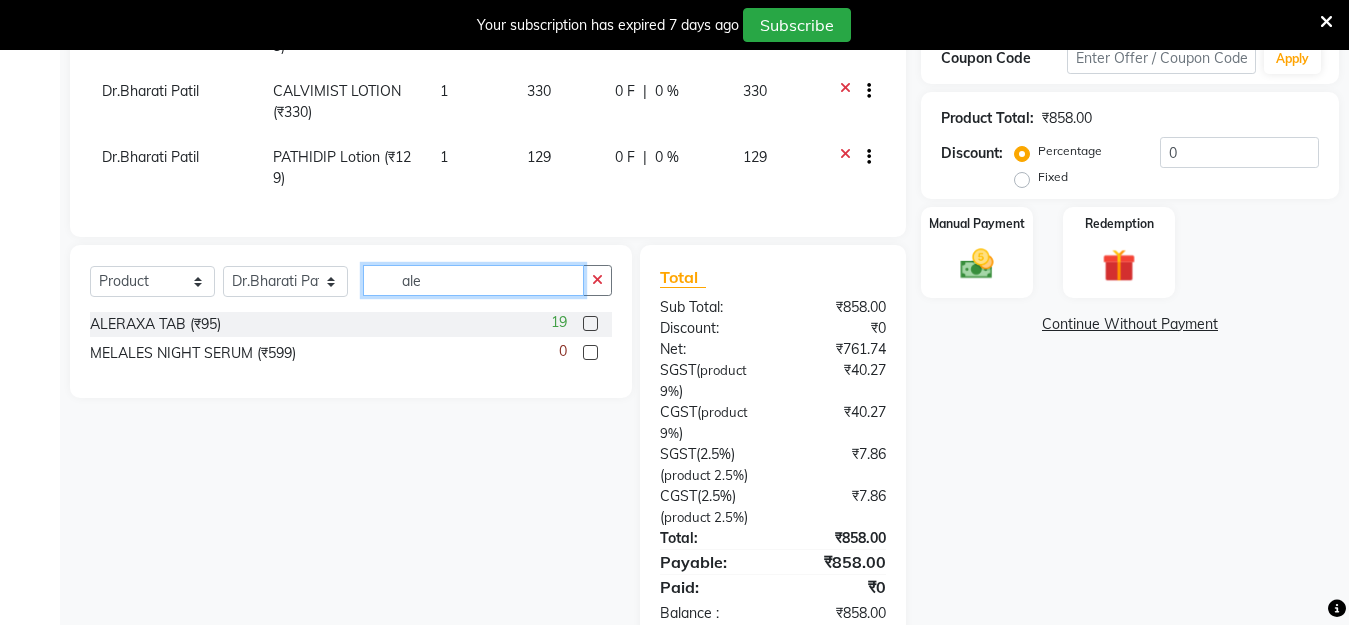 type on "ale" 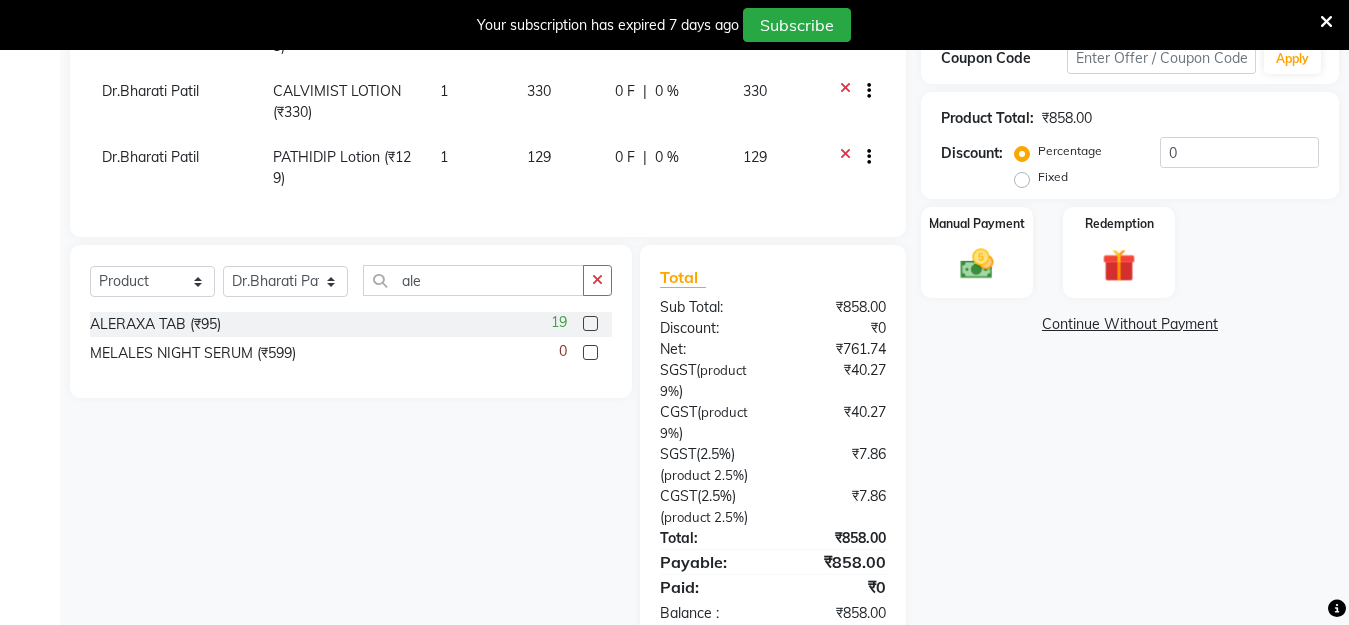 click 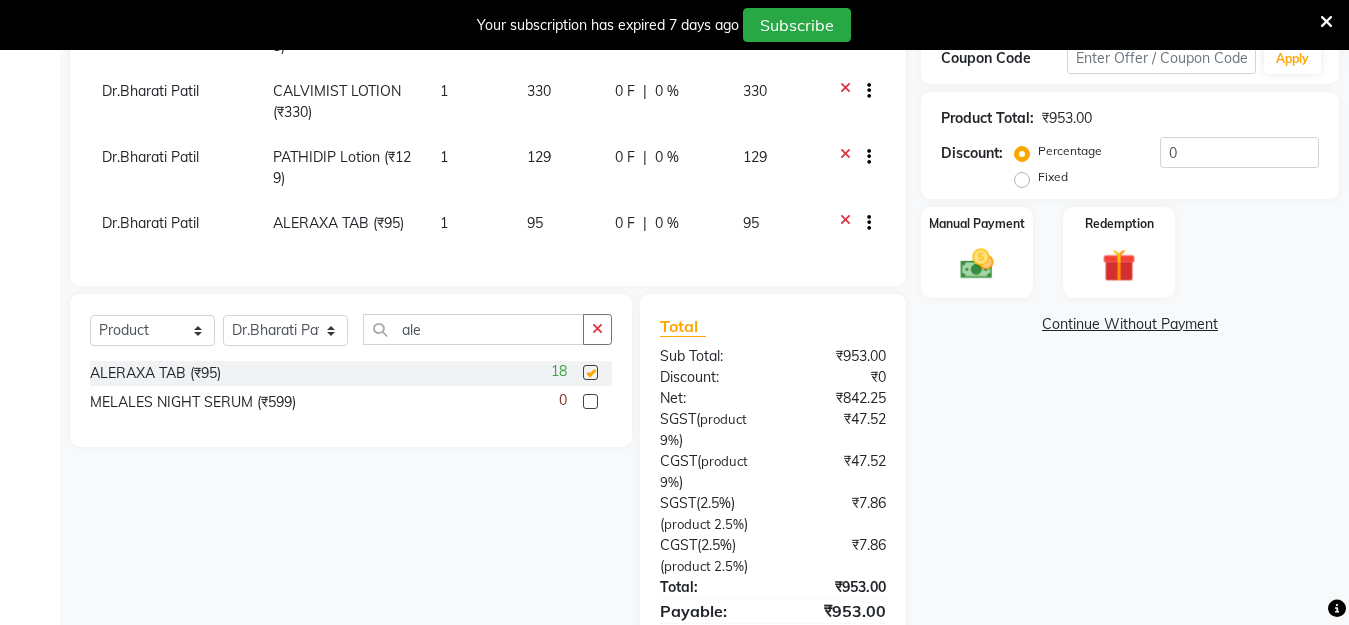 checkbox on "false" 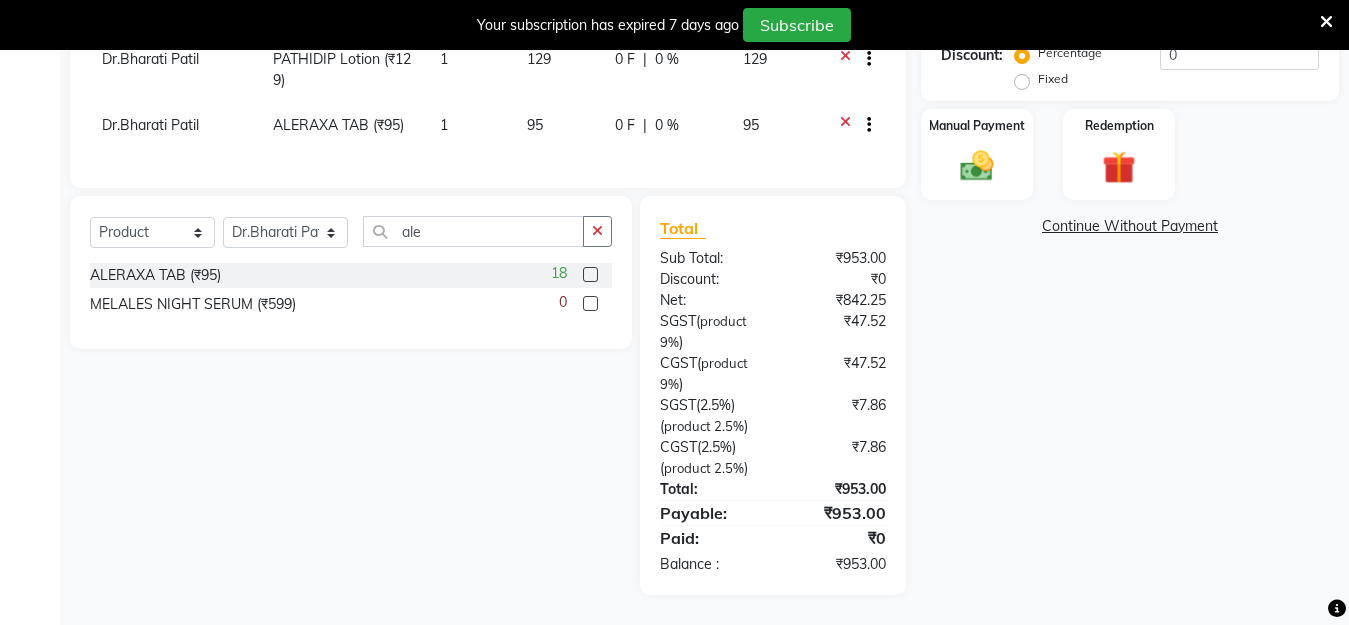 scroll, scrollTop: 492, scrollLeft: 0, axis: vertical 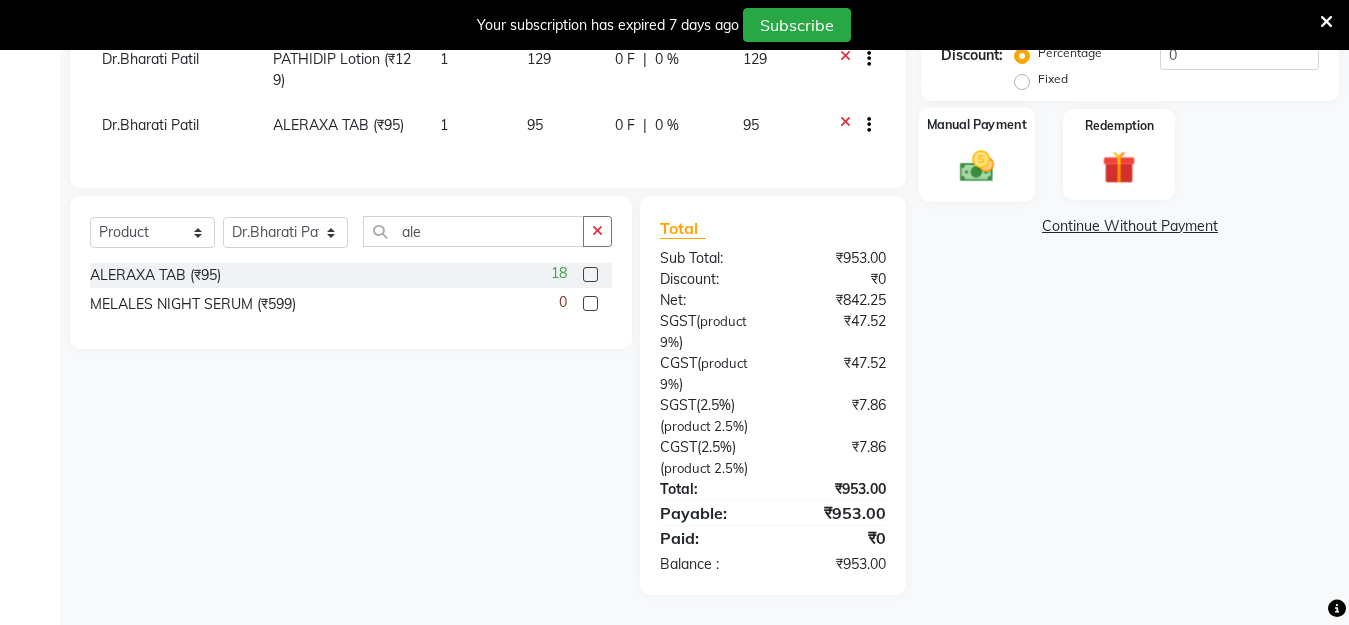 click 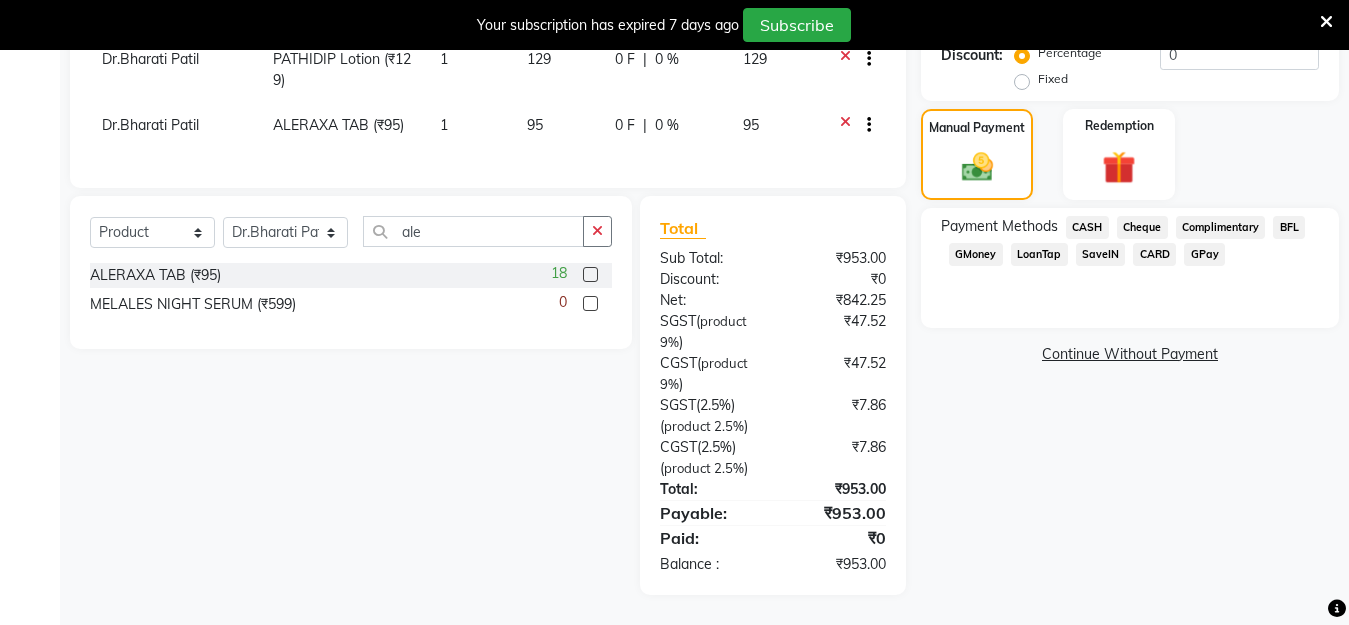 click on "GPay" 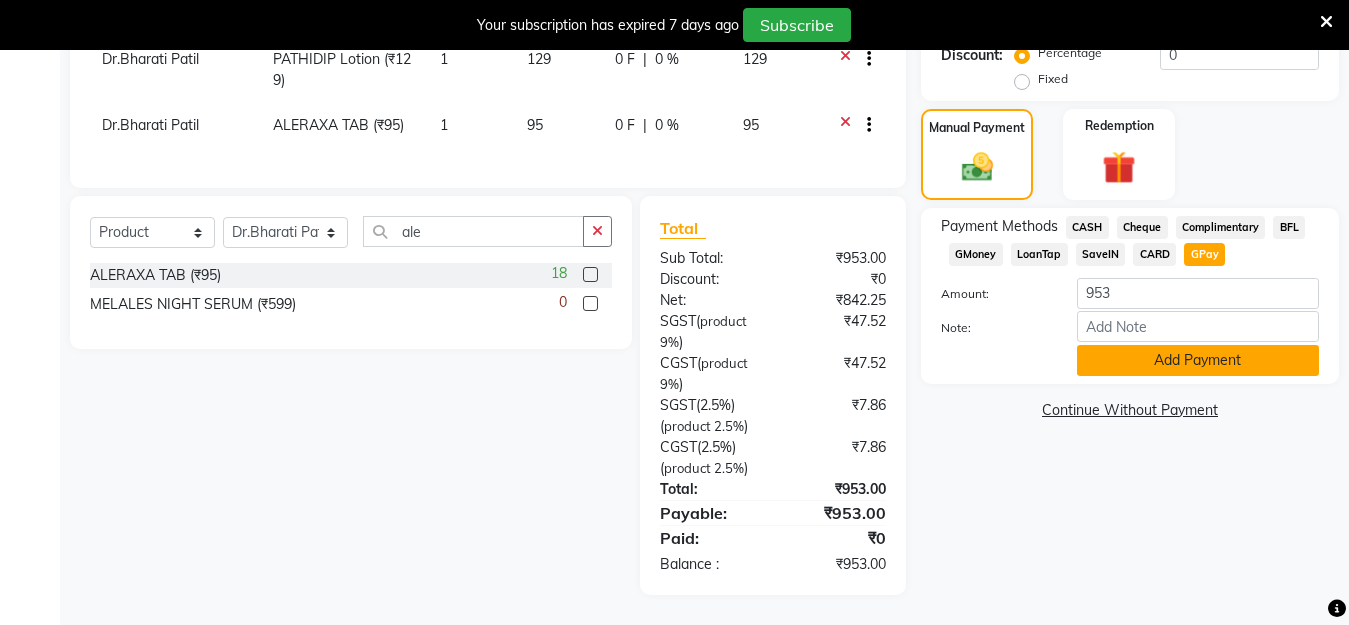 click on "Add Payment" 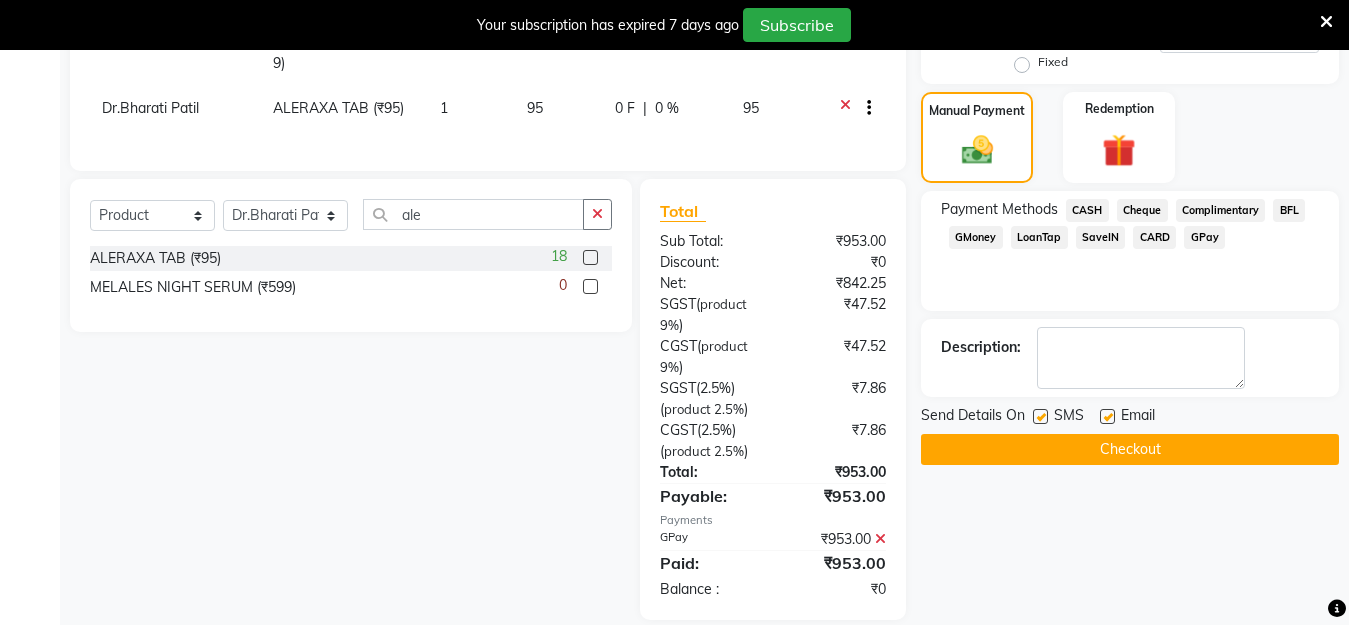 click on "Checkout" 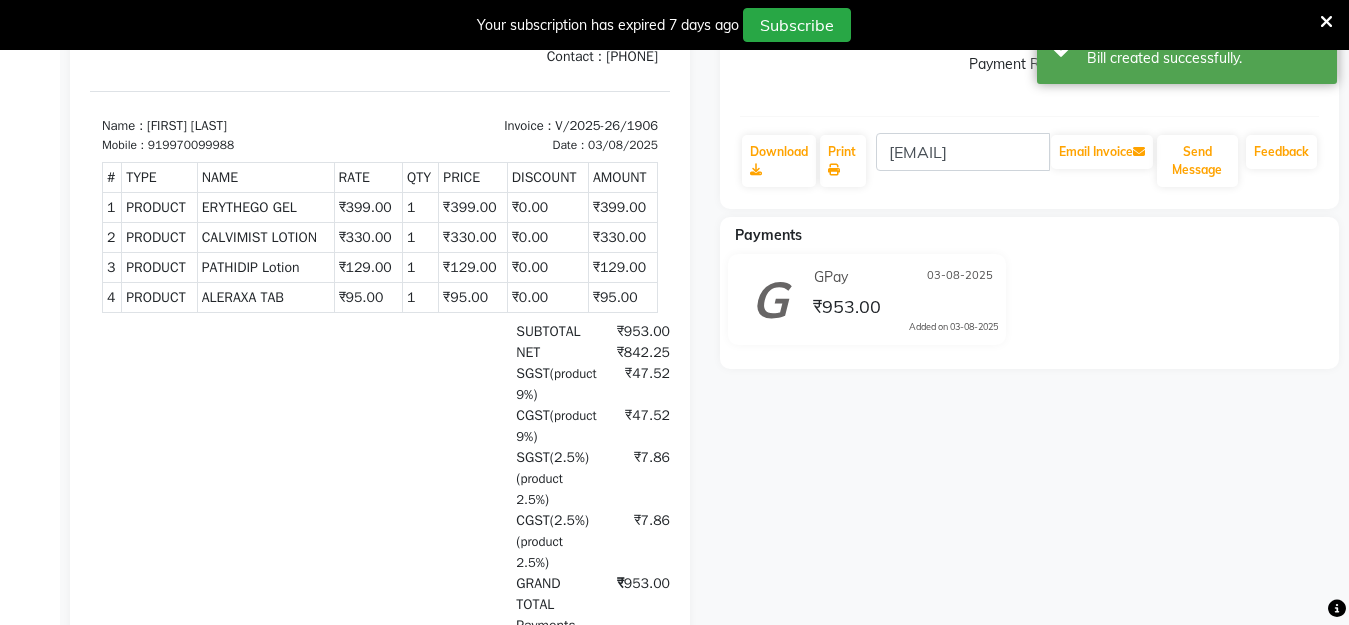 scroll, scrollTop: 0, scrollLeft: 0, axis: both 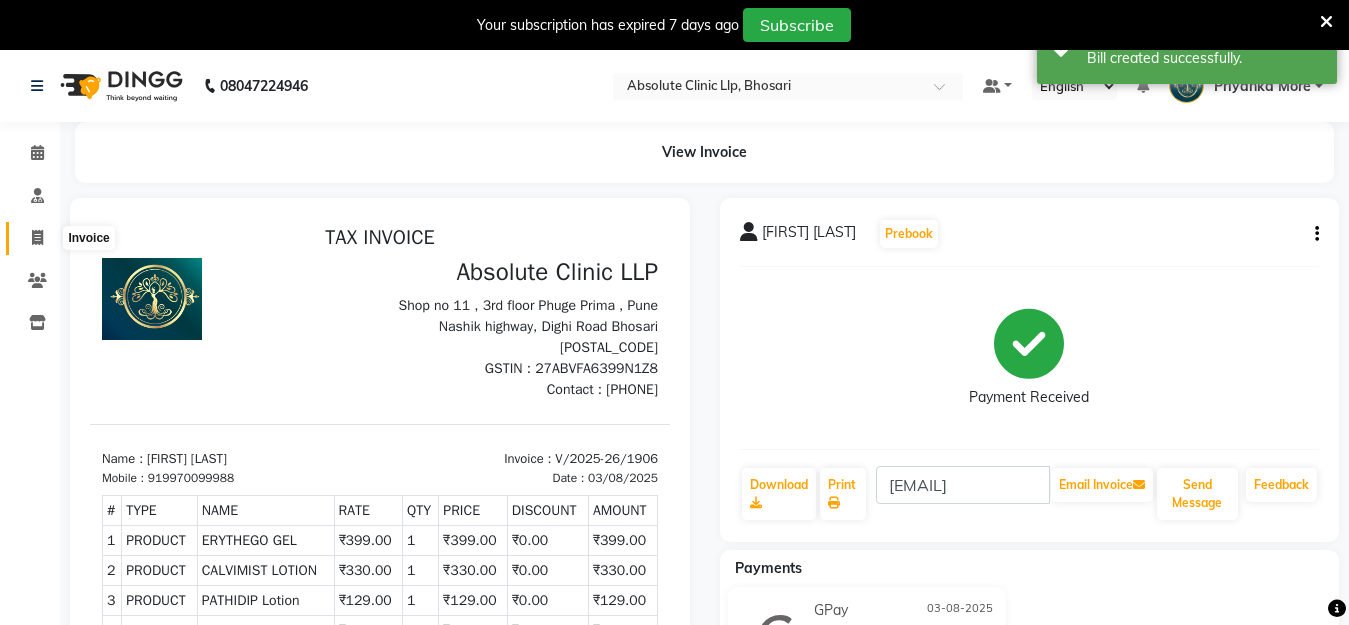 click 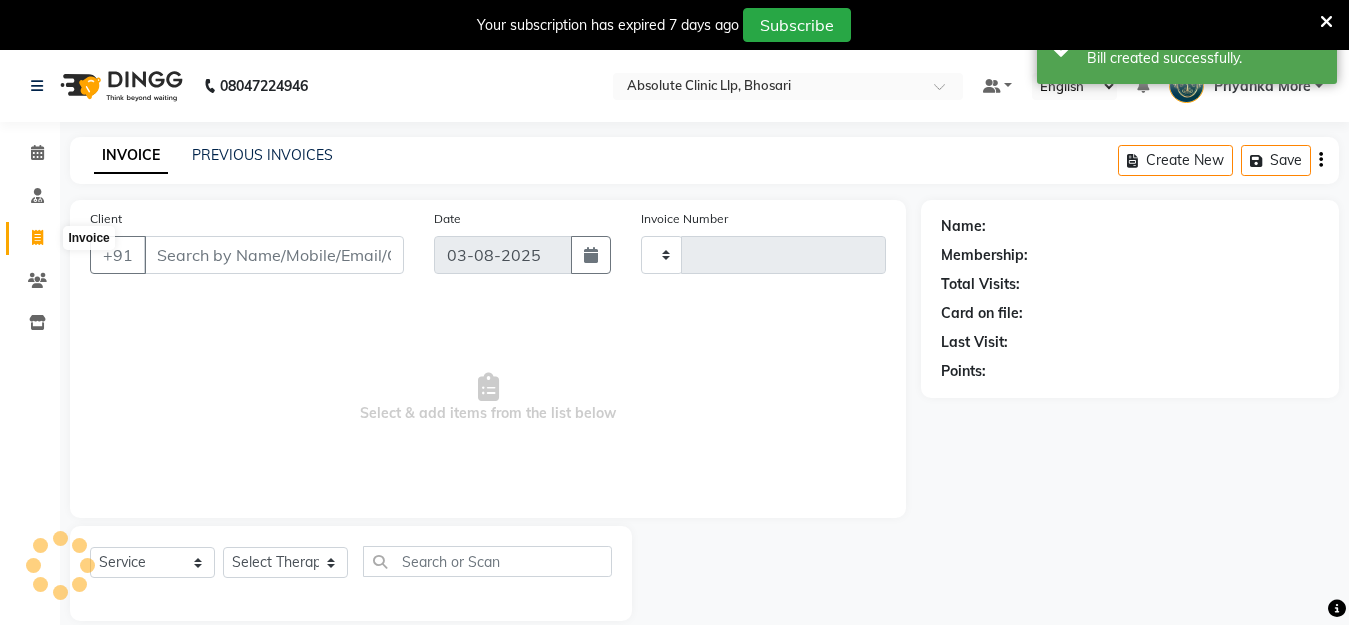 click 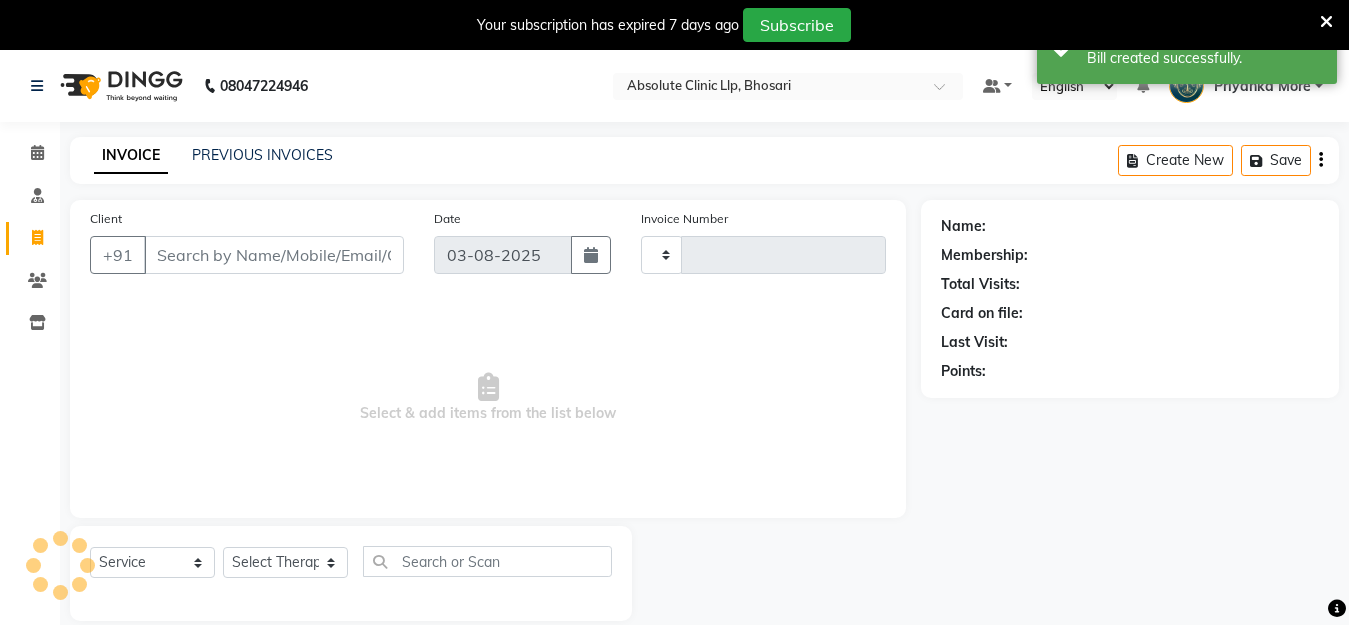 click on "Client +91 Date 03-08-2025 Invoice Number  Select & add items from the list below" 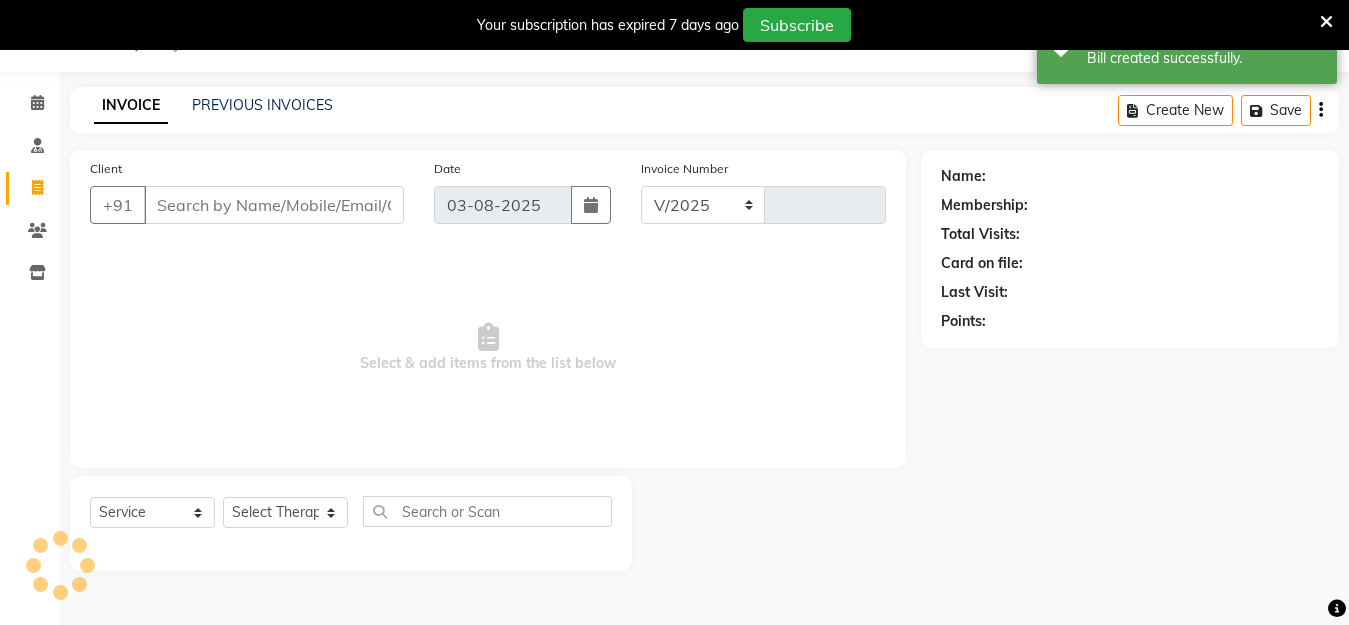select on "4706" 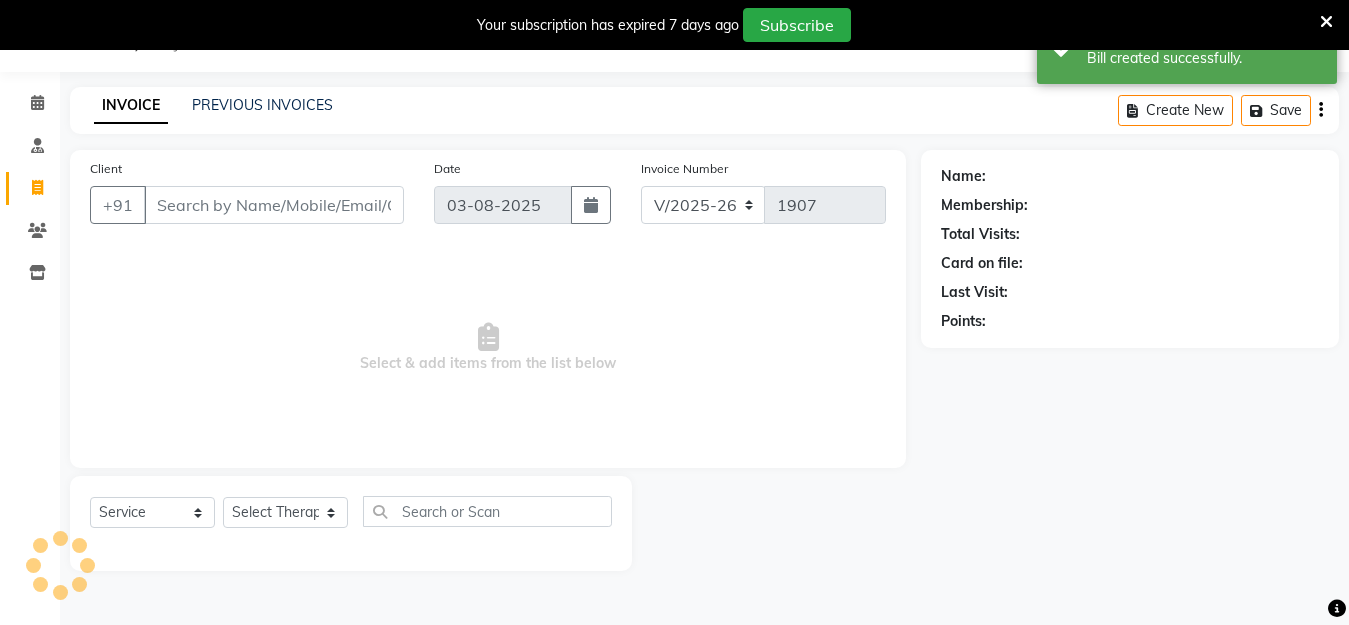 click on "Client" at bounding box center [274, 205] 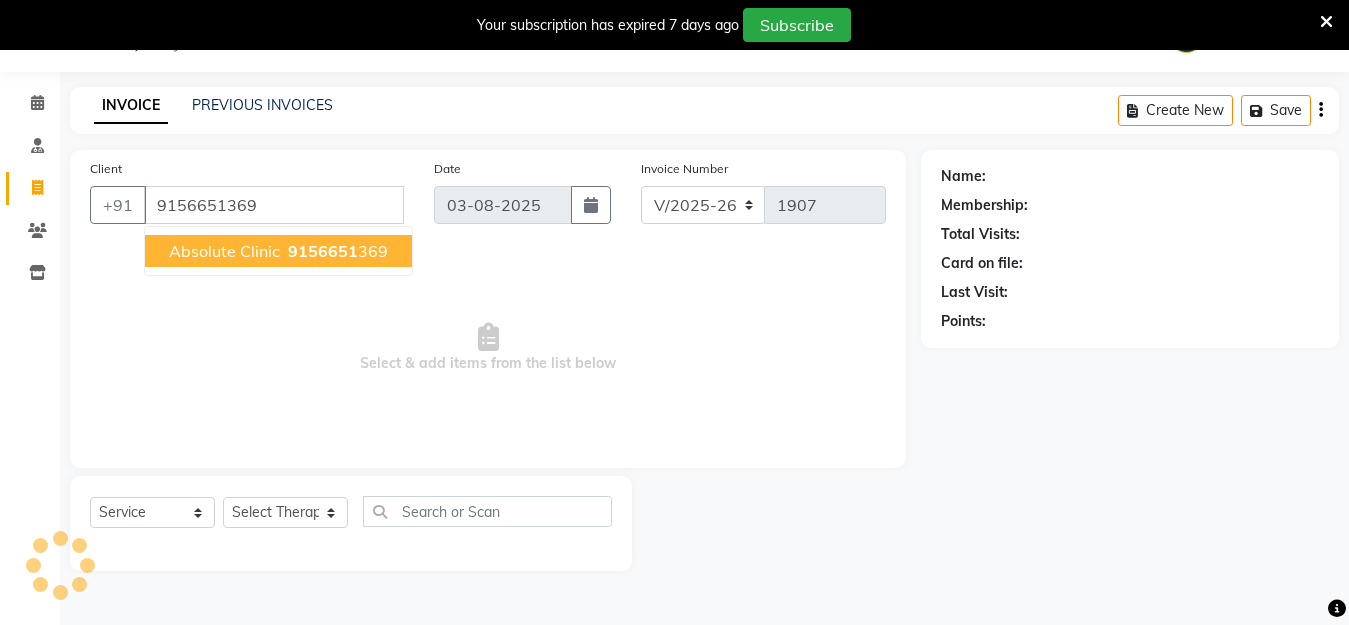 type on "9156651369" 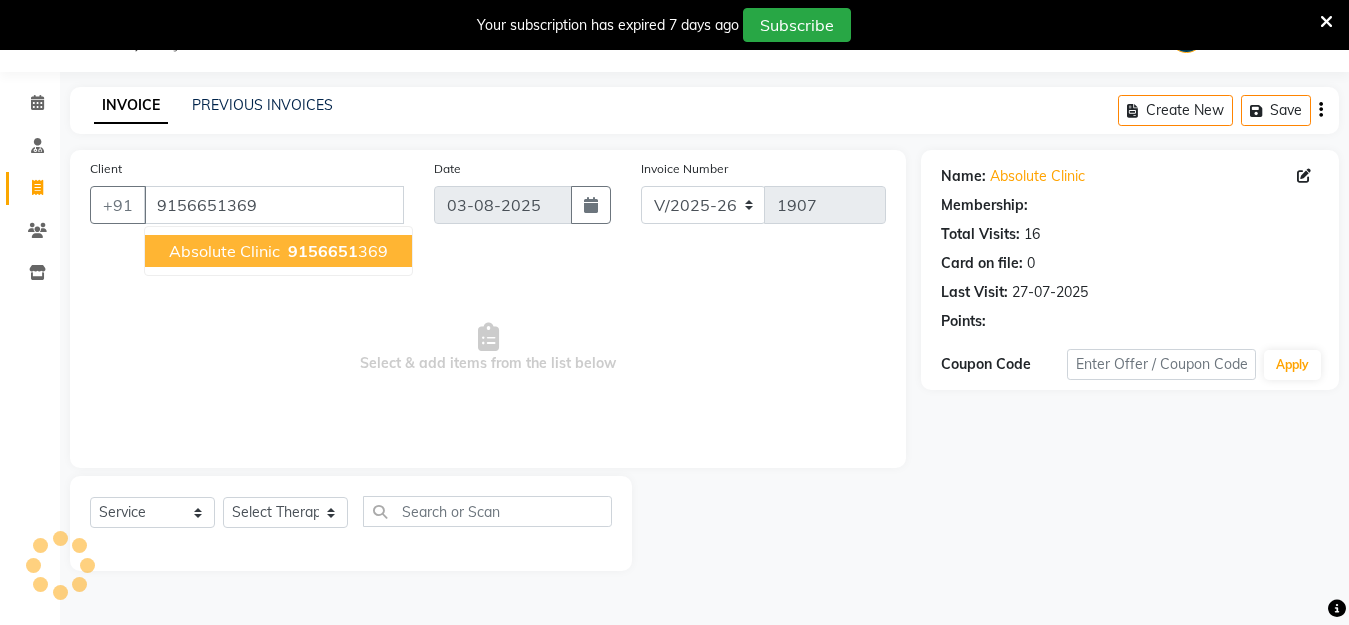 click on "Absolute Clinic   [PHONE]" at bounding box center [278, 251] 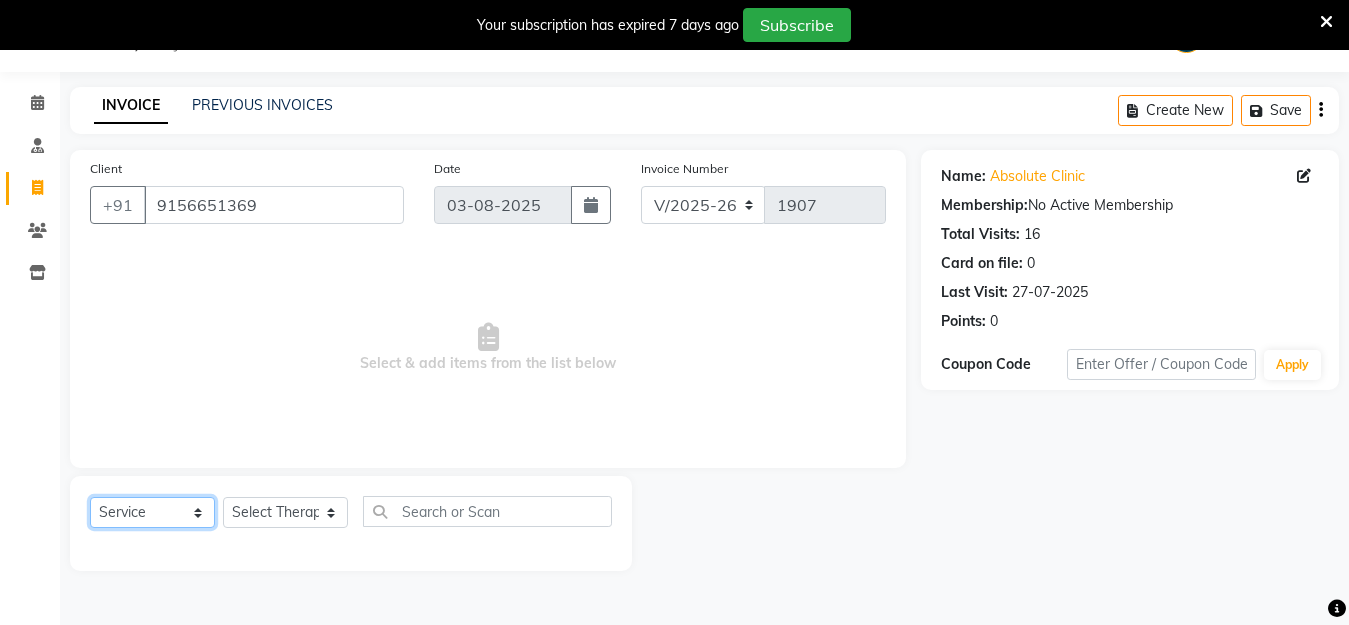 click on "Select  Service  Product  Membership  Package Voucher Prepaid Gift Card" 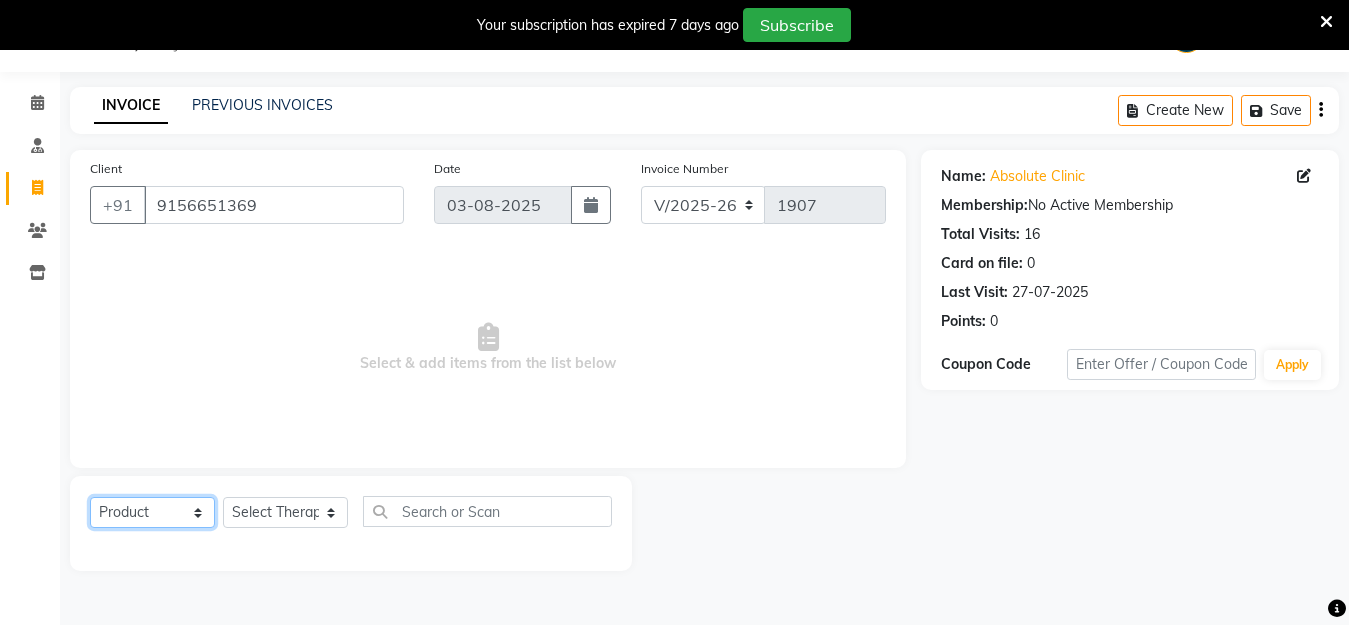 click on "Select  Service  Product  Membership  Package Voucher Prepaid Gift Card" 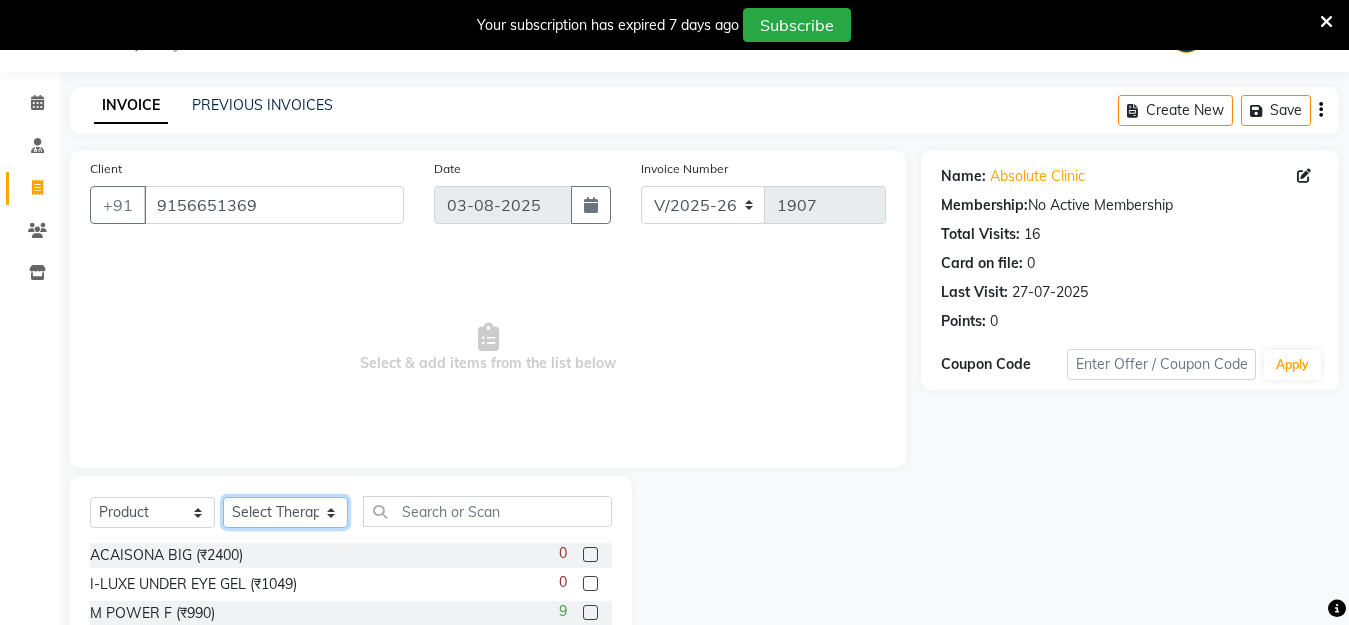click on "Select Therapist Anita Gawli	 Dr.Bharati Patil Dr.Dhananjay Patil Dr.Rachana Hivarkar Gaurav Raaj Neha Rokde Priyanka  More RECEPTION-phuge prima Sachin Kale	 Sanjivni Kale	 Shekhar Chavan Sonali Naikre	 Vaishali Chowgule" 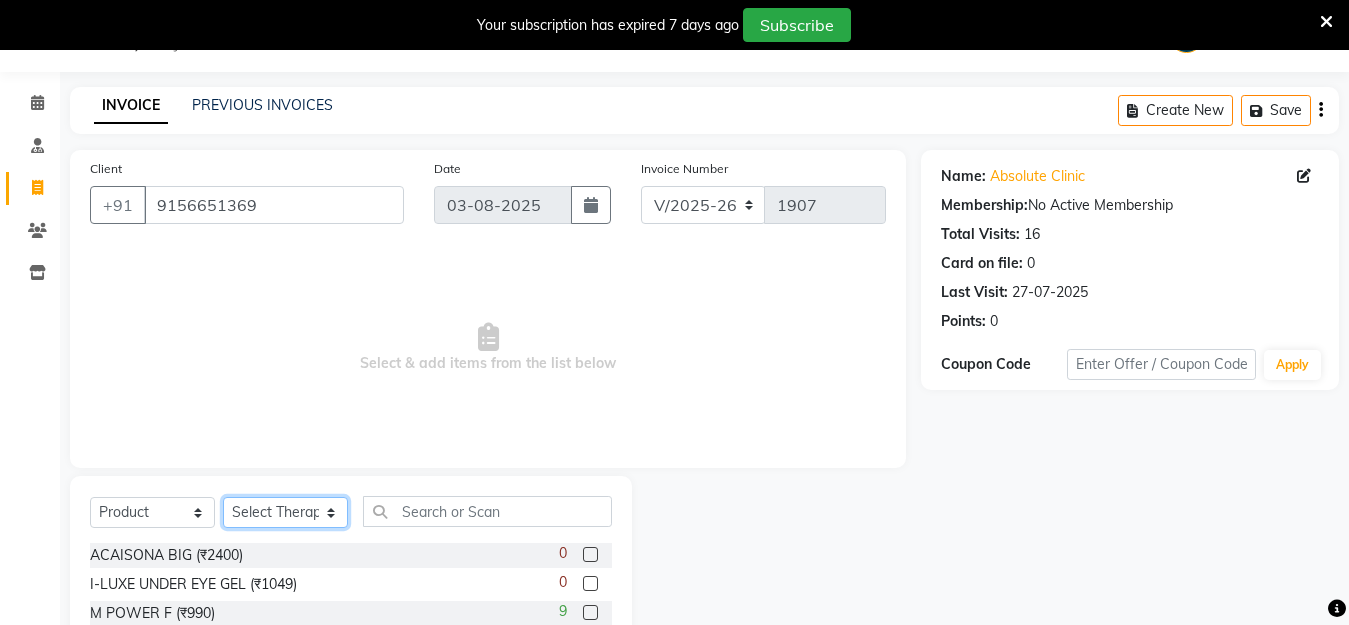 select on "28128" 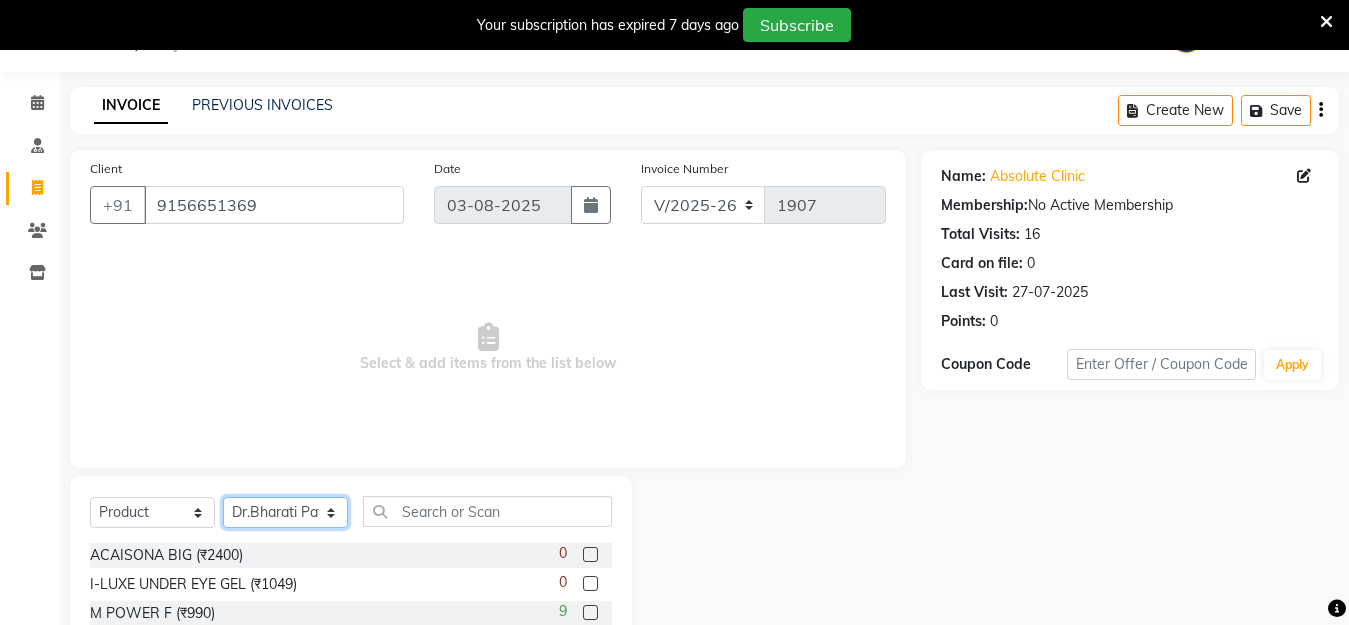 click on "Select Therapist Anita Gawli	 Dr.Bharati Patil Dr.Dhananjay Patil Dr.Rachana Hivarkar Gaurav Raaj Neha Rokde Priyanka  More RECEPTION-phuge prima Sachin Kale	 Sanjivni Kale	 Shekhar Chavan Sonali Naikre	 Vaishali Chowgule" 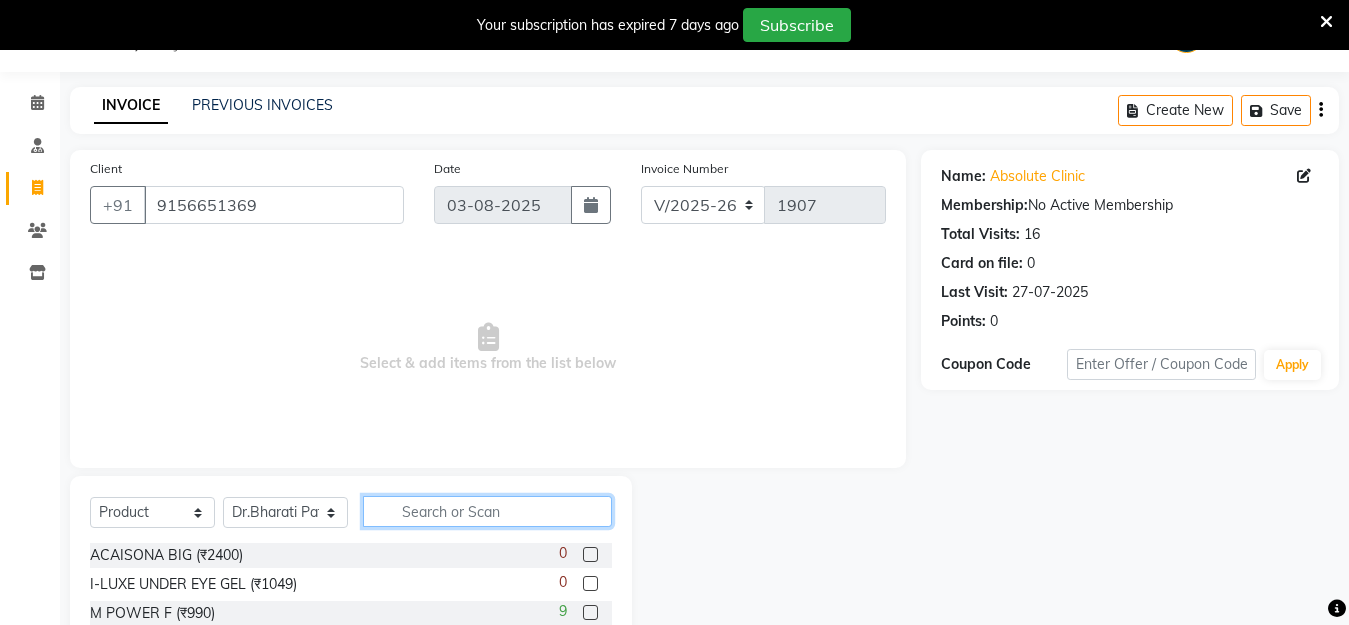 click 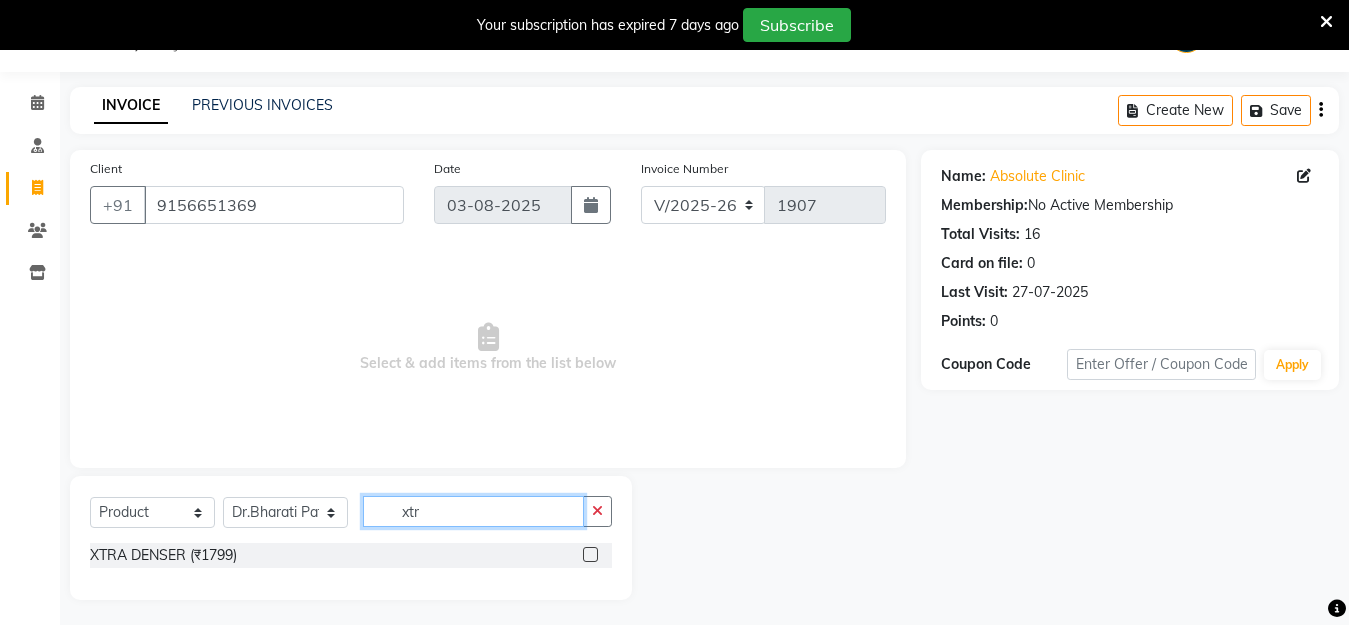 type on "xtr" 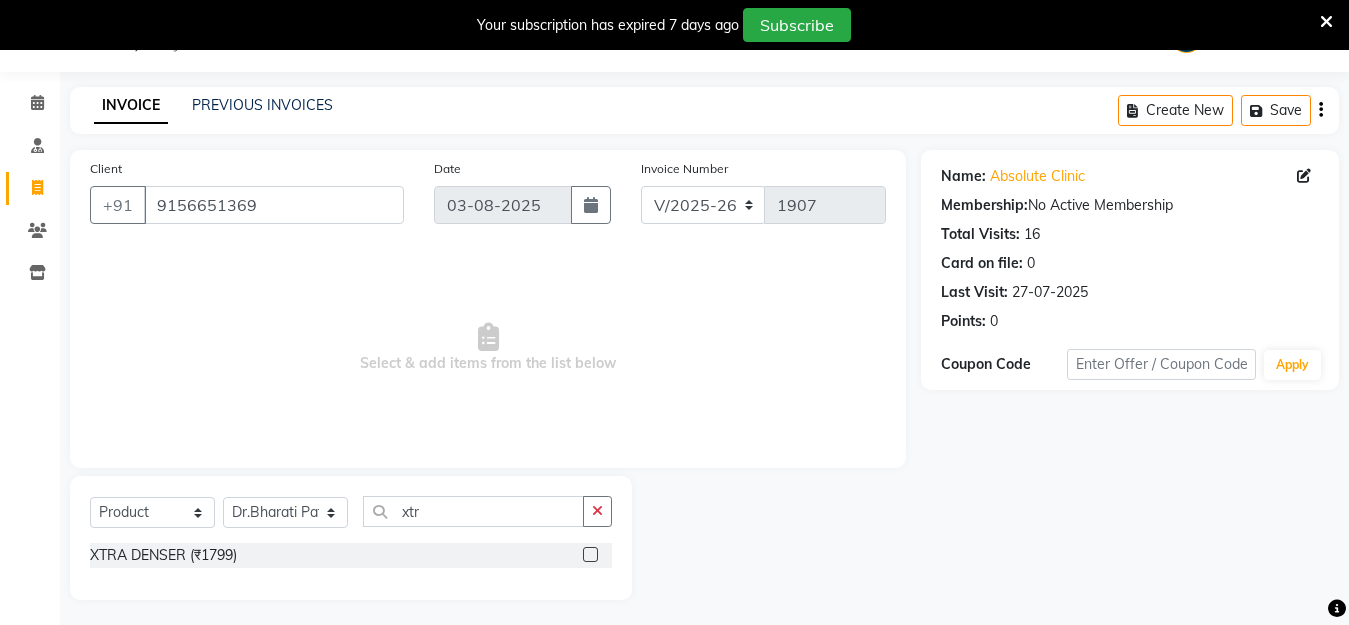 click 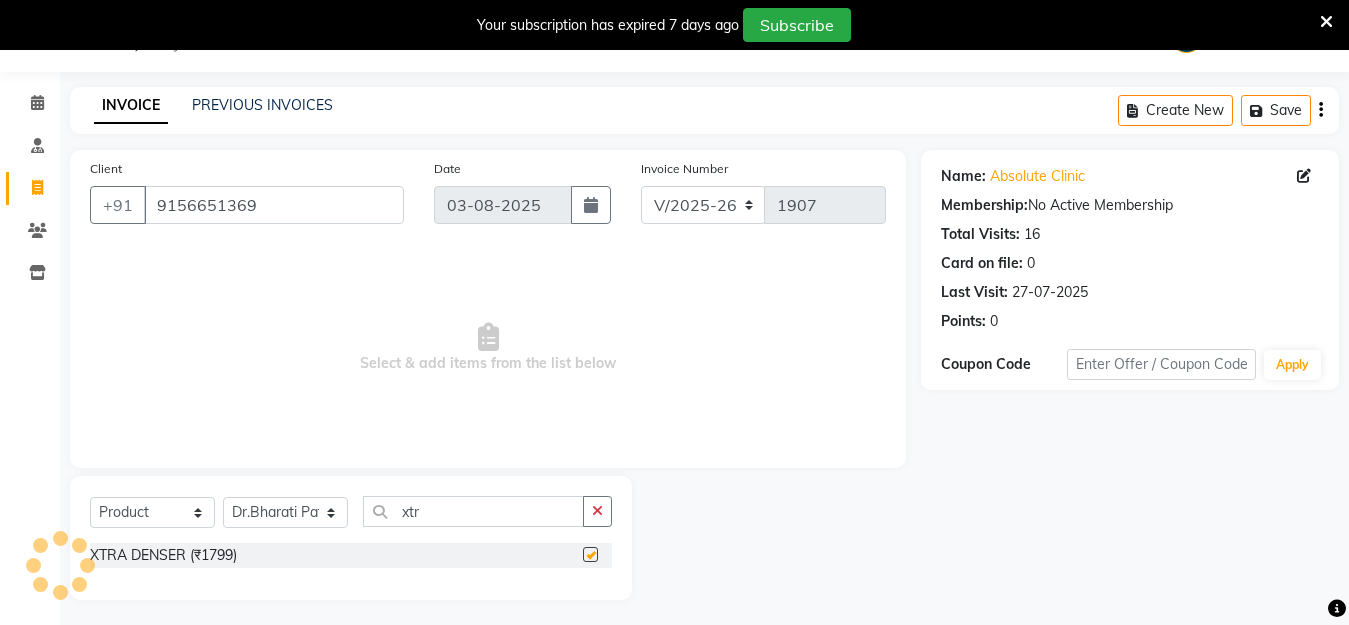 checkbox on "false" 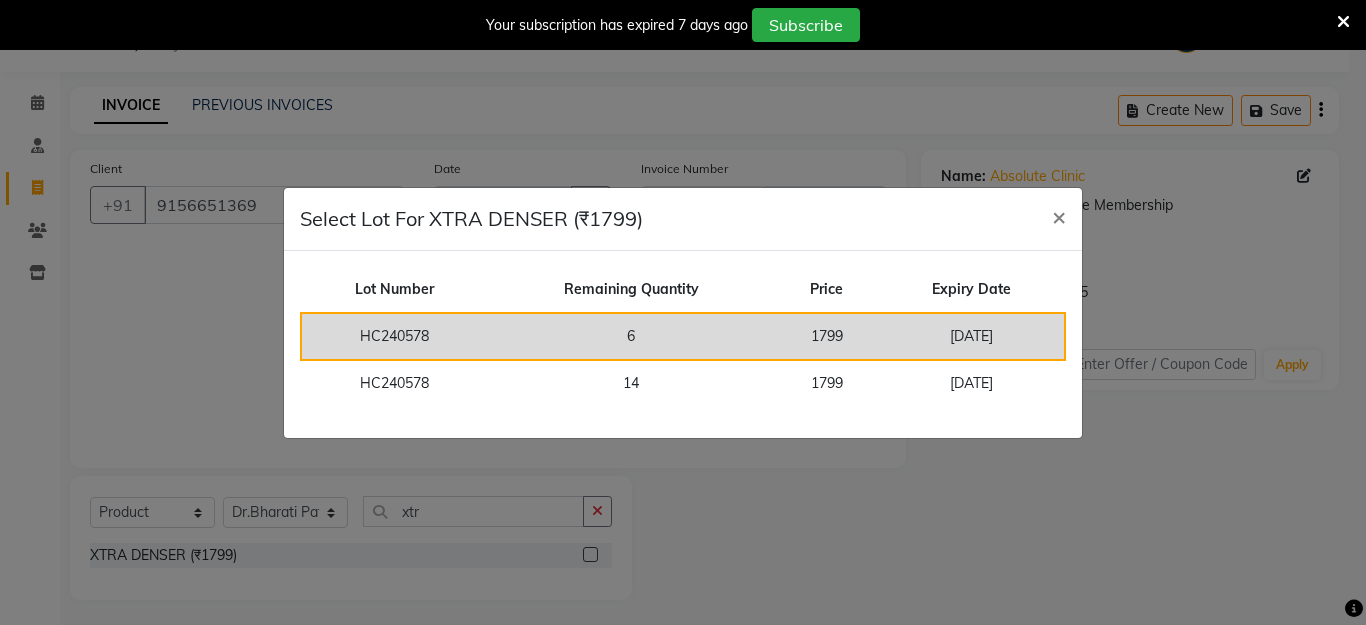 click on "6" 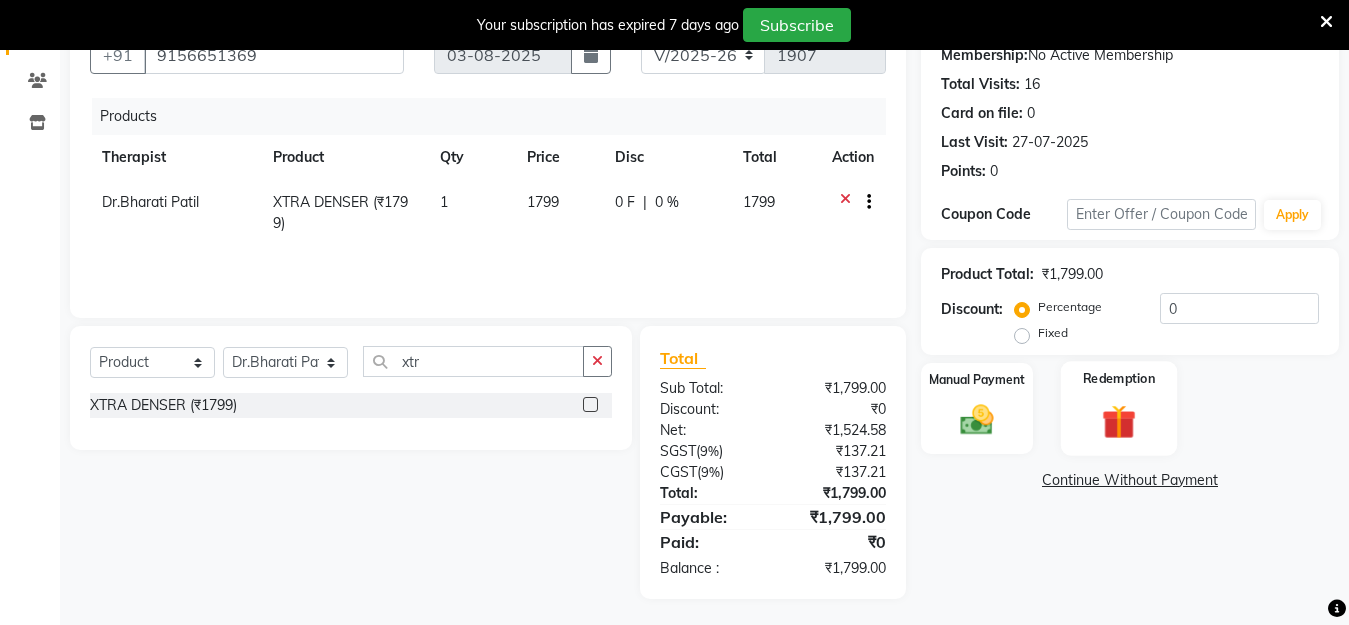 scroll, scrollTop: 204, scrollLeft: 0, axis: vertical 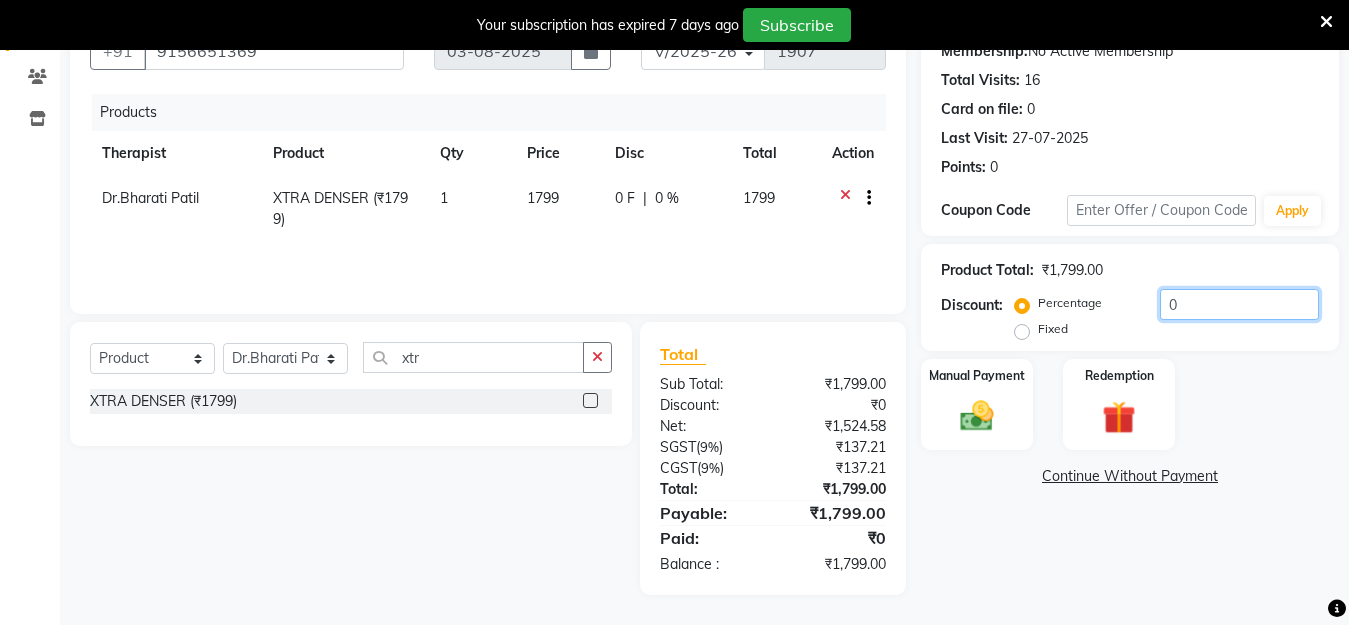 click on "0" 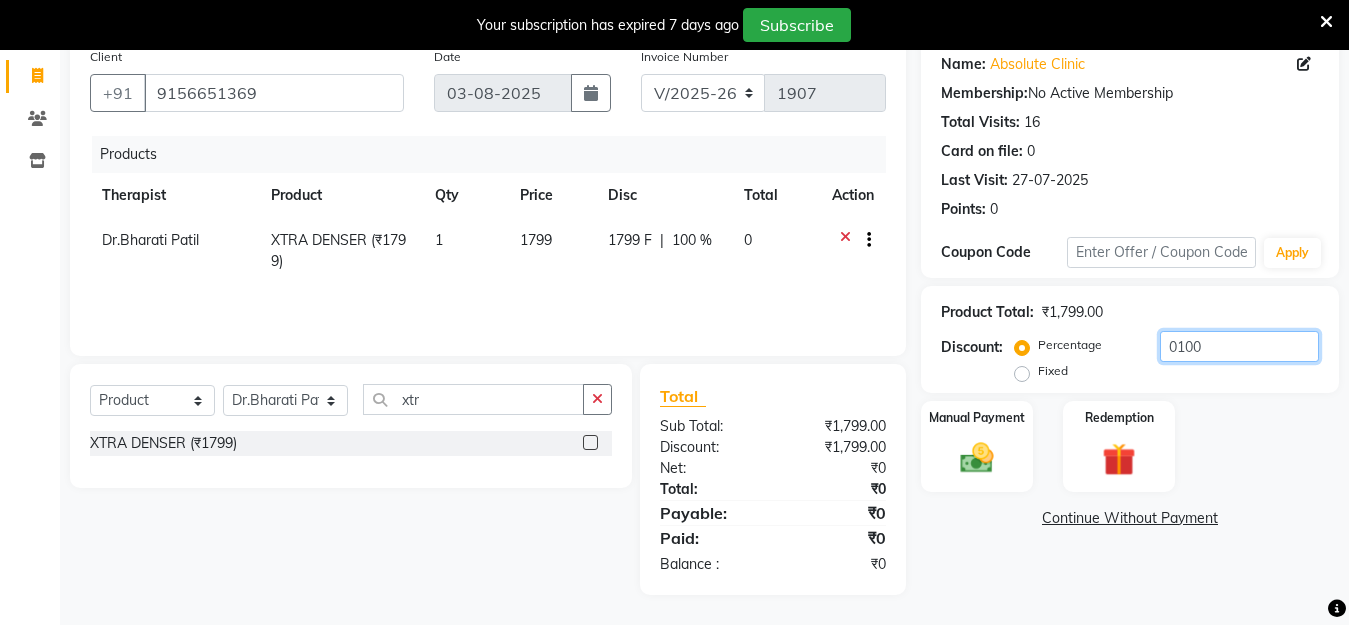 scroll, scrollTop: 162, scrollLeft: 0, axis: vertical 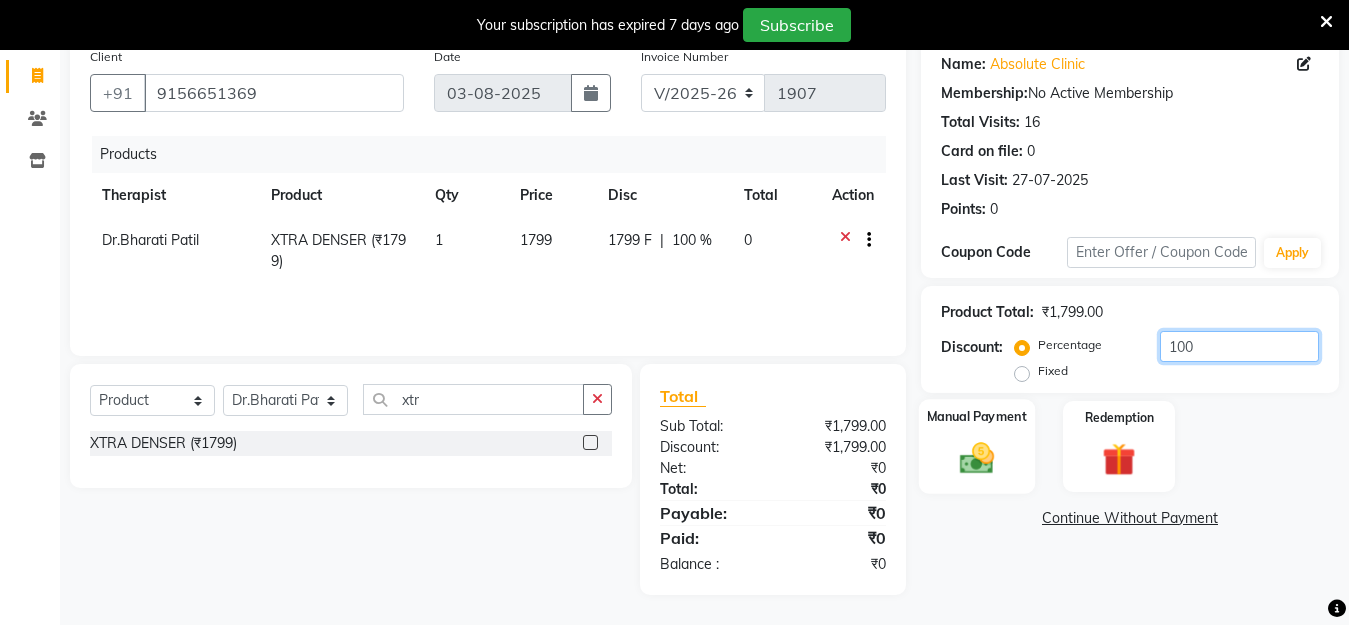 type on "100" 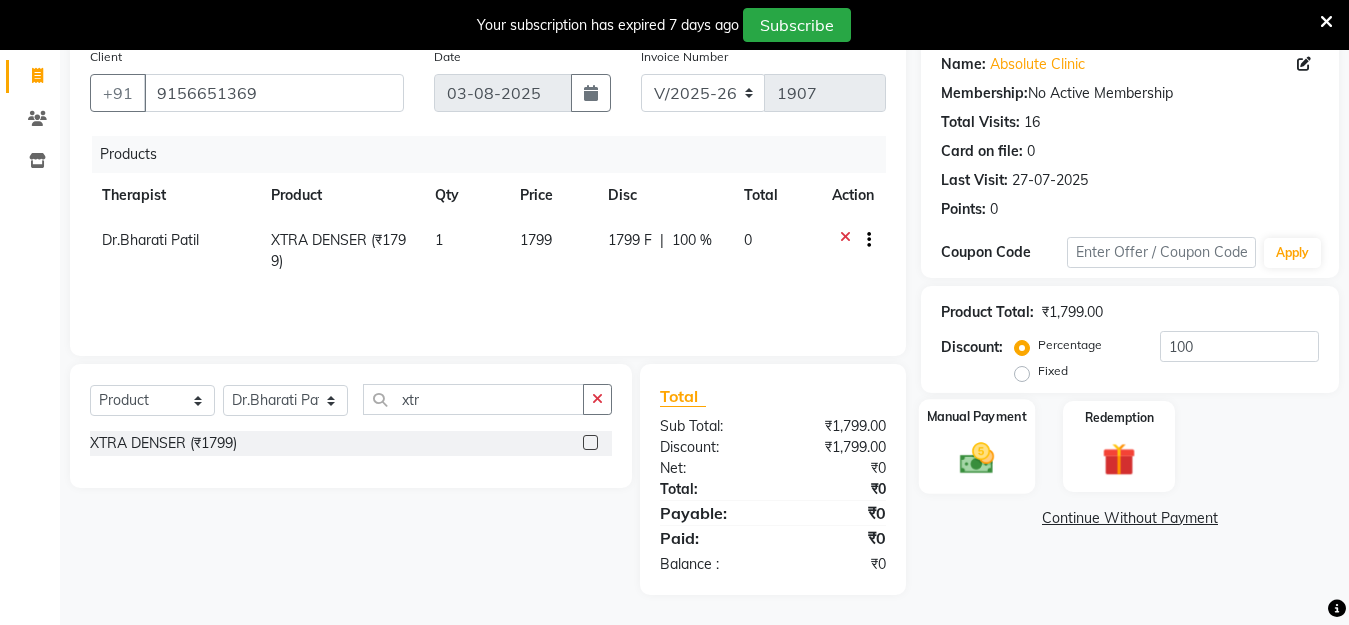 click on "Manual Payment" 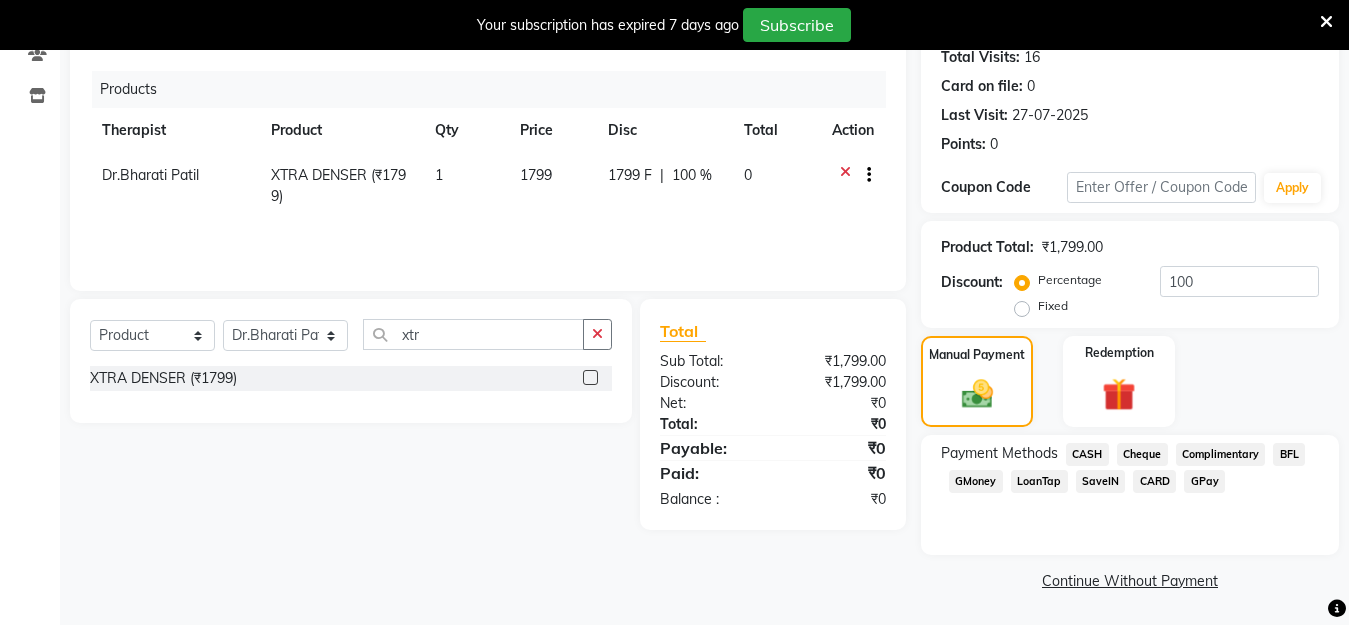scroll, scrollTop: 228, scrollLeft: 0, axis: vertical 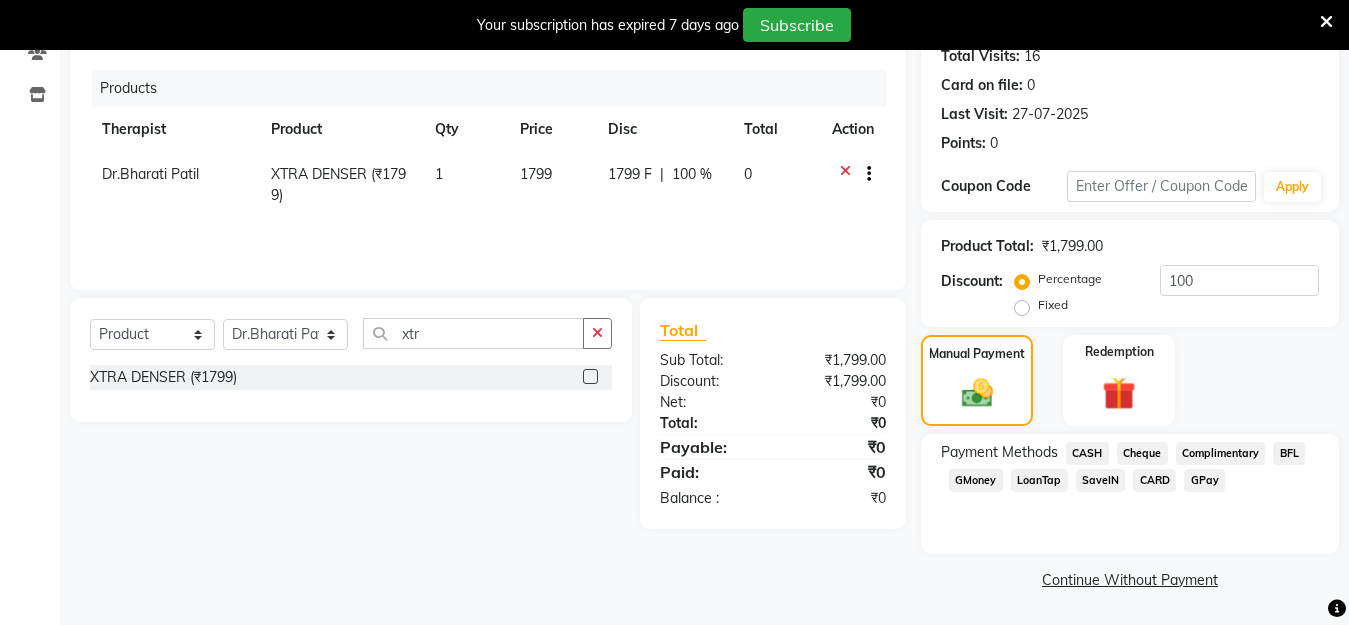 click on "CASH" 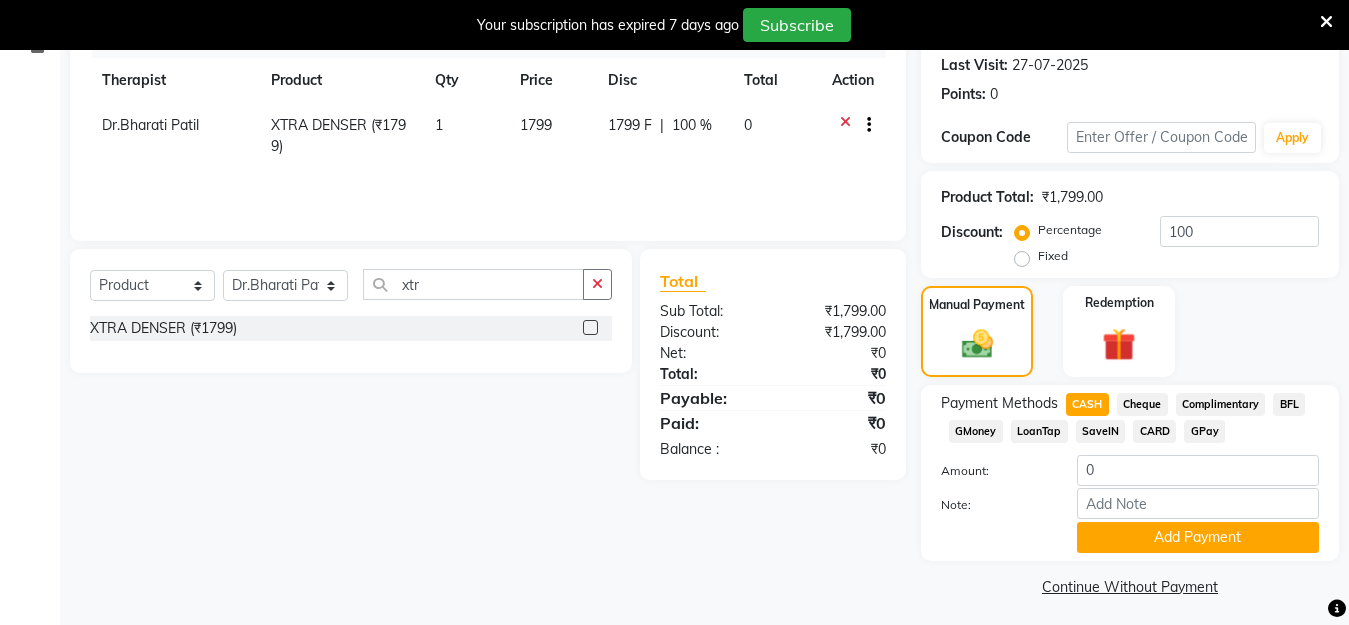 scroll, scrollTop: 284, scrollLeft: 0, axis: vertical 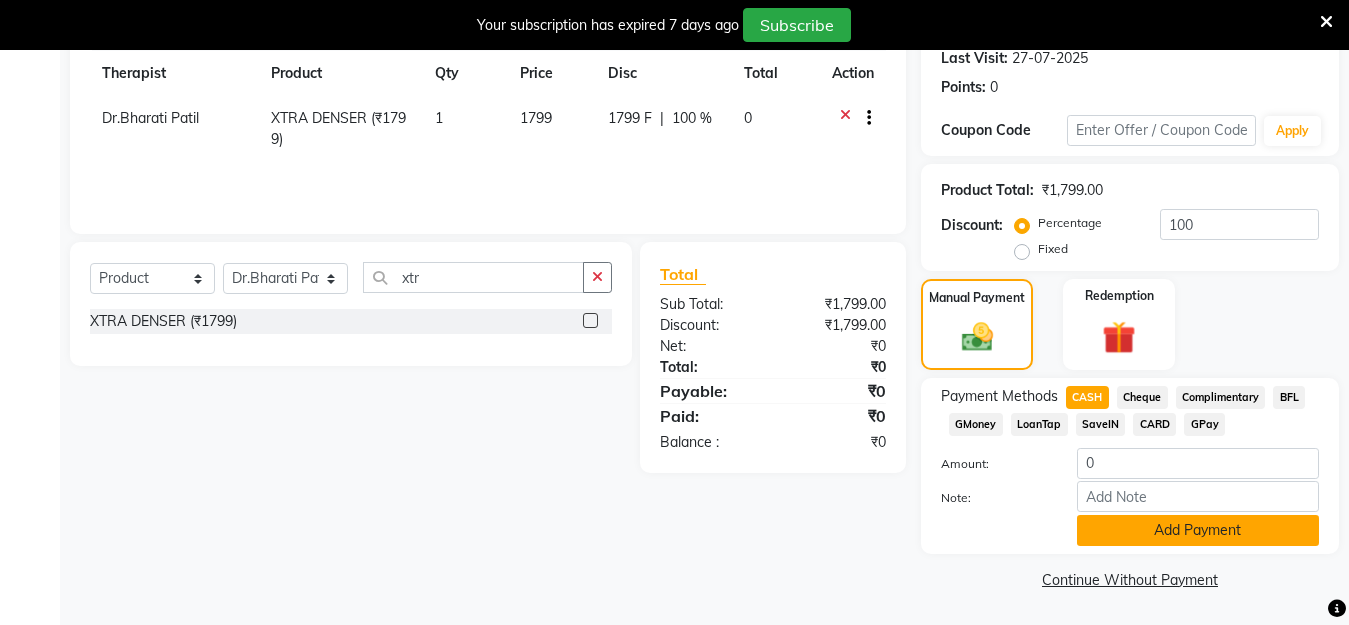 click on "Add Payment" 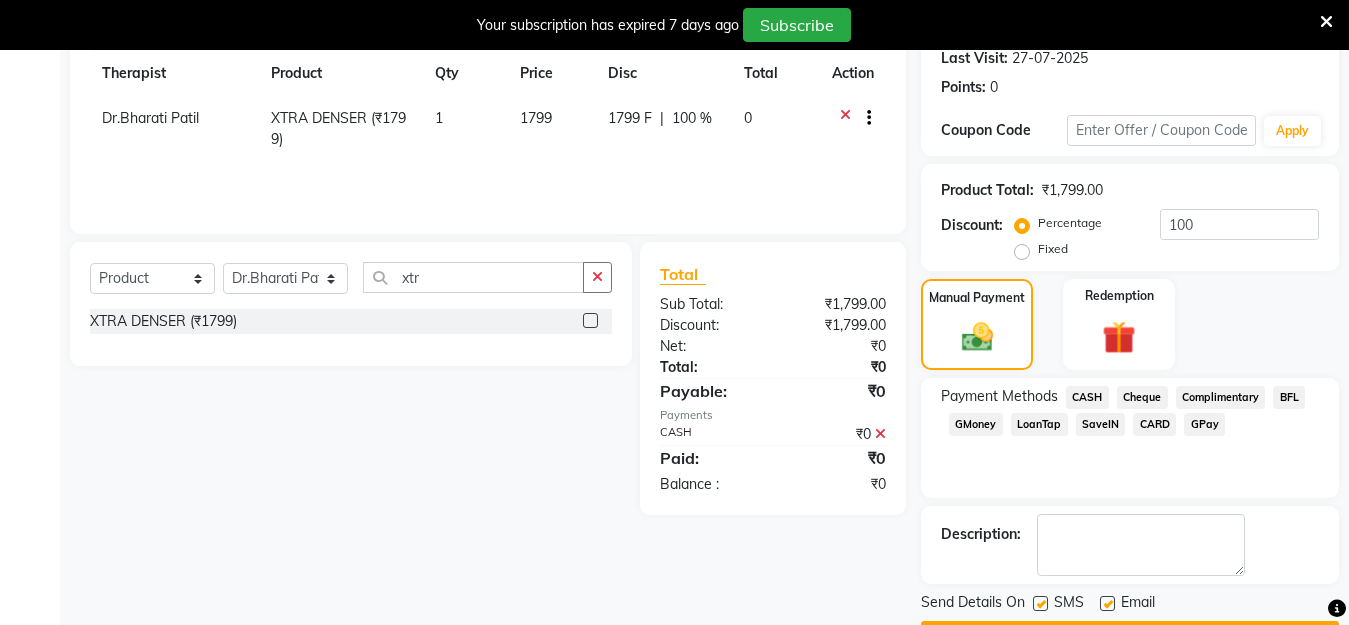 scroll, scrollTop: 341, scrollLeft: 0, axis: vertical 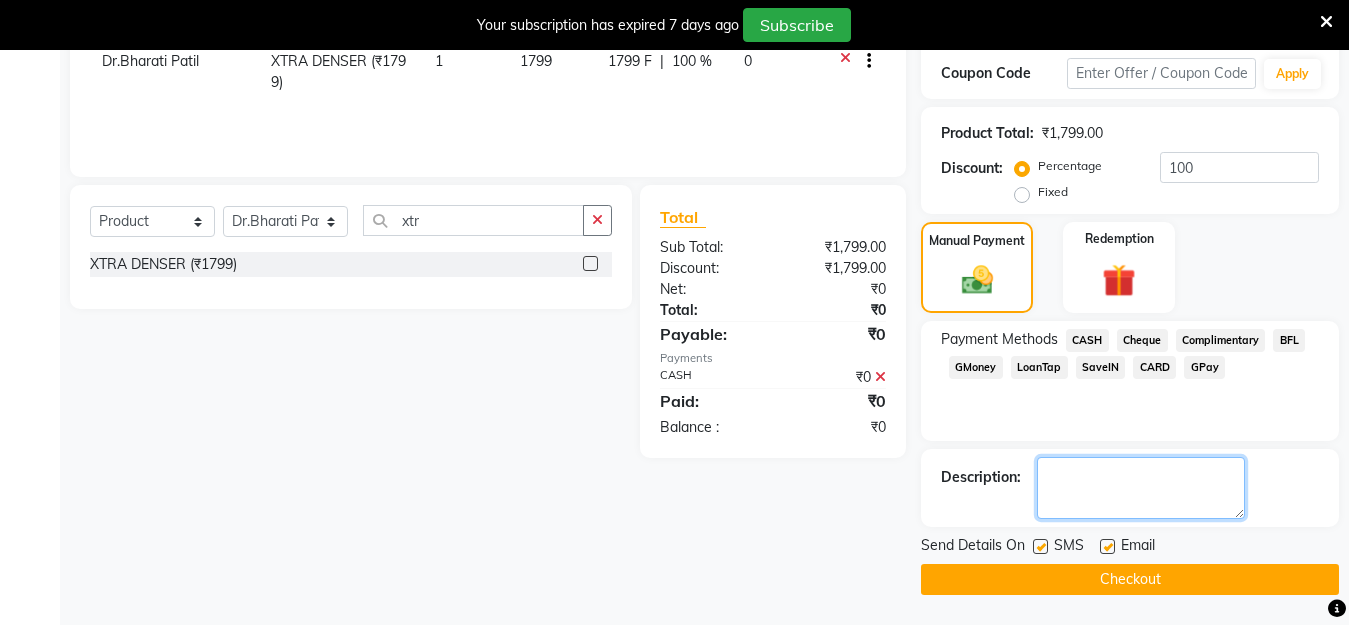 click 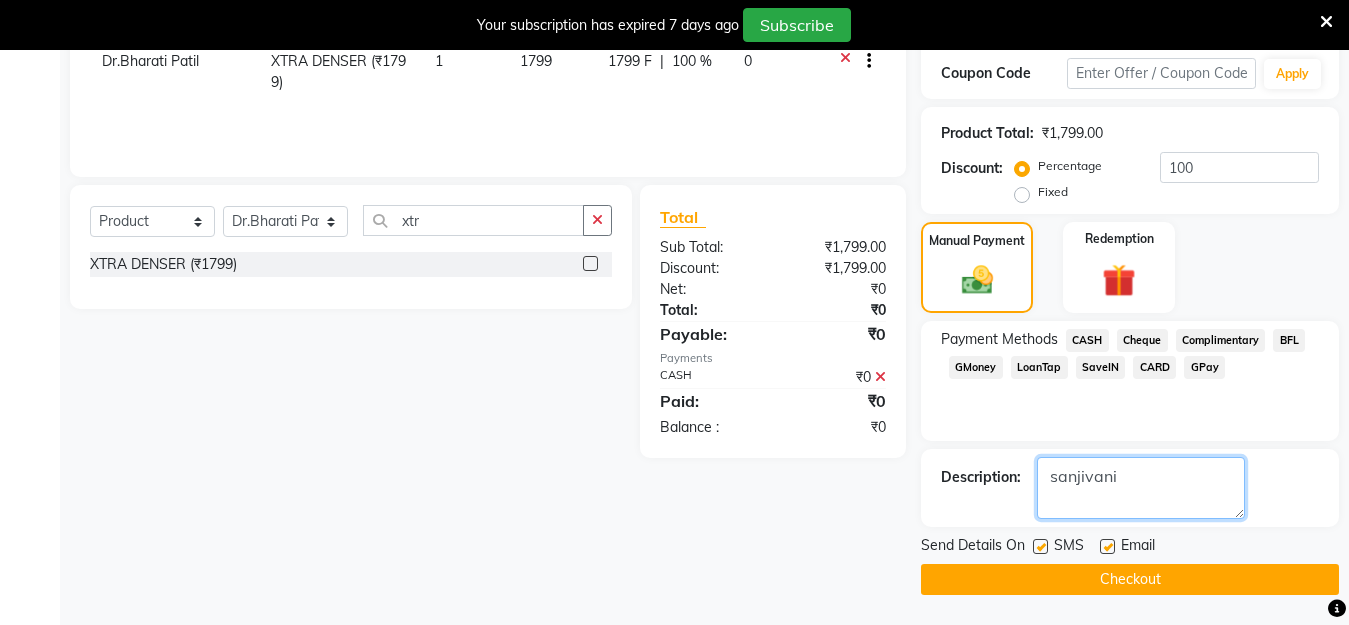 type on "sanjivani" 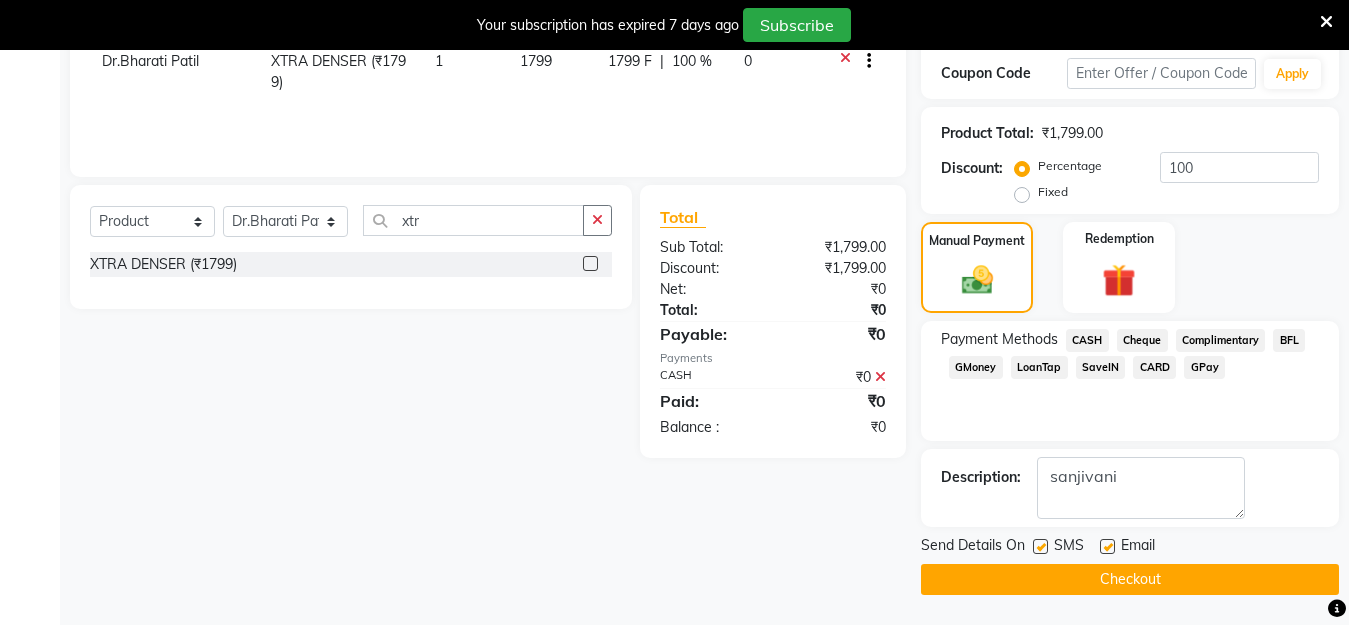 click on "Checkout" 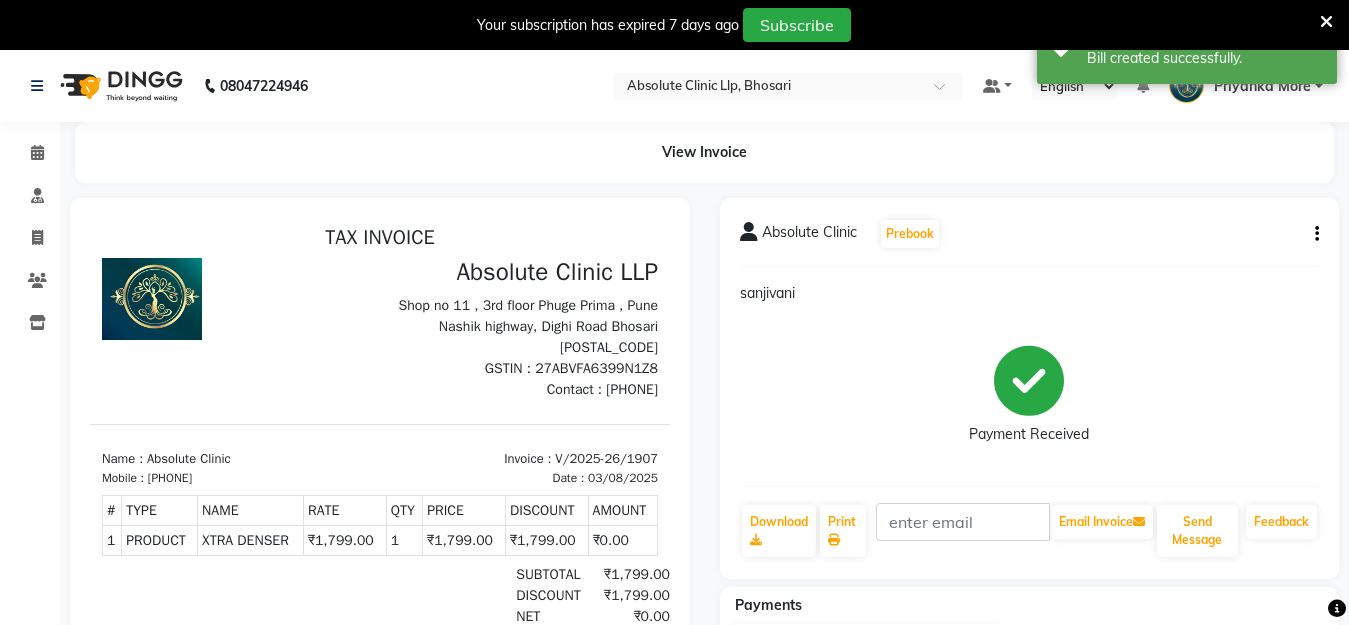 scroll, scrollTop: 0, scrollLeft: 0, axis: both 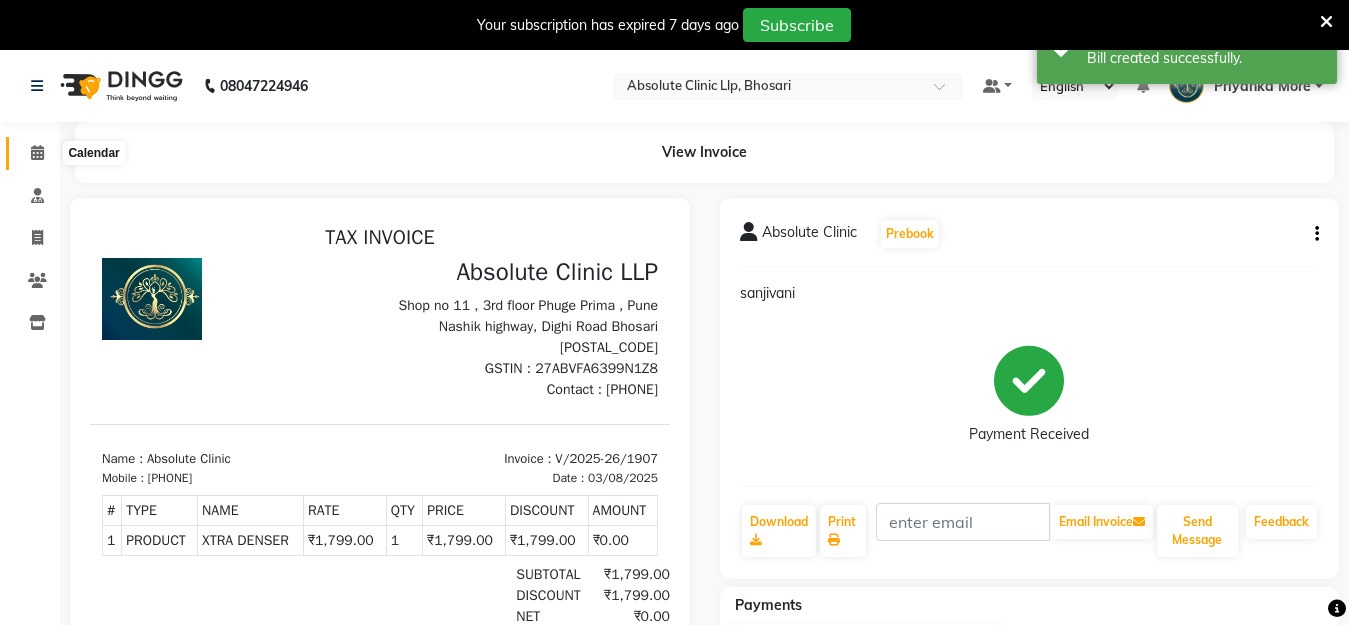 click 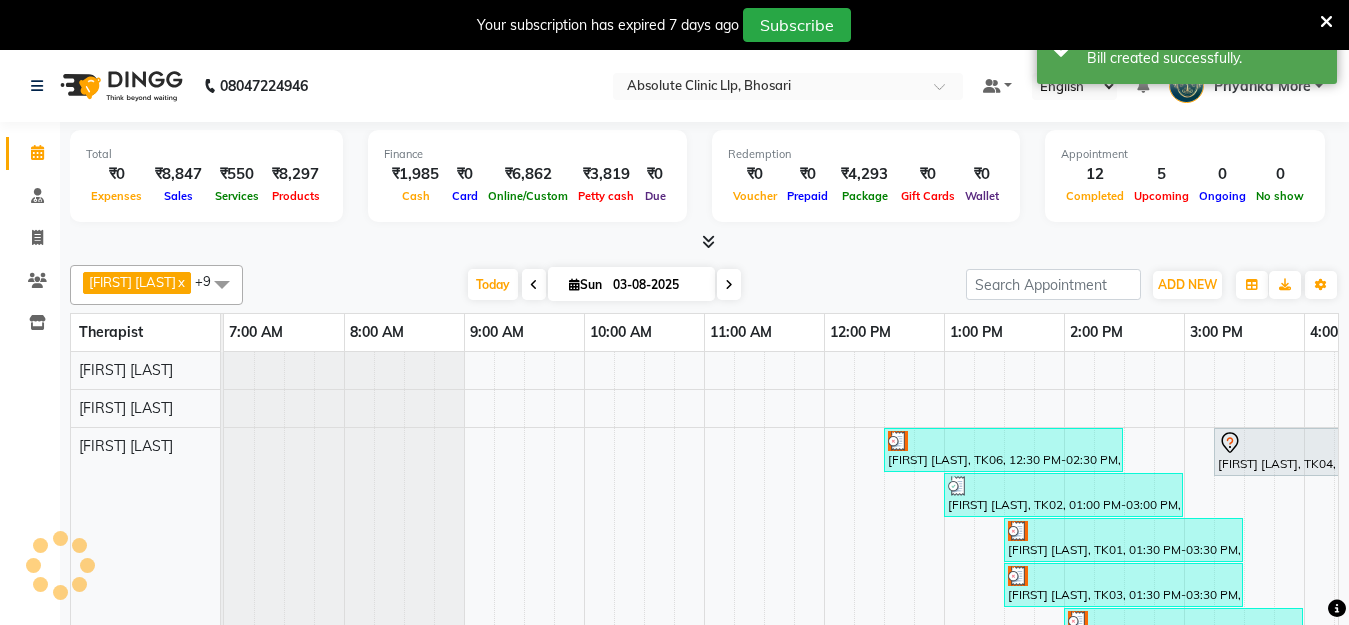 scroll, scrollTop: 0, scrollLeft: 0, axis: both 